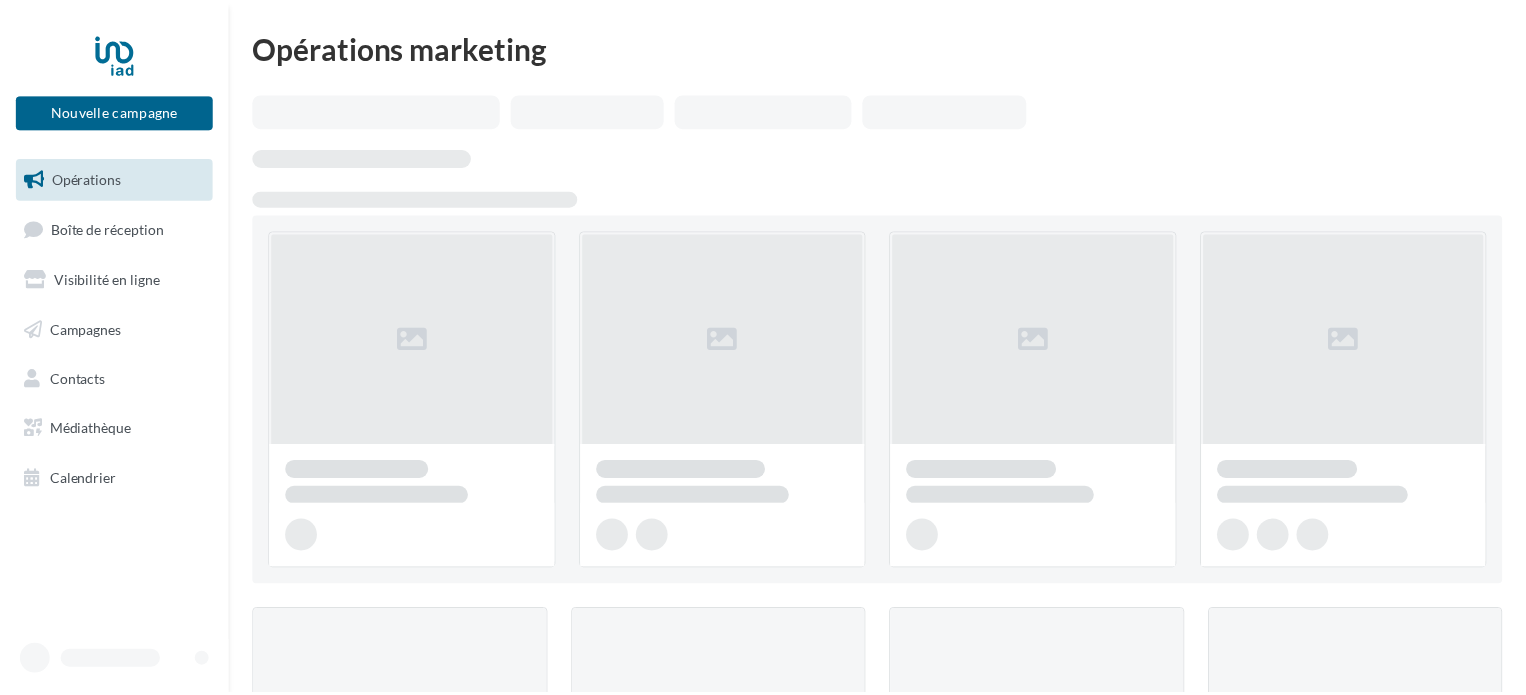 scroll, scrollTop: 0, scrollLeft: 0, axis: both 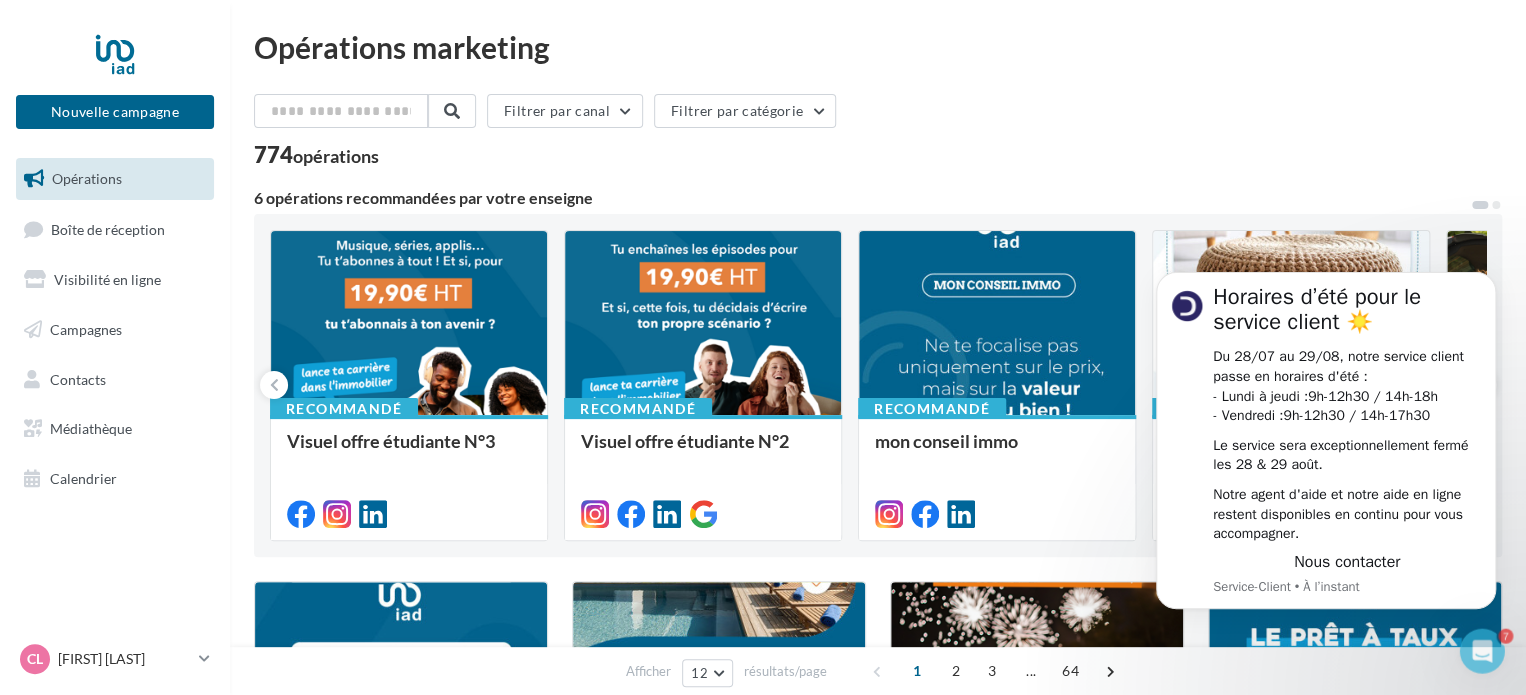 click on "774
opérations" at bounding box center (878, 157) 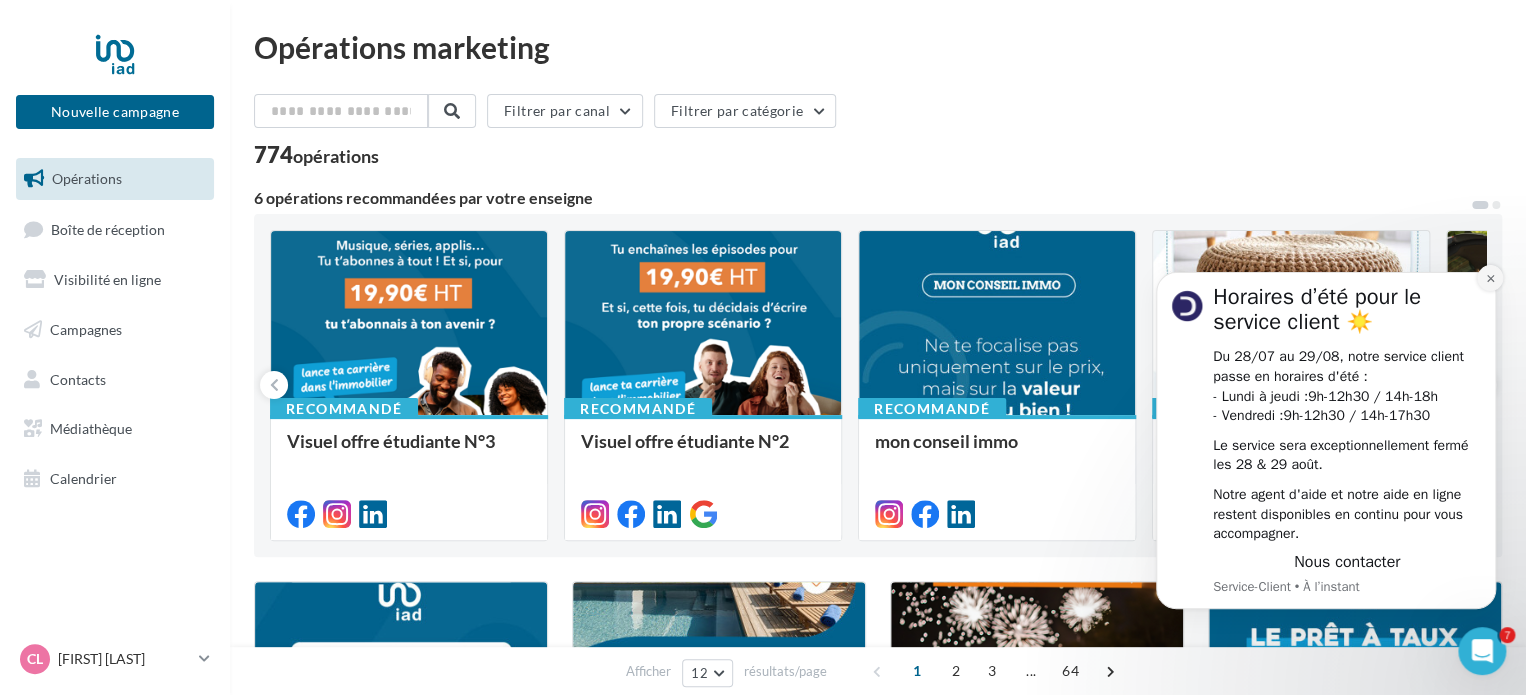 click 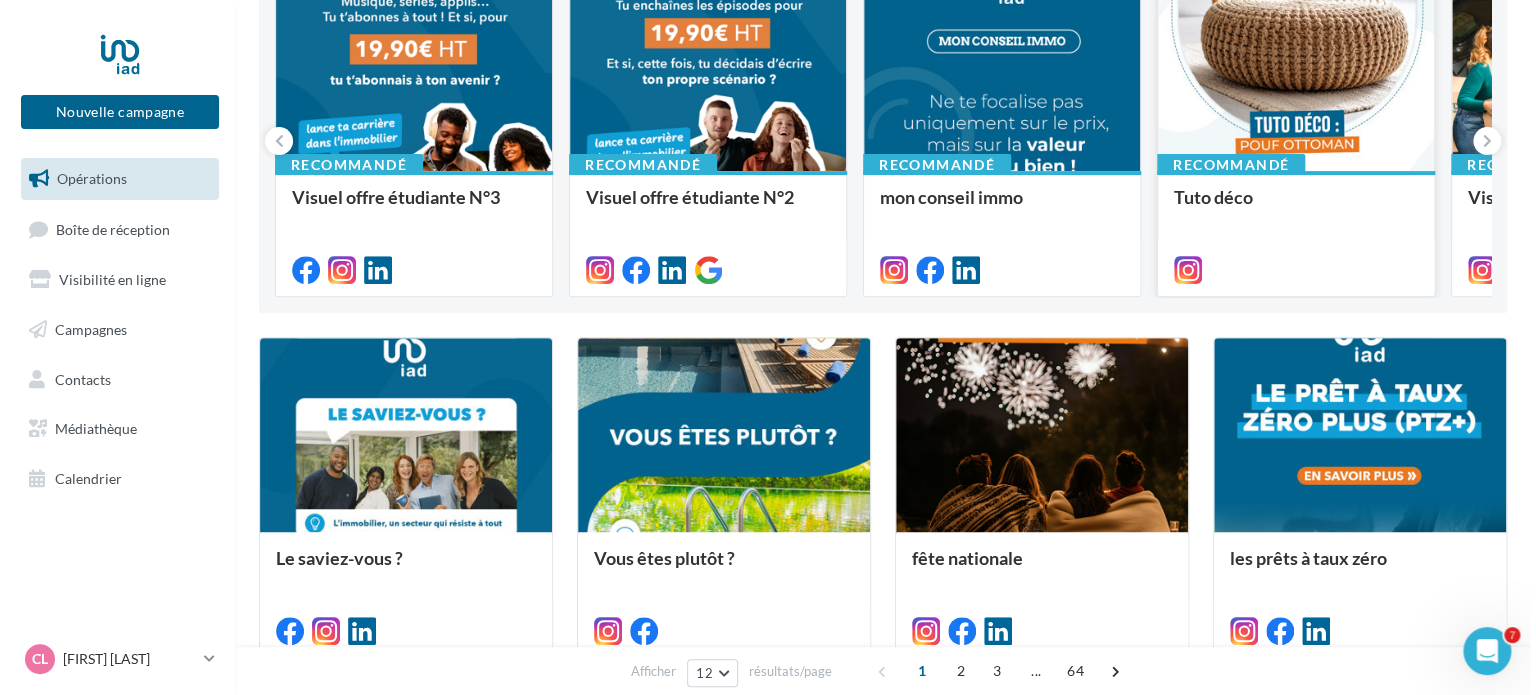 scroll, scrollTop: 300, scrollLeft: 0, axis: vertical 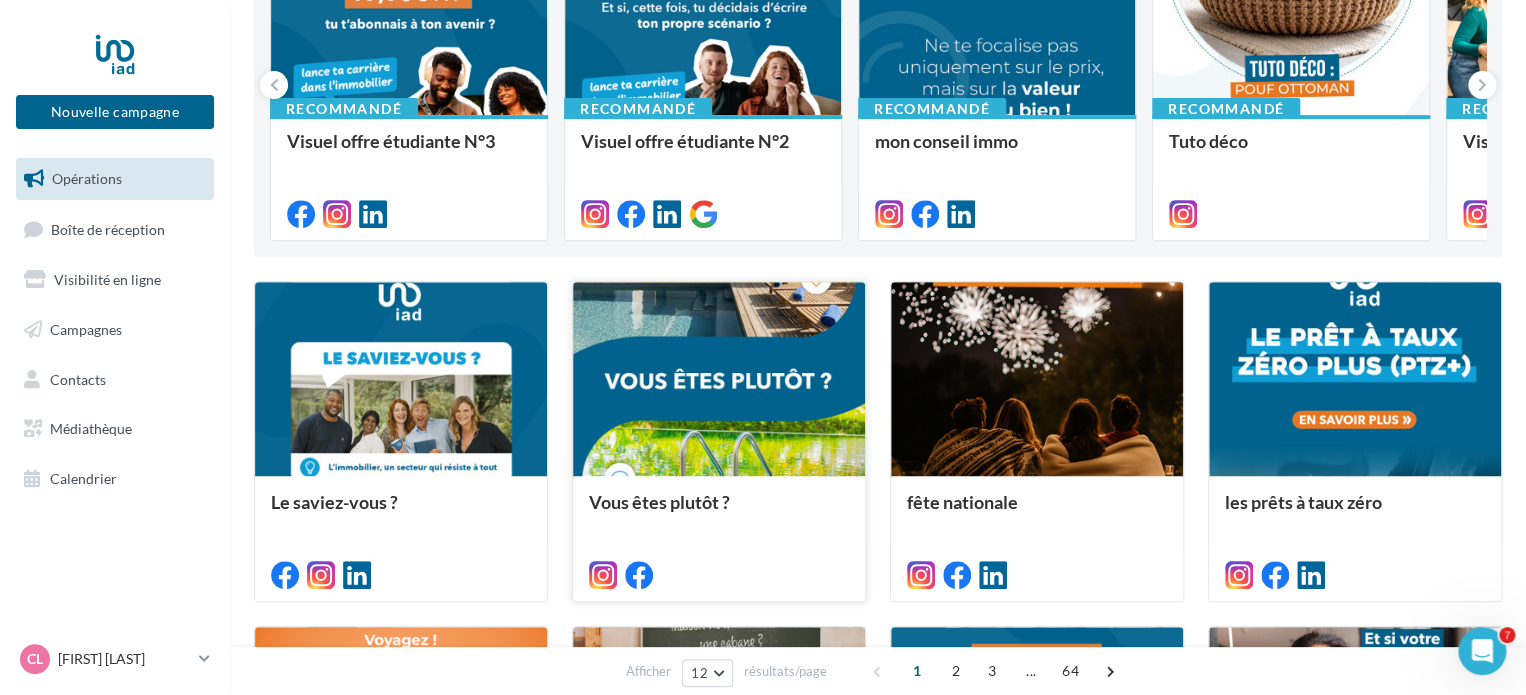 click at bounding box center [719, 380] 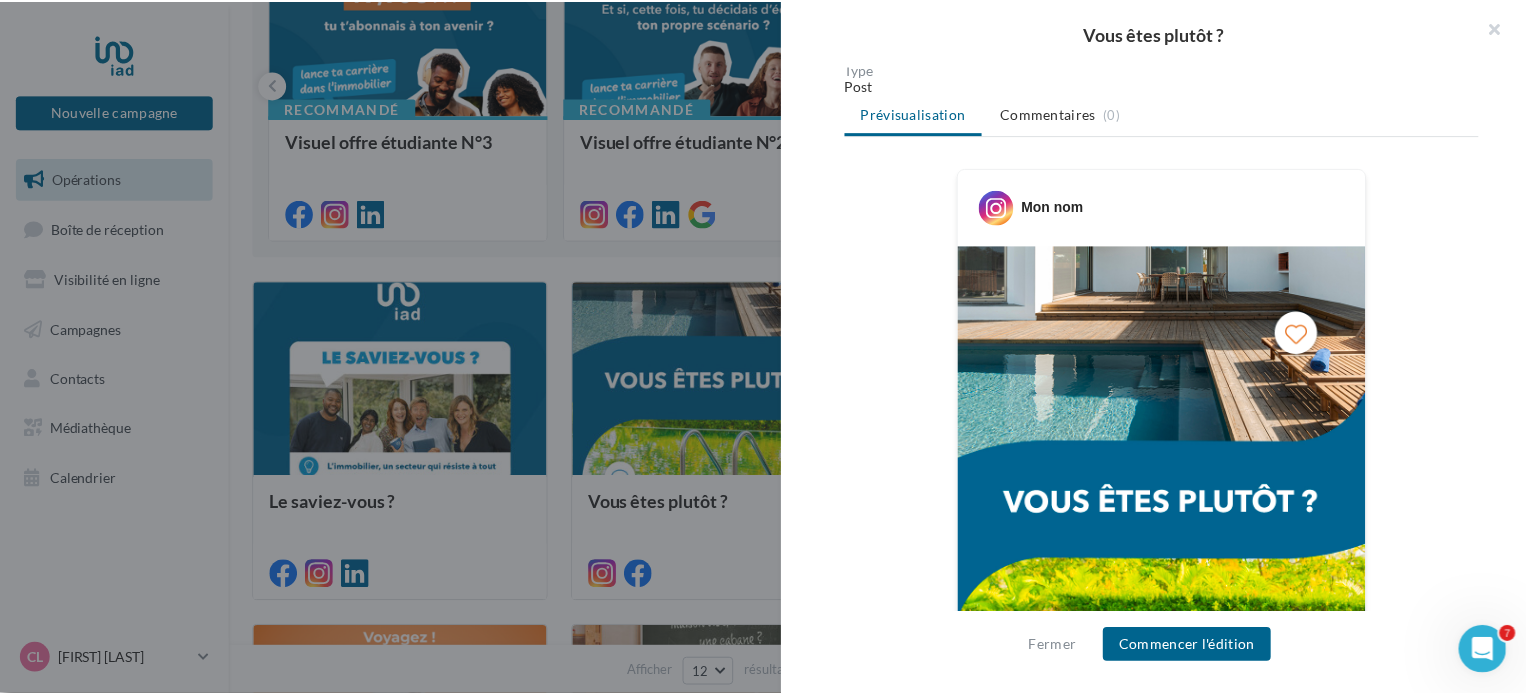 scroll, scrollTop: 200, scrollLeft: 0, axis: vertical 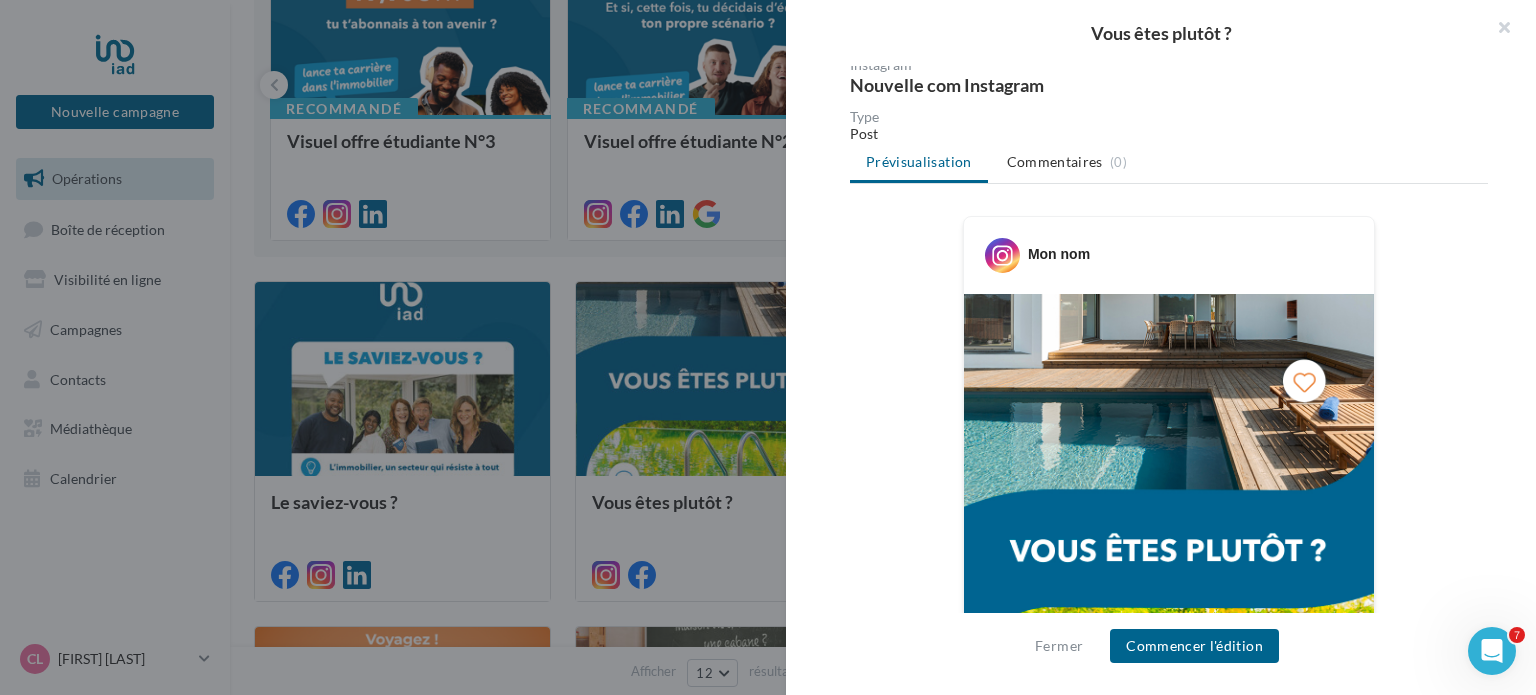 click at bounding box center (768, 347) 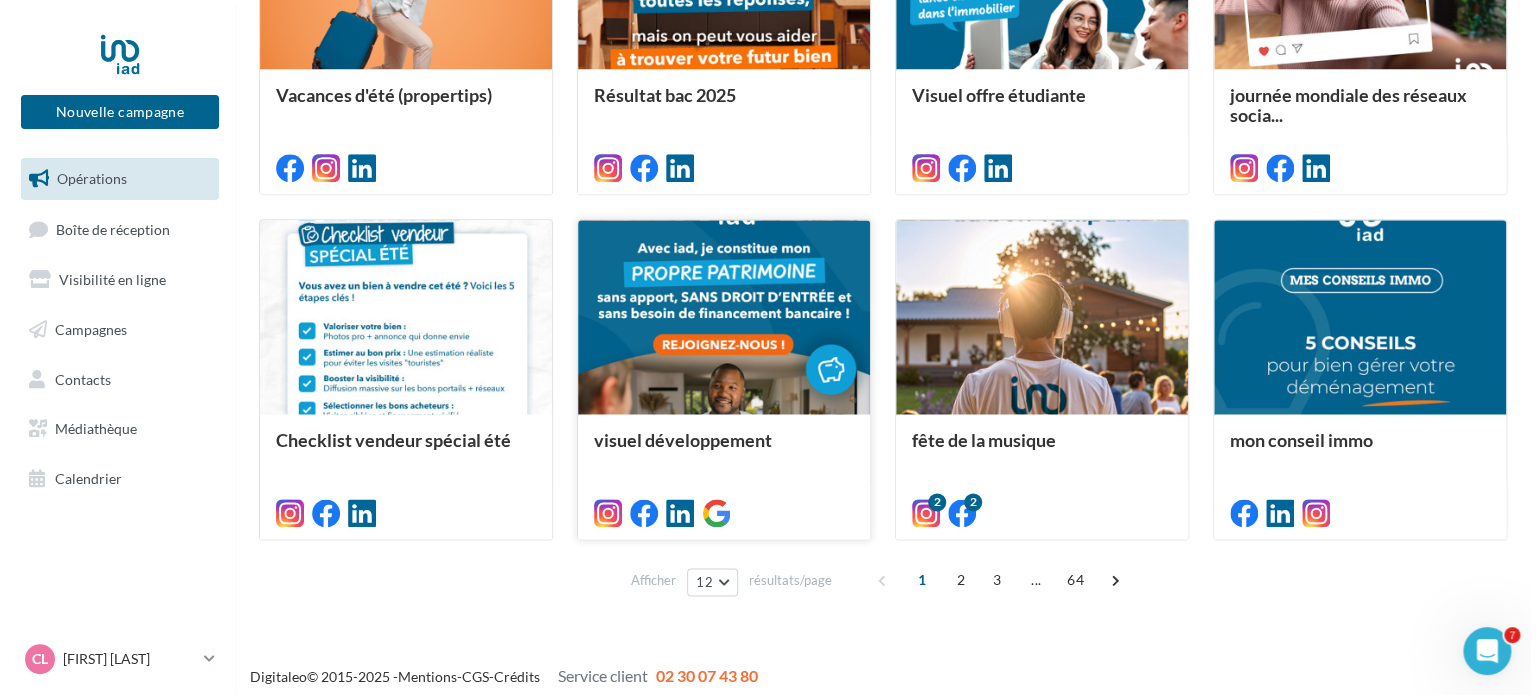 scroll, scrollTop: 1063, scrollLeft: 0, axis: vertical 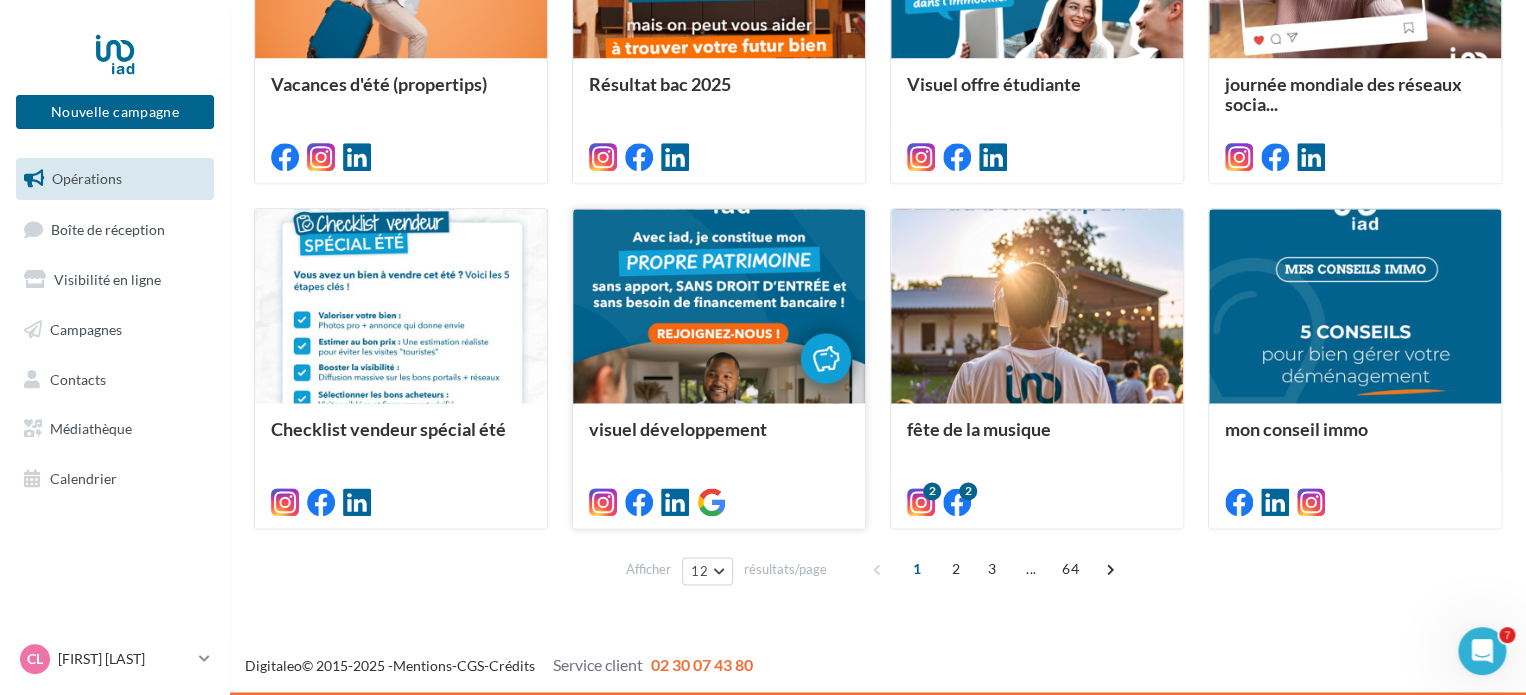 click at bounding box center [719, 307] 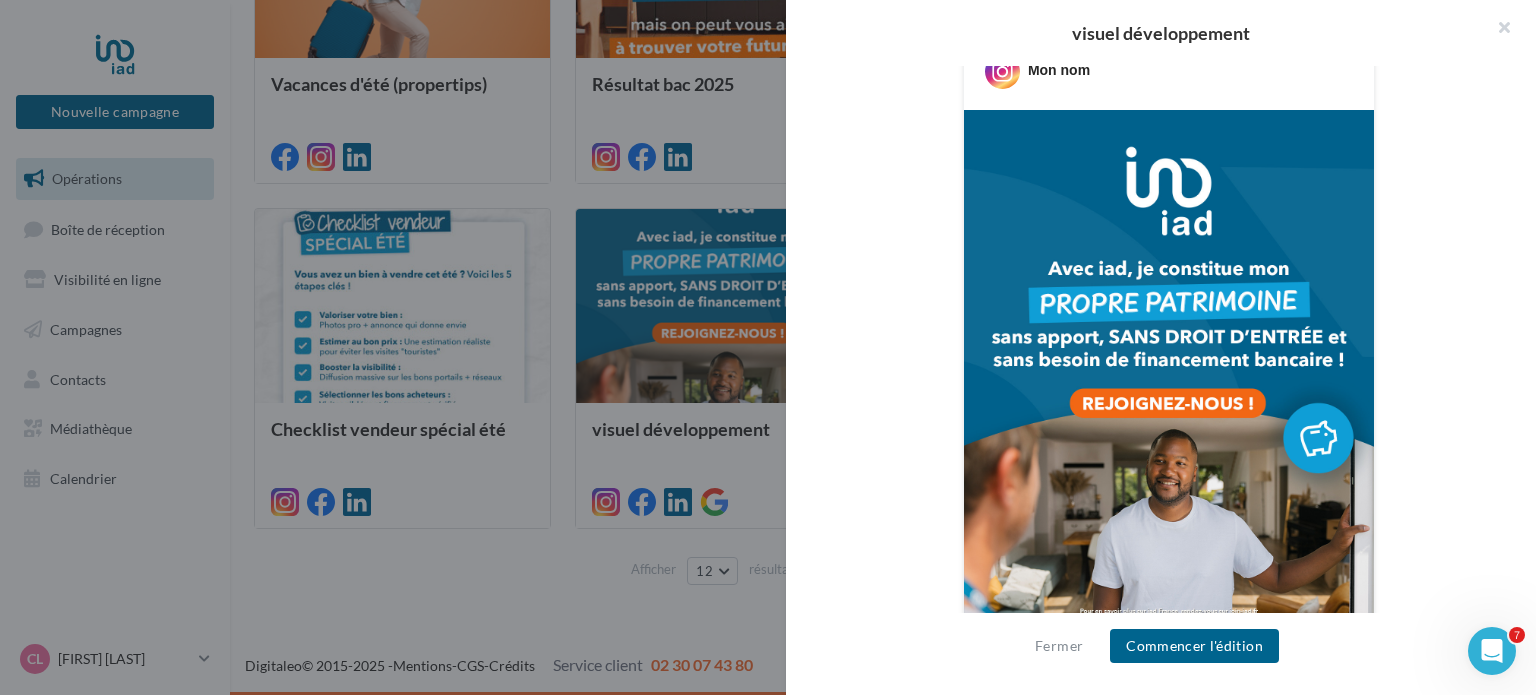 scroll, scrollTop: 500, scrollLeft: 0, axis: vertical 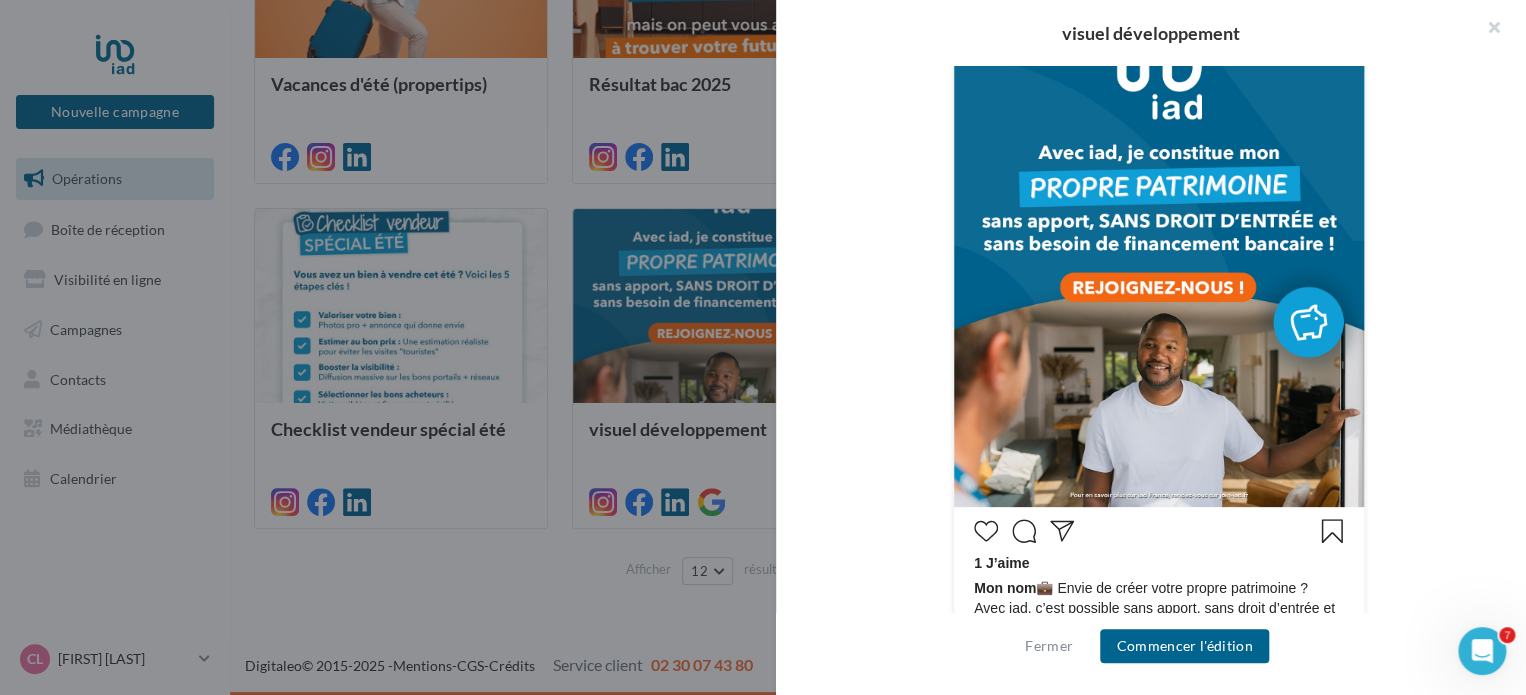 click at bounding box center (763, 347) 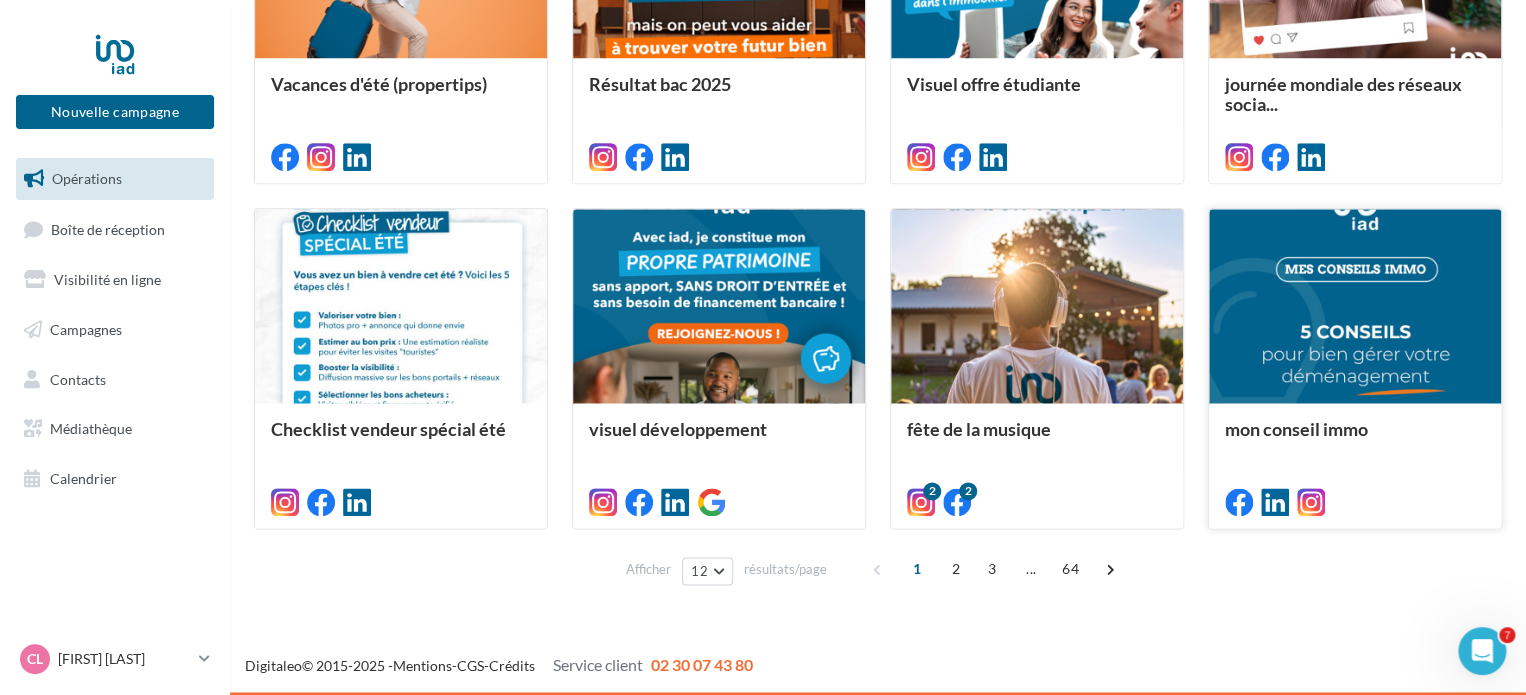 click at bounding box center (1355, 307) 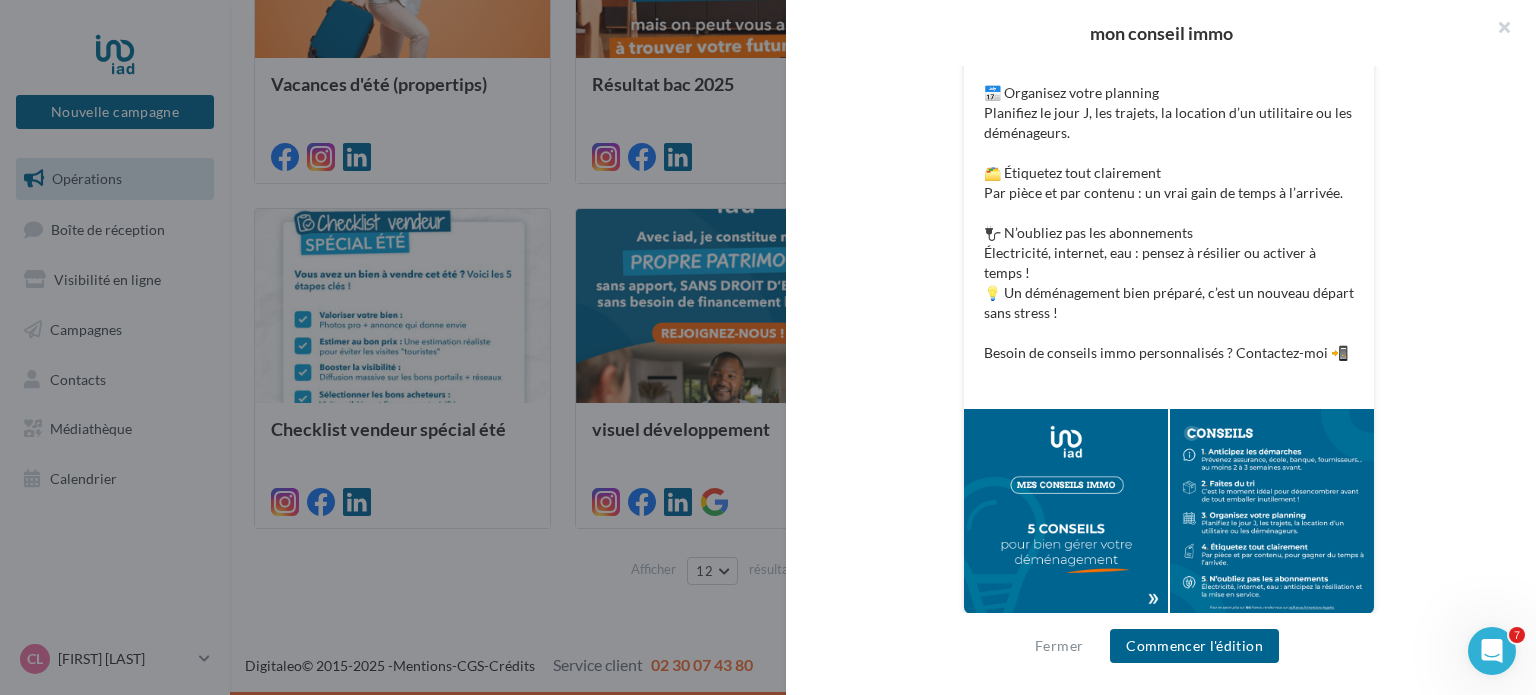 scroll, scrollTop: 698, scrollLeft: 0, axis: vertical 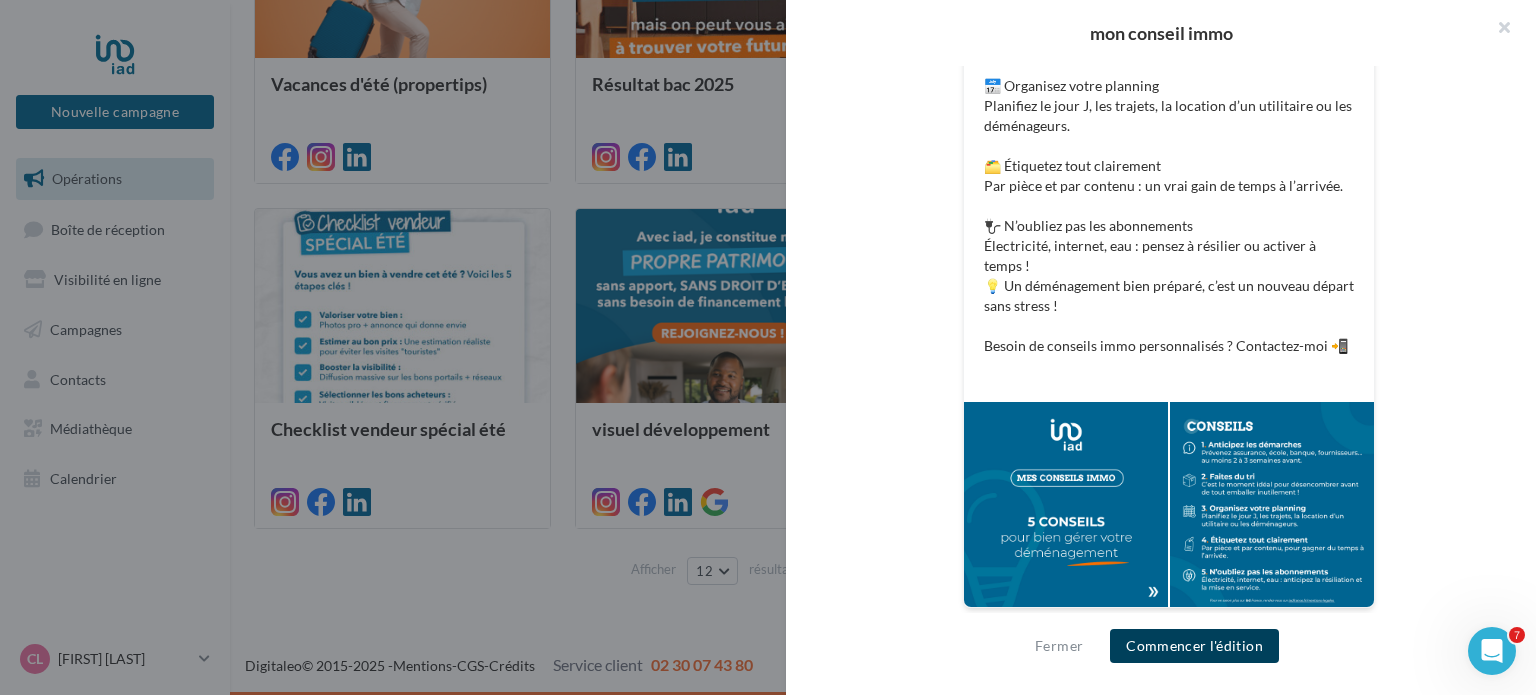 click on "Commencer l'édition" at bounding box center (1194, 646) 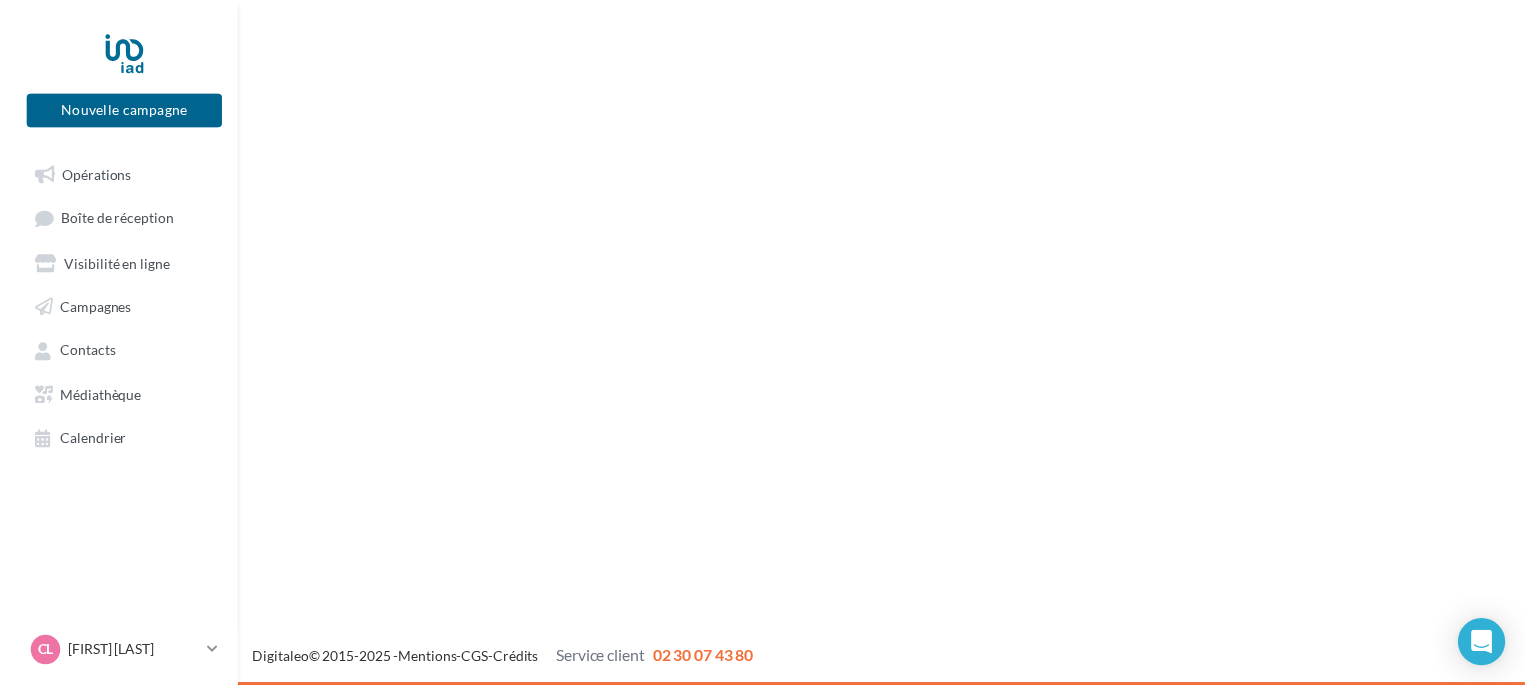 scroll, scrollTop: 0, scrollLeft: 0, axis: both 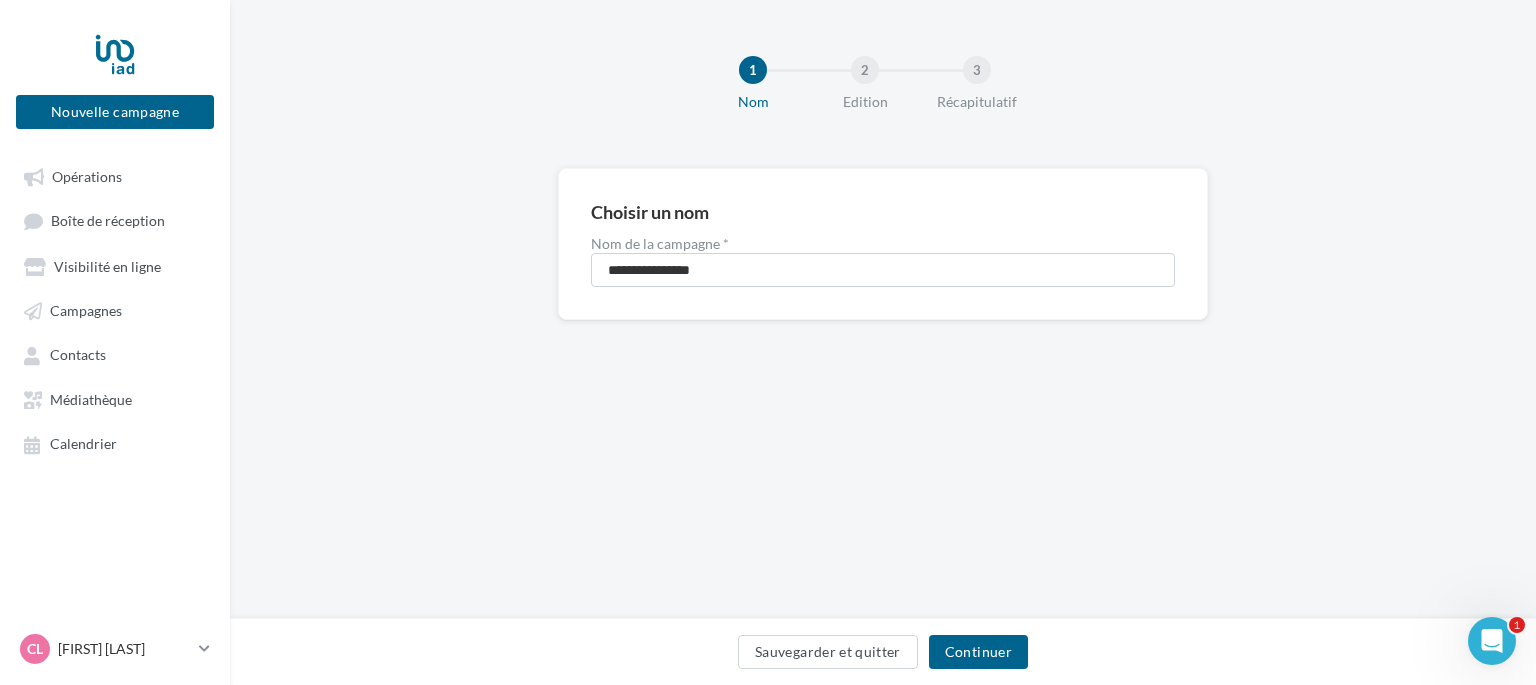 click on "Choisir un nom" at bounding box center [650, 212] 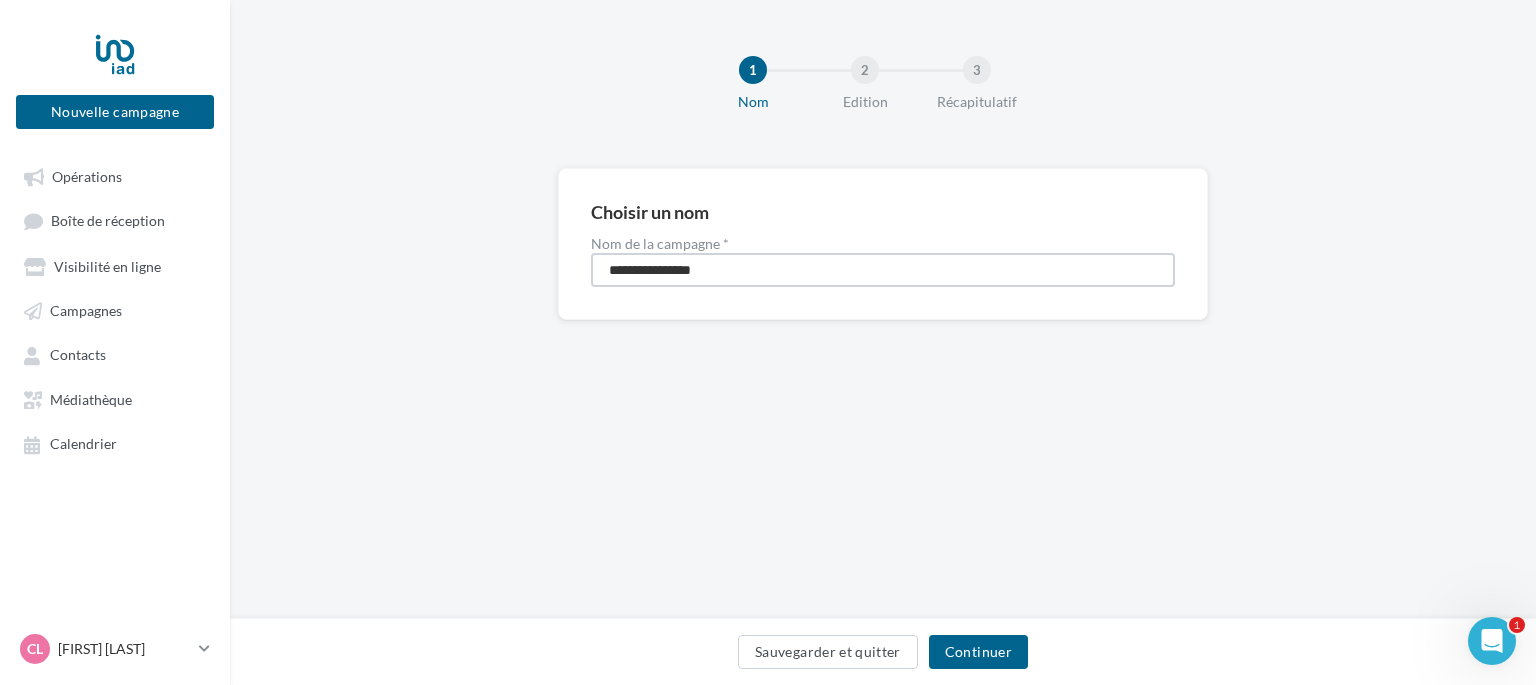 click on "**********" at bounding box center [883, 270] 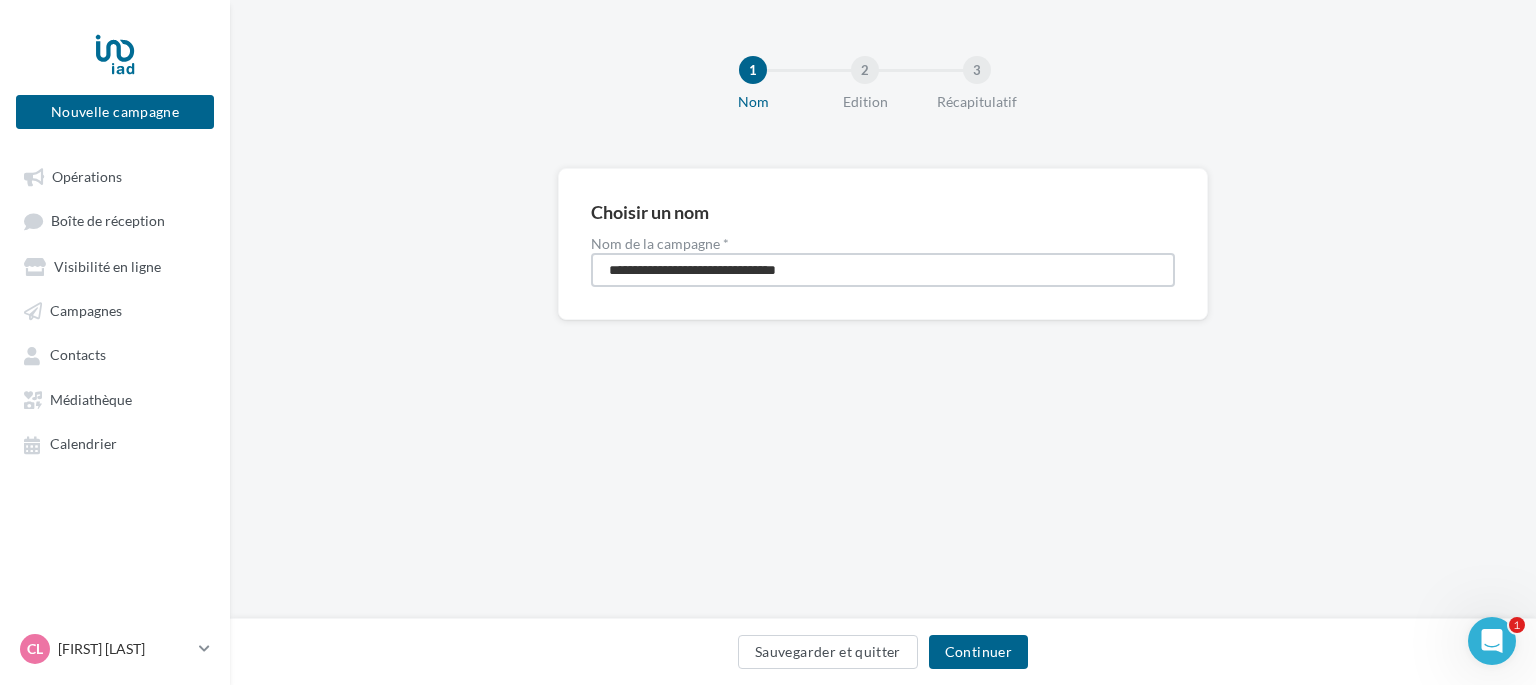 click on "**********" at bounding box center [883, 270] 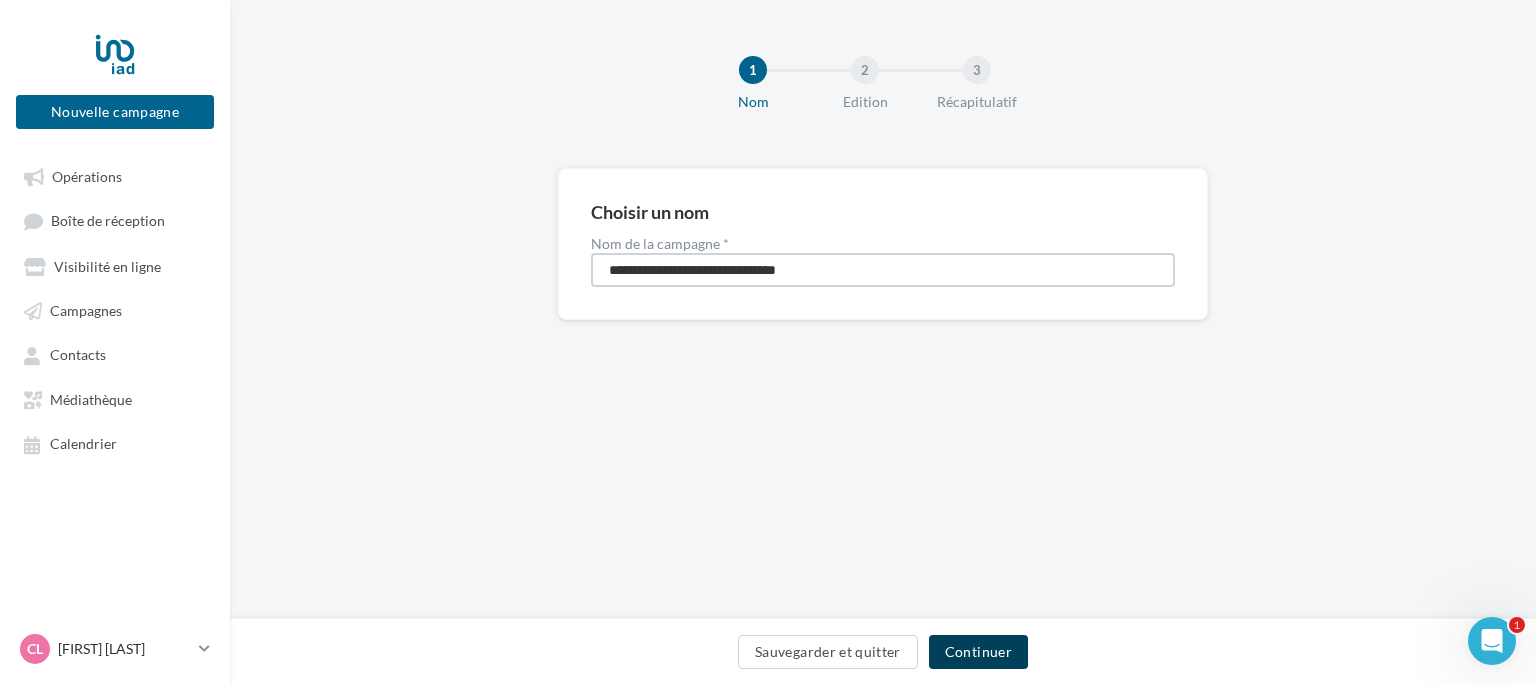 type on "**********" 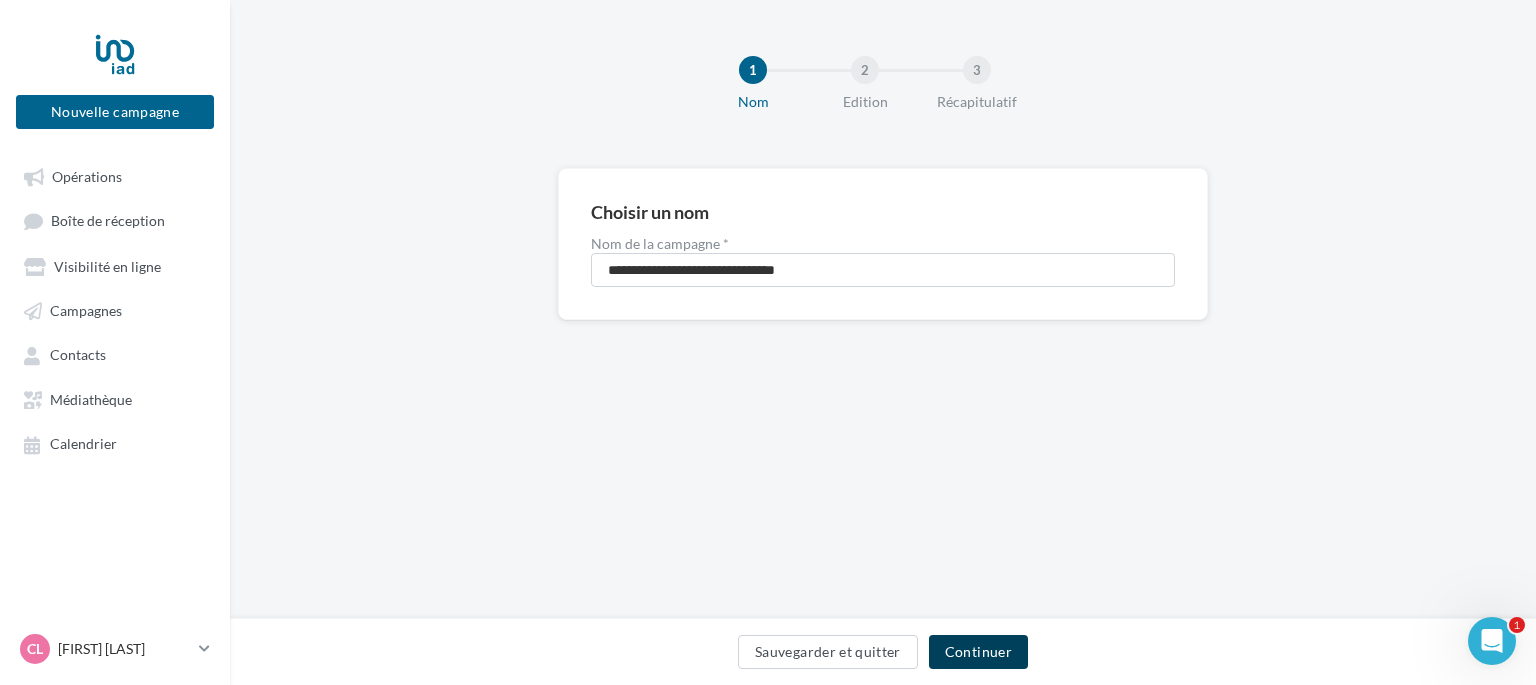 click on "Continuer" at bounding box center [978, 652] 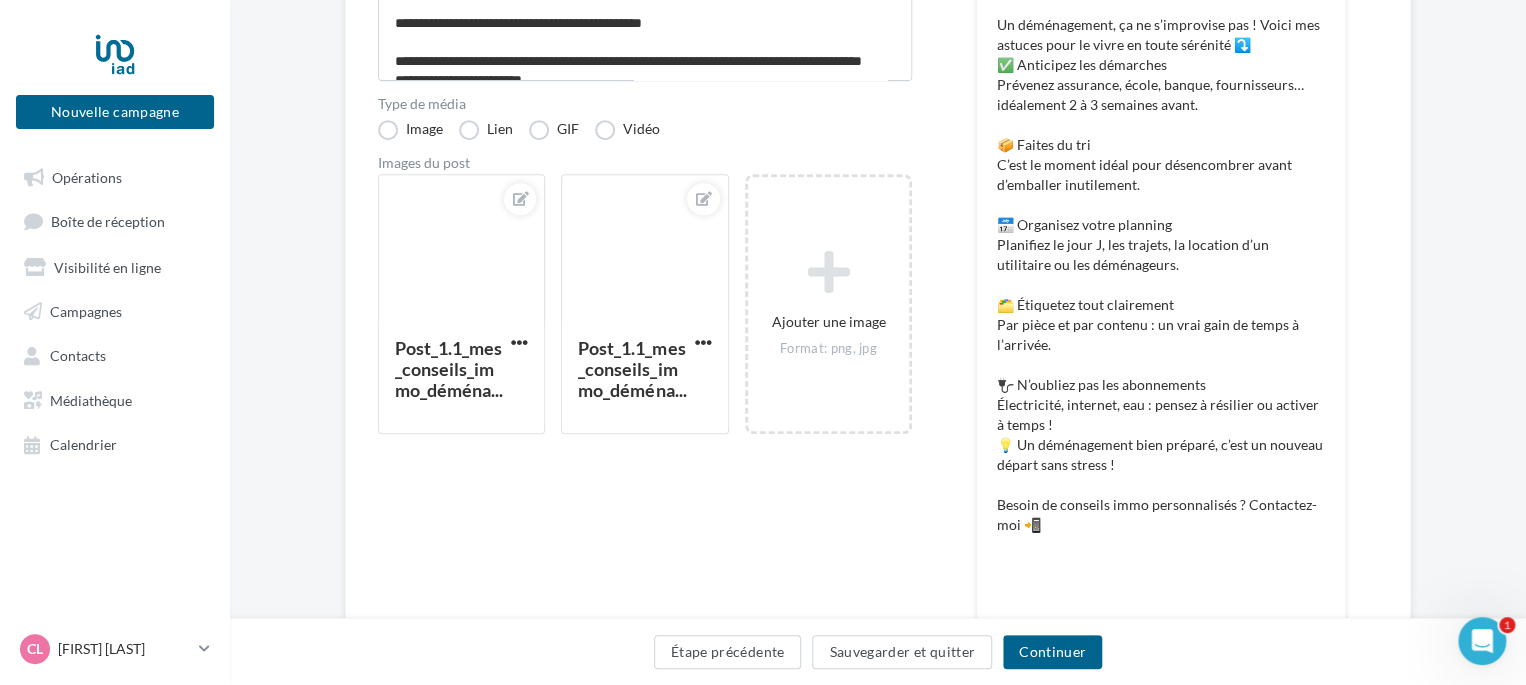 scroll, scrollTop: 400, scrollLeft: 0, axis: vertical 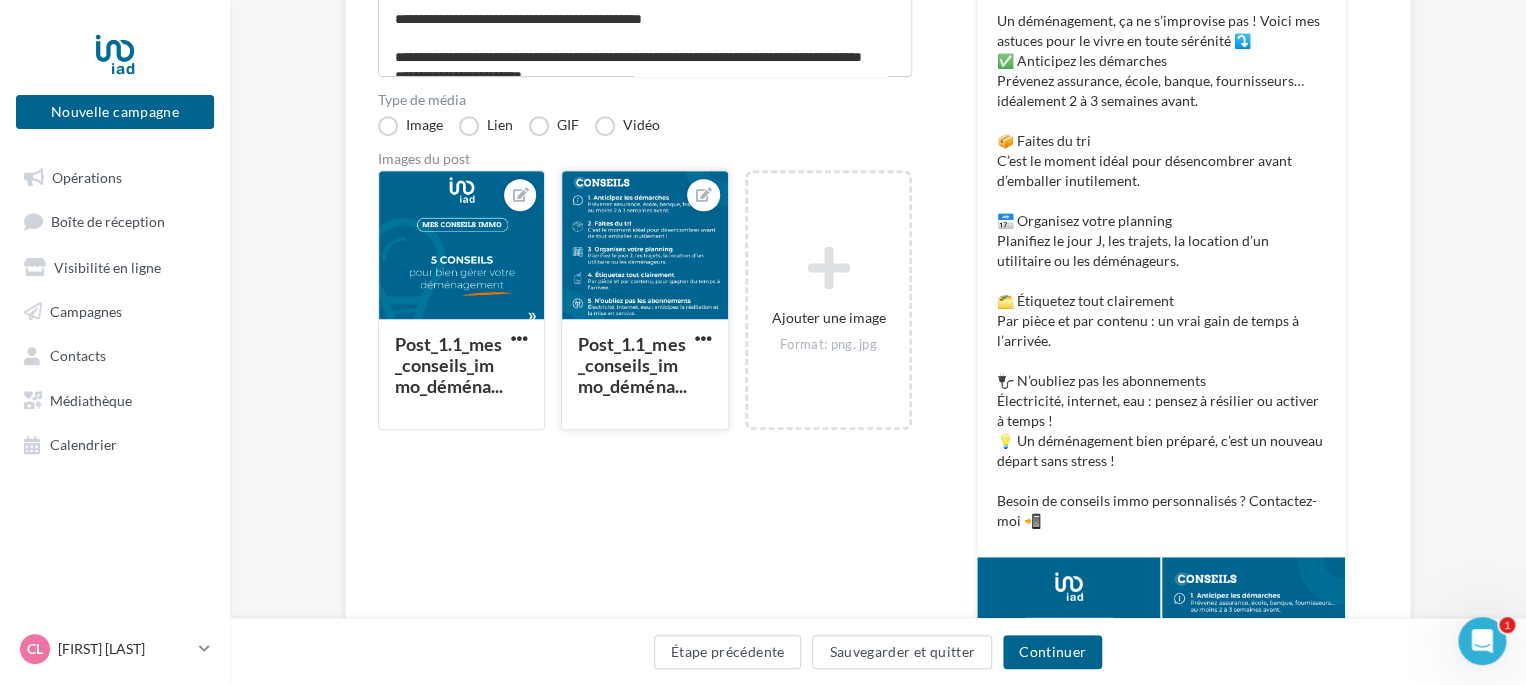 click at bounding box center (644, 246) 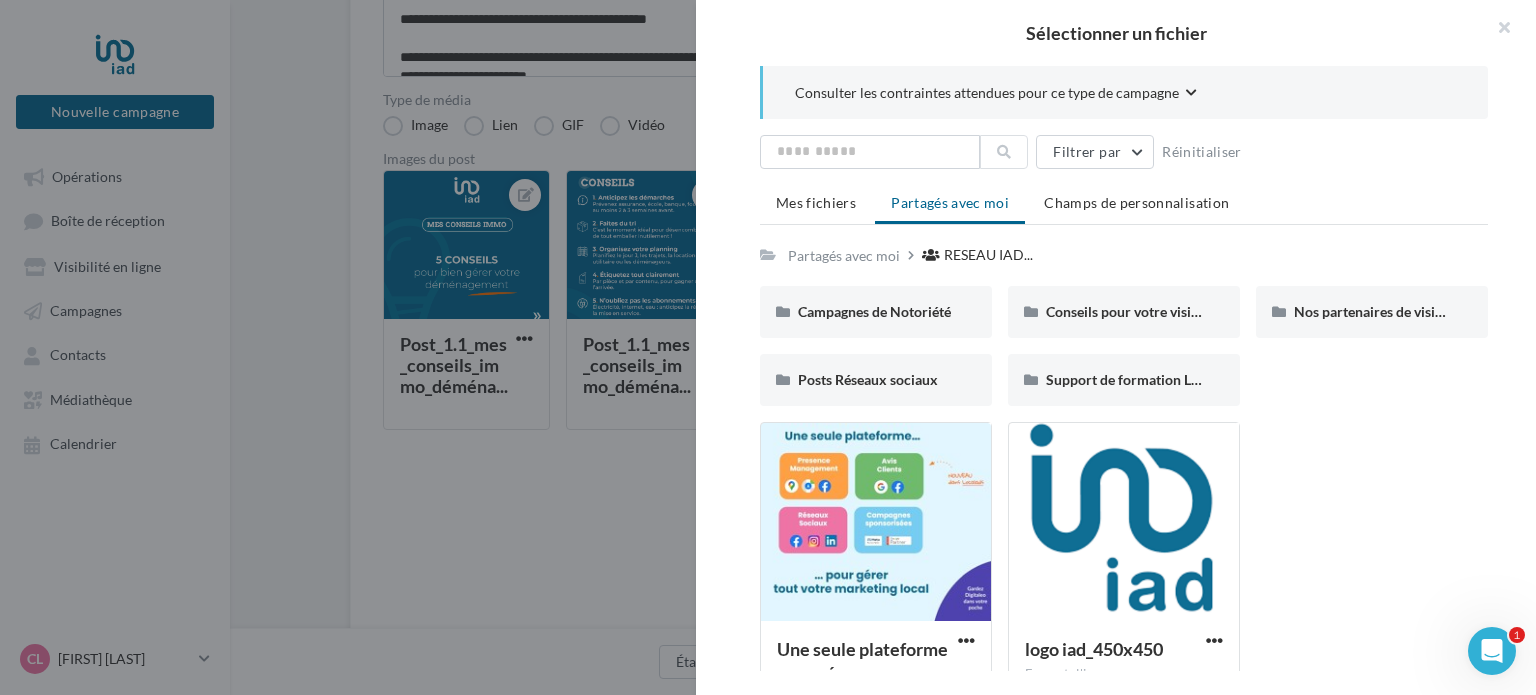 click on "Sélectionner un fichier
Consulter les contraintes attendues pour ce type de campagne                   Filtrer par        Réinitialiser
Mes fichiers
Partagés avec moi
Champs de personnalisation
Partagés avec moi            RESEAU IAD...                  RI           Partagé par  RESEAU IAD FRANCE            Campagnes de Notoriété            Campagnes de Notoriété      Conseils pour votre visibilité locale            Conseils pour votre visibilité locale      Nos partenaires de visibilité locale            Nos partenaires de visibilité locale      Posts Réseaux sociaux            Posts Réseaux sociaux      Support de formation Localads            Support de formation Localads                      Une seule plateforme pour gé…  Format d'image: jpg                   Une seule plateforme pour gérer tout votre marketing local" at bounding box center [466, 430] 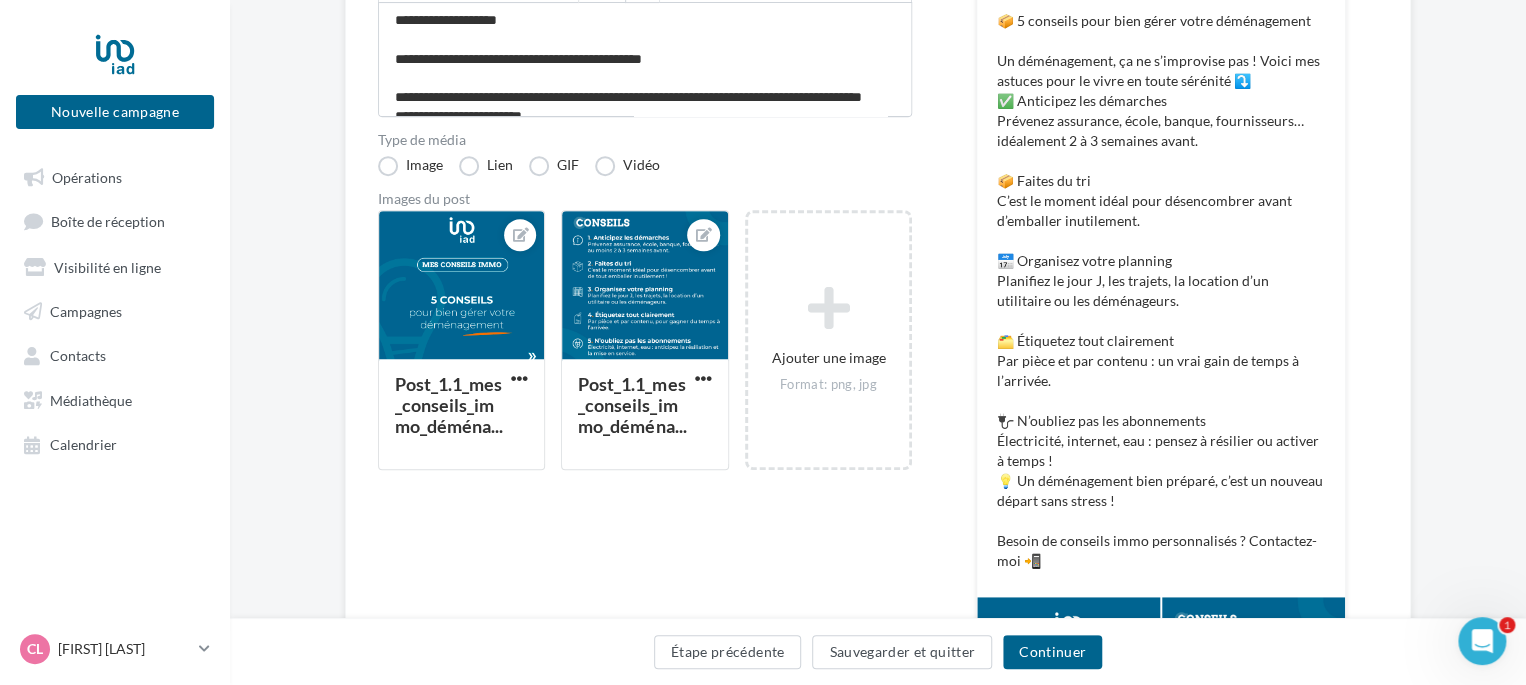 scroll, scrollTop: 349, scrollLeft: 0, axis: vertical 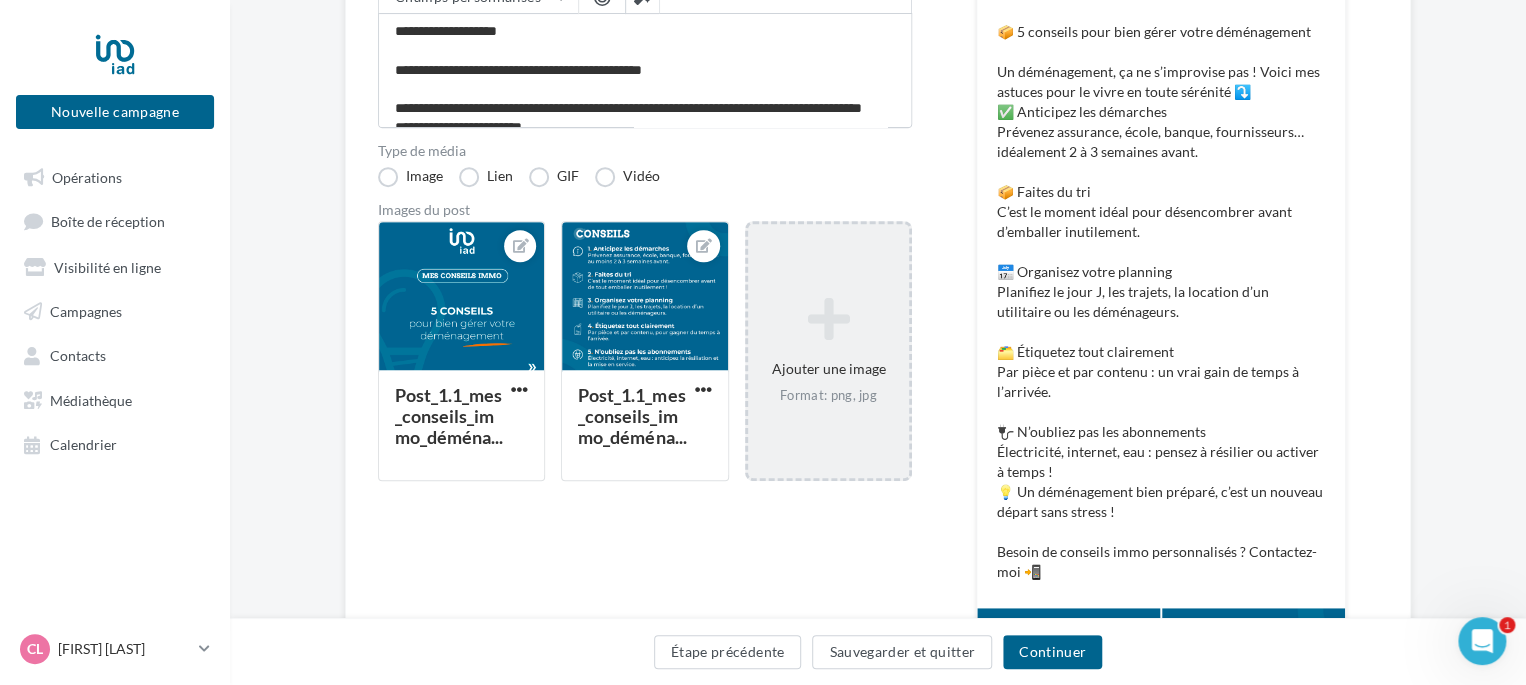 click at bounding box center [828, 319] 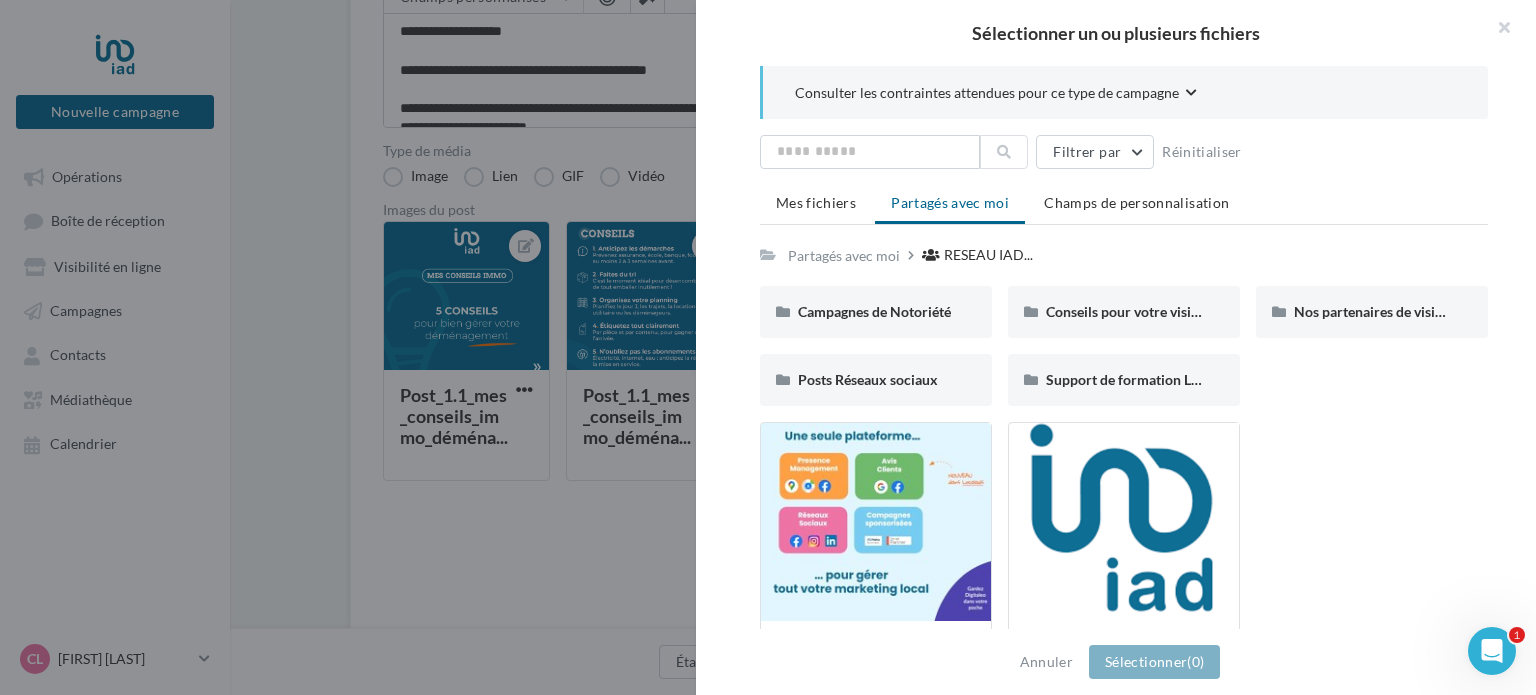 click at bounding box center [768, 347] 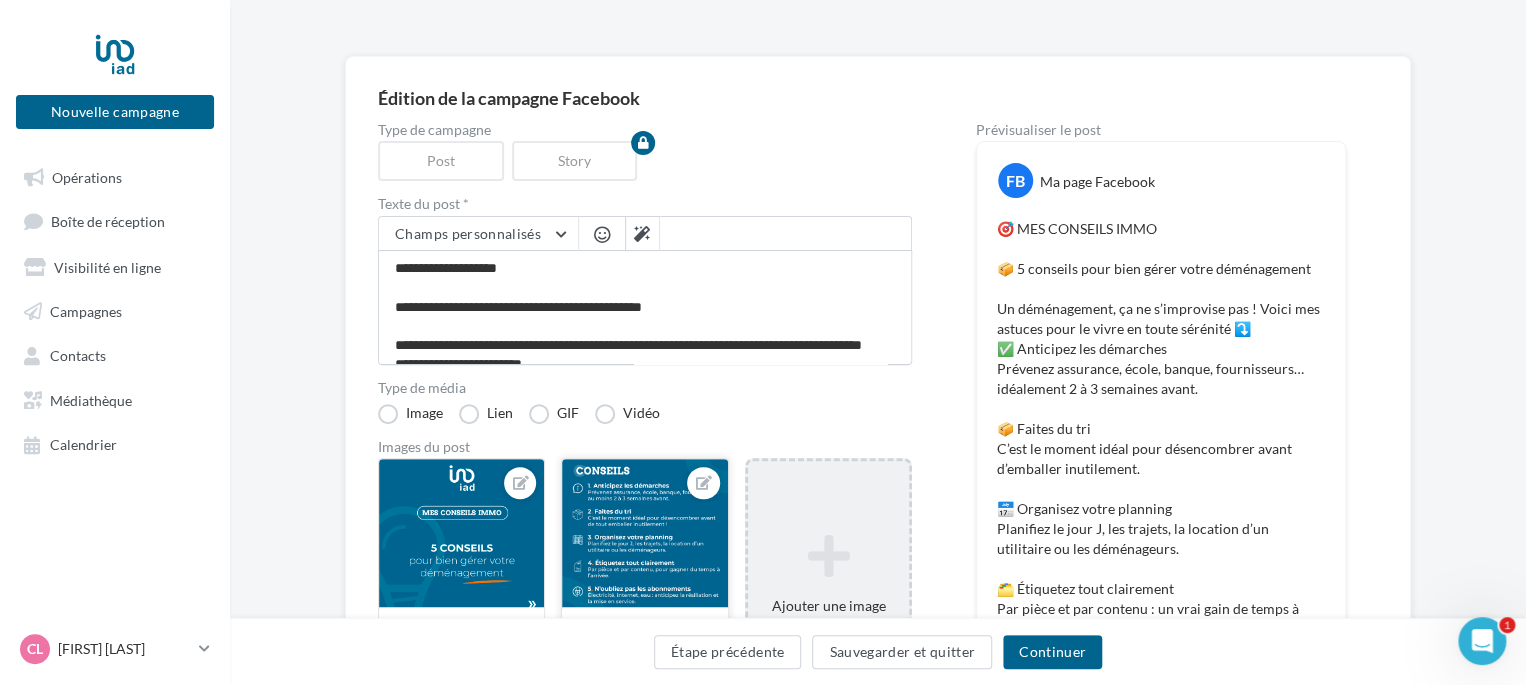 scroll, scrollTop: 49, scrollLeft: 0, axis: vertical 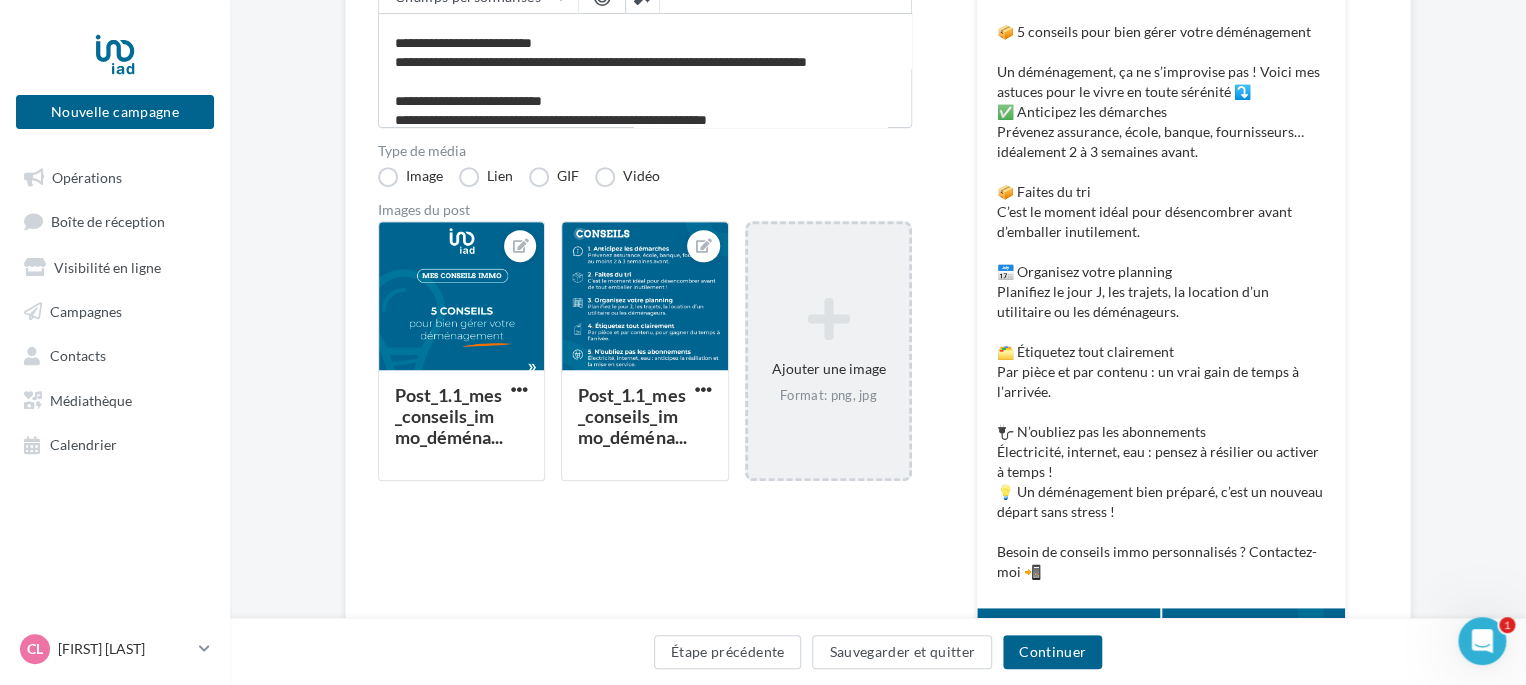 click on "Ajouter une image     Format: png, jpg" at bounding box center (828, 351) 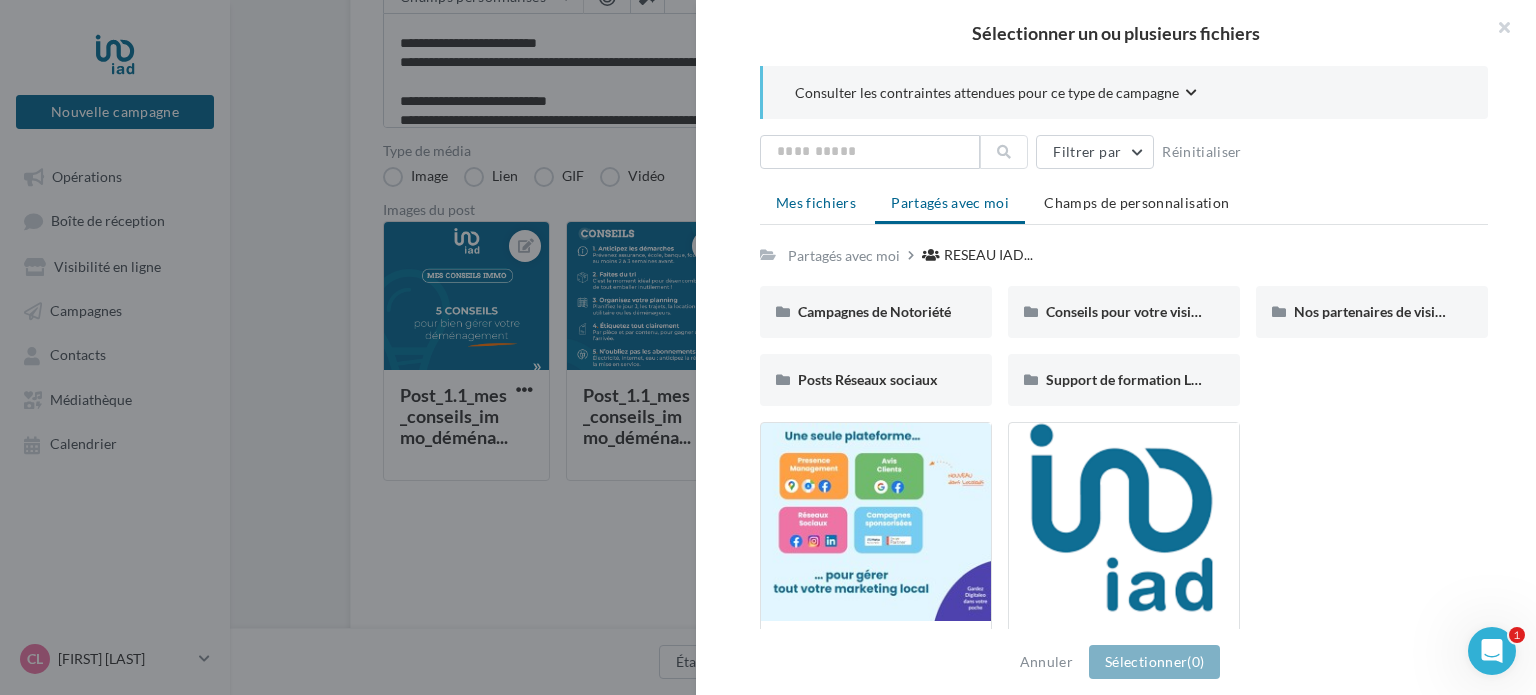 click on "Mes fichiers" at bounding box center (816, 202) 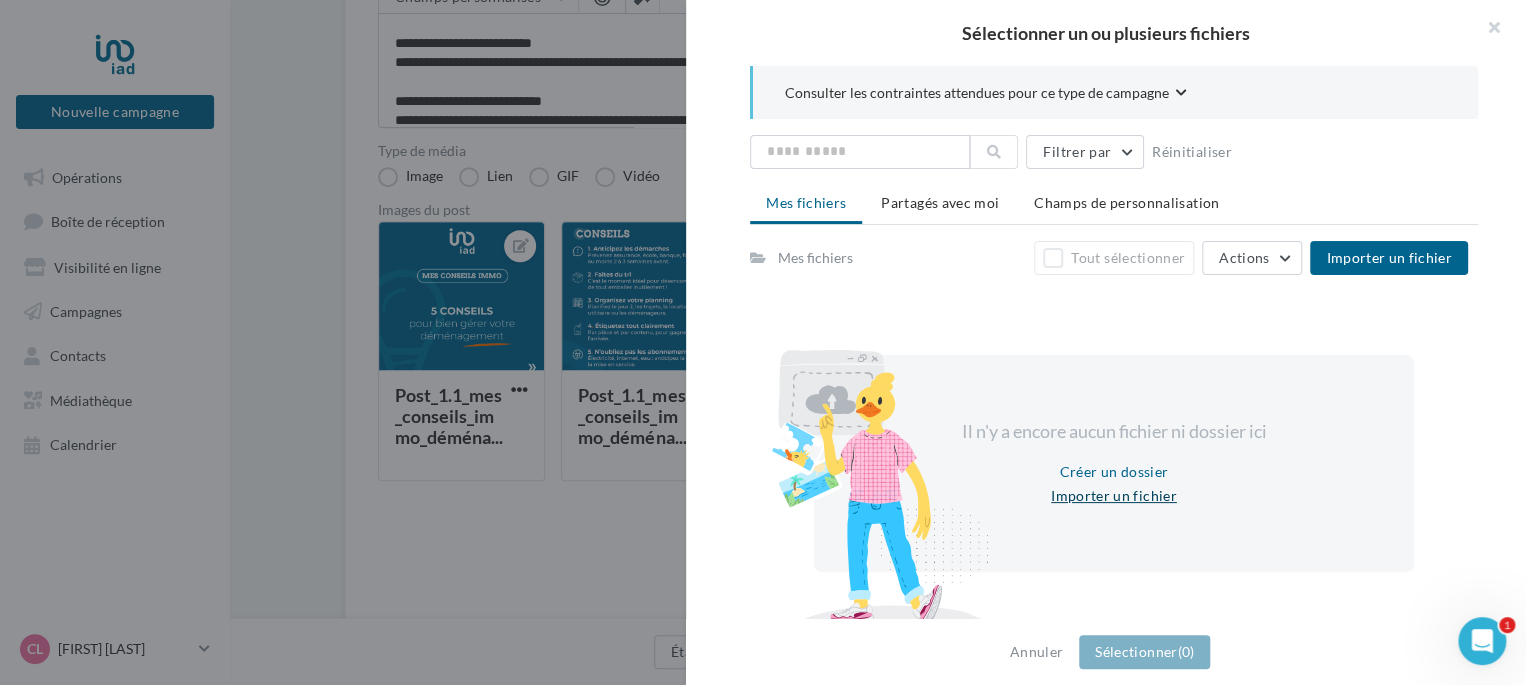 click on "Importer un fichier" at bounding box center [1114, 496] 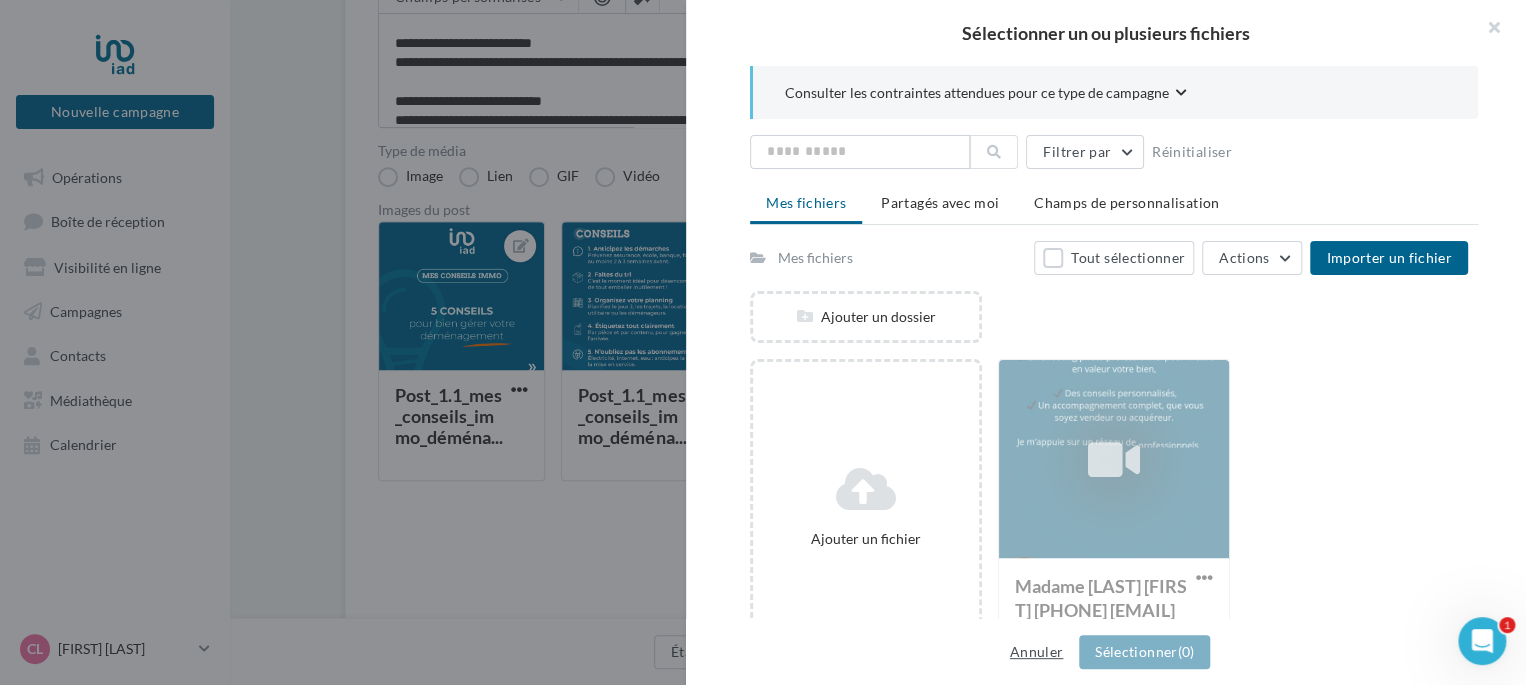 click on "Annuler" at bounding box center (1036, 652) 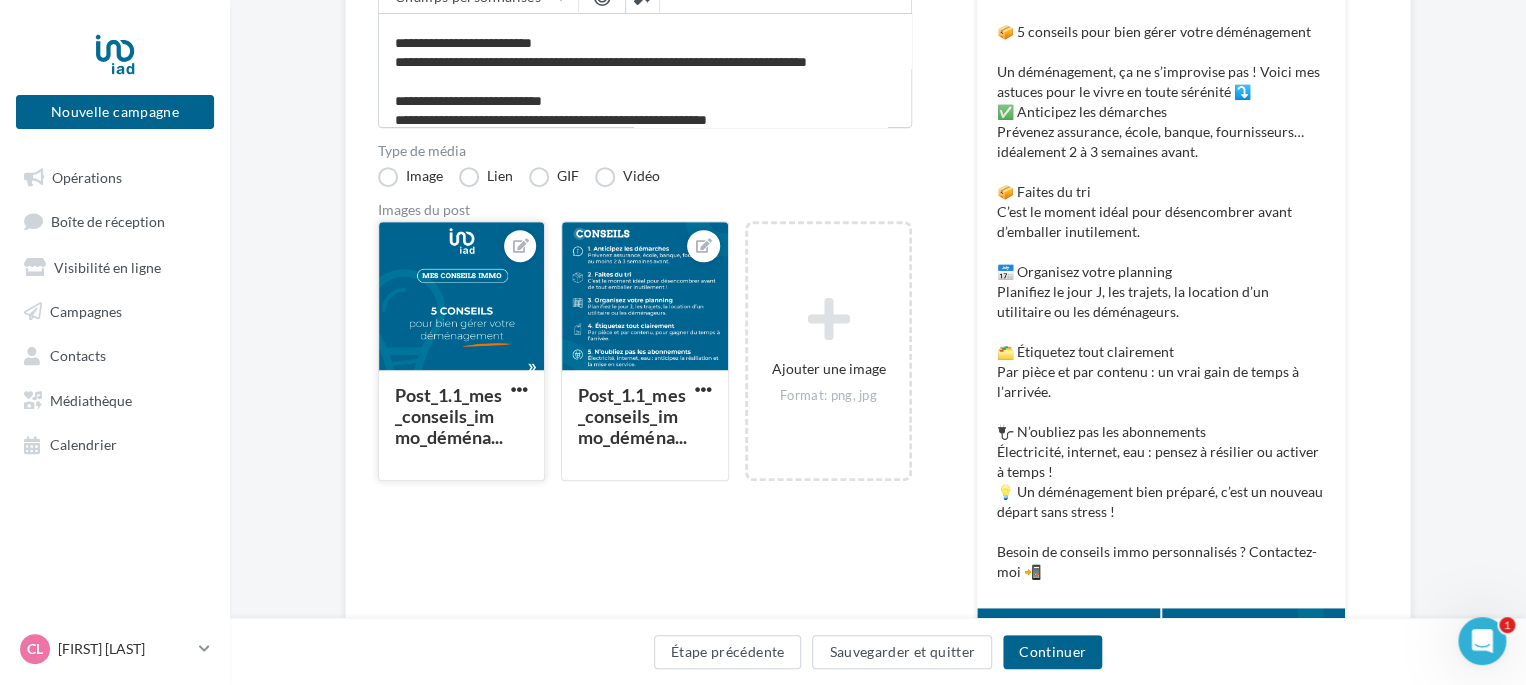 click at bounding box center (461, 297) 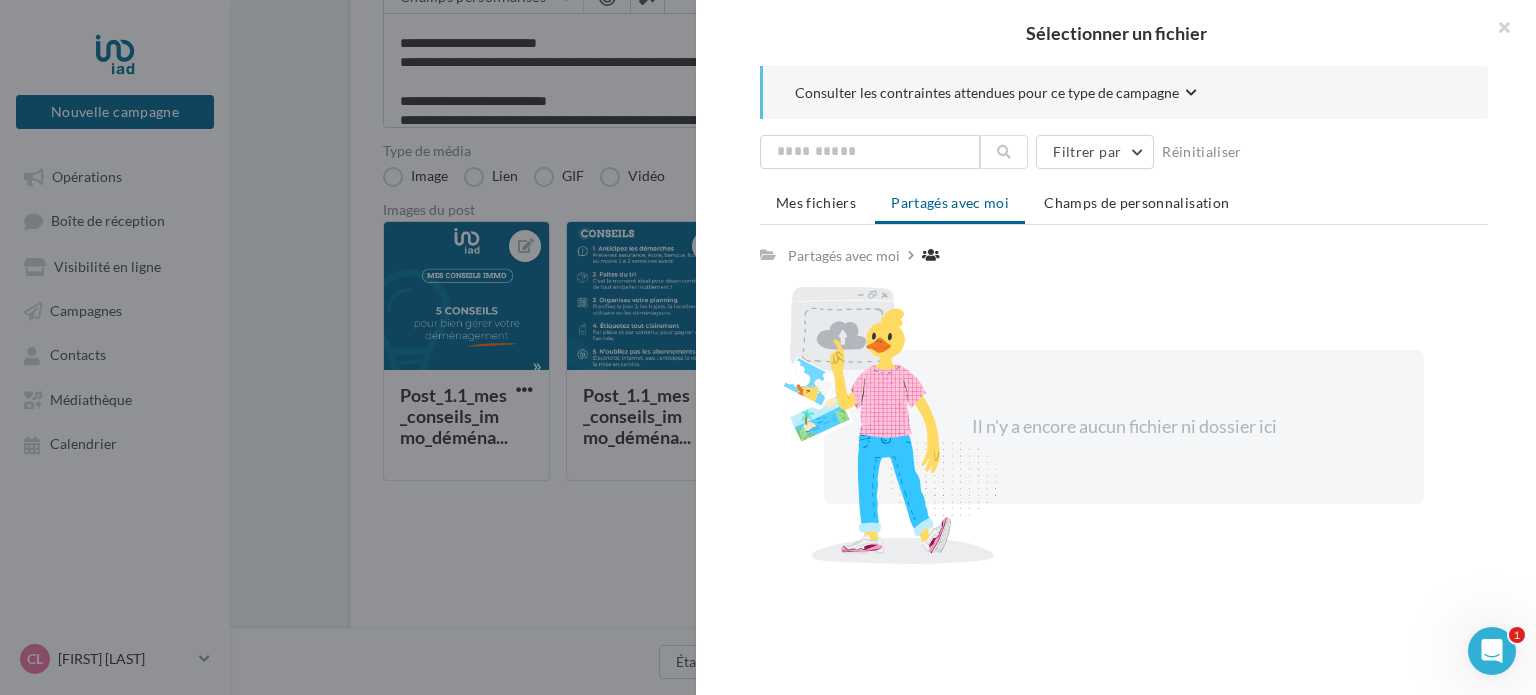 click on "Sélectionner un fichier
Consulter les contraintes attendues pour ce type de campagne                   Filtrer par        Réinitialiser
Mes fichiers
Partagés avec moi
Champs de personnalisation
Partagés avec moi                                 RI           Partagé par  RESEAU IAD FRANCE               Il n'y a encore aucun fichier ni dossier ici" at bounding box center (466, 481) 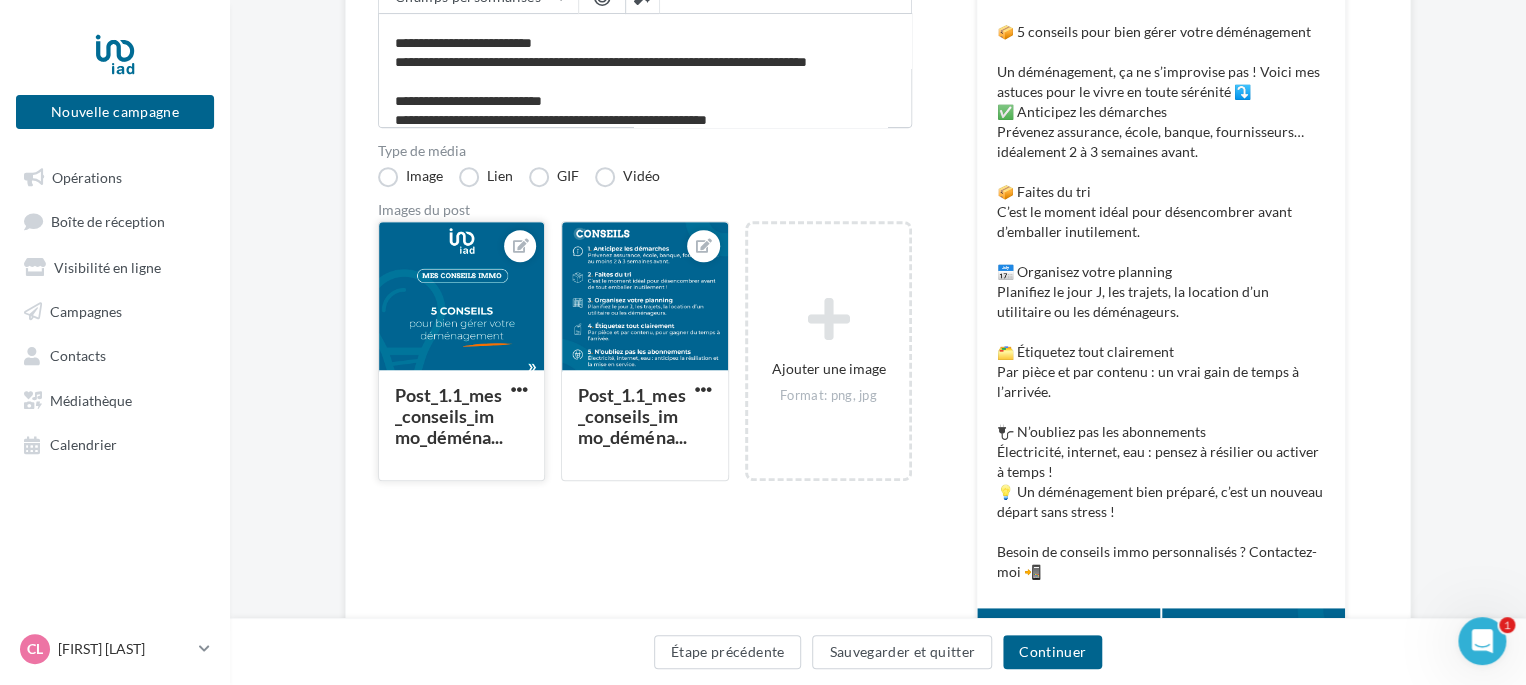 drag, startPoint x: 458, startPoint y: 335, endPoint x: 435, endPoint y: 328, distance: 24.04163 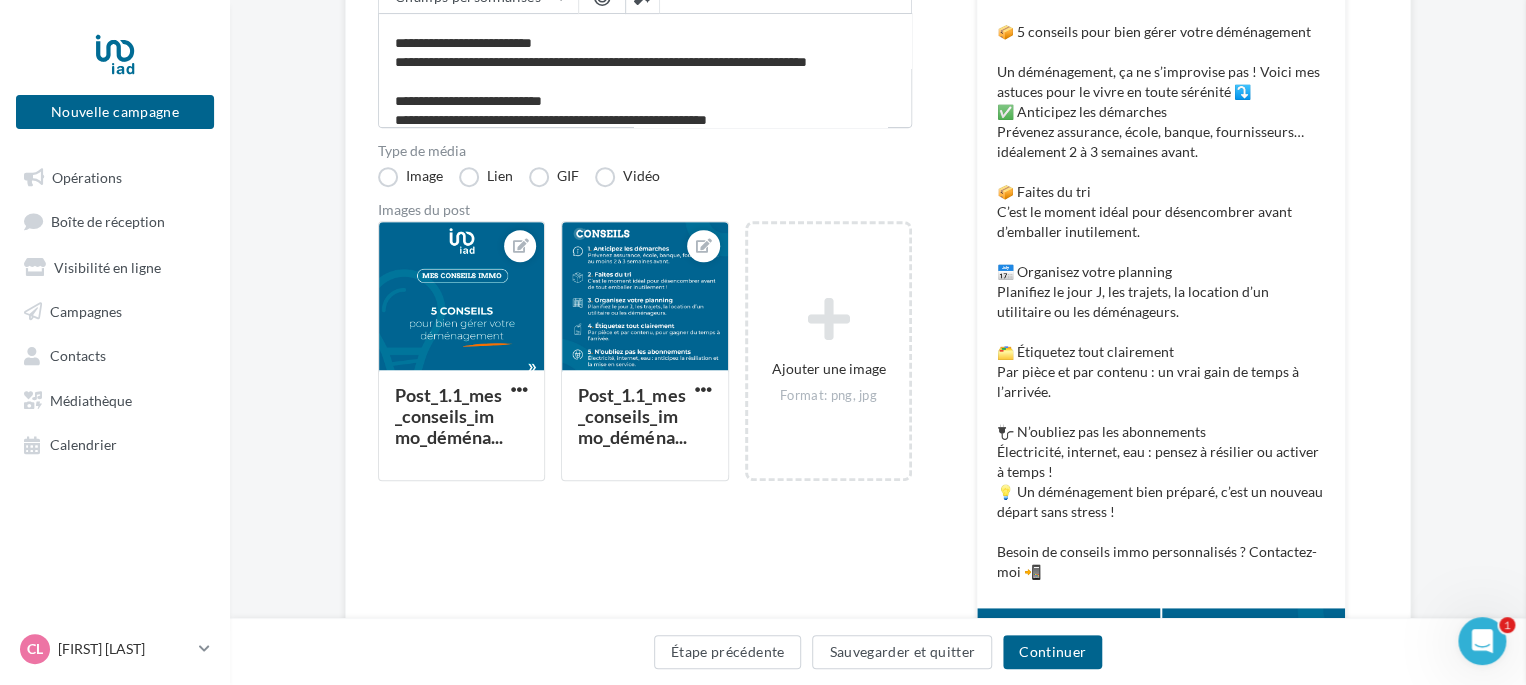 click on "Sélectionner un fichier
Consulter les contraintes attendues pour ce type de campagne                   Filtrer par        Réinitialiser
Mes fichiers
Partagés avec moi
Champs de personnalisation
Partagés avec moi                                 RI           Partagé par  RESEAU IAD FRANCE               Il n'y a encore aucun fichier ni dossier ici" at bounding box center (461, 481) 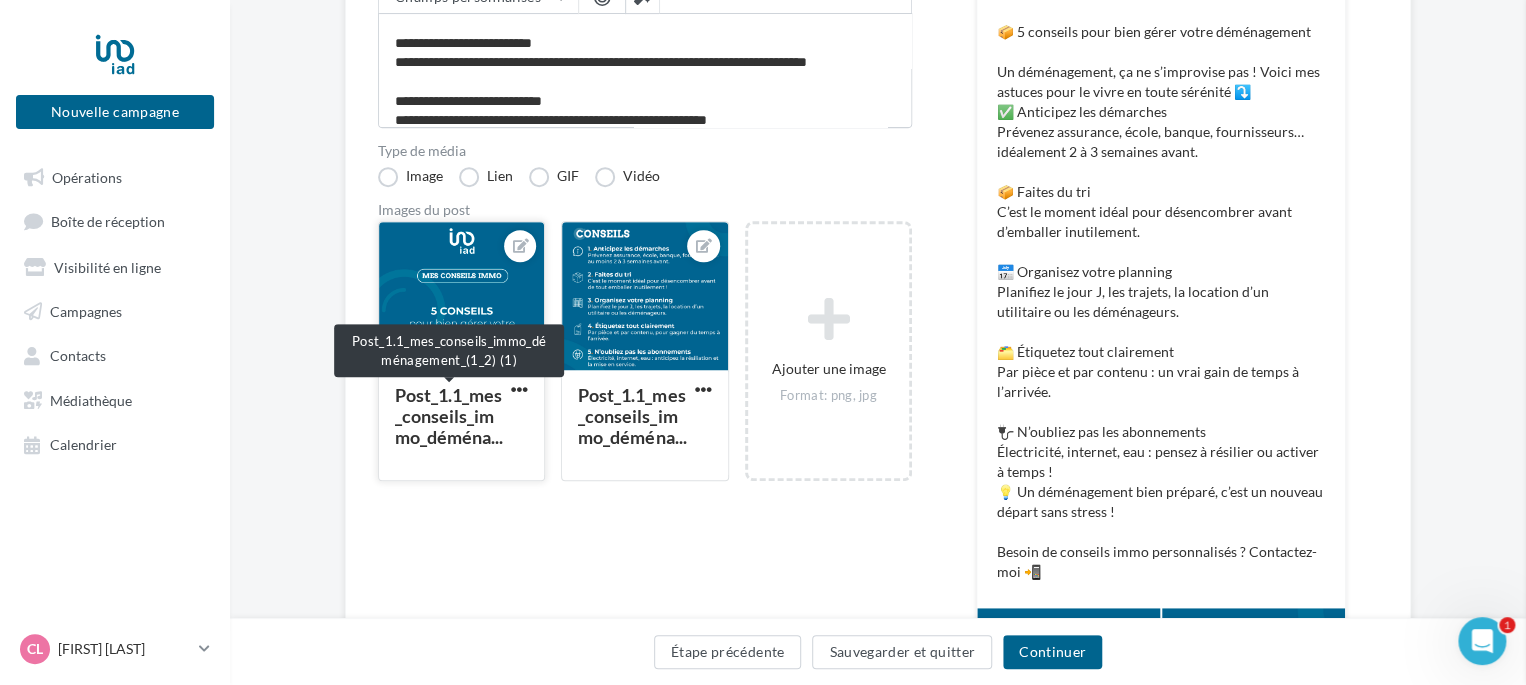 click on "Post_1.1_mes_conseils_immo_déména..." at bounding box center (449, 416) 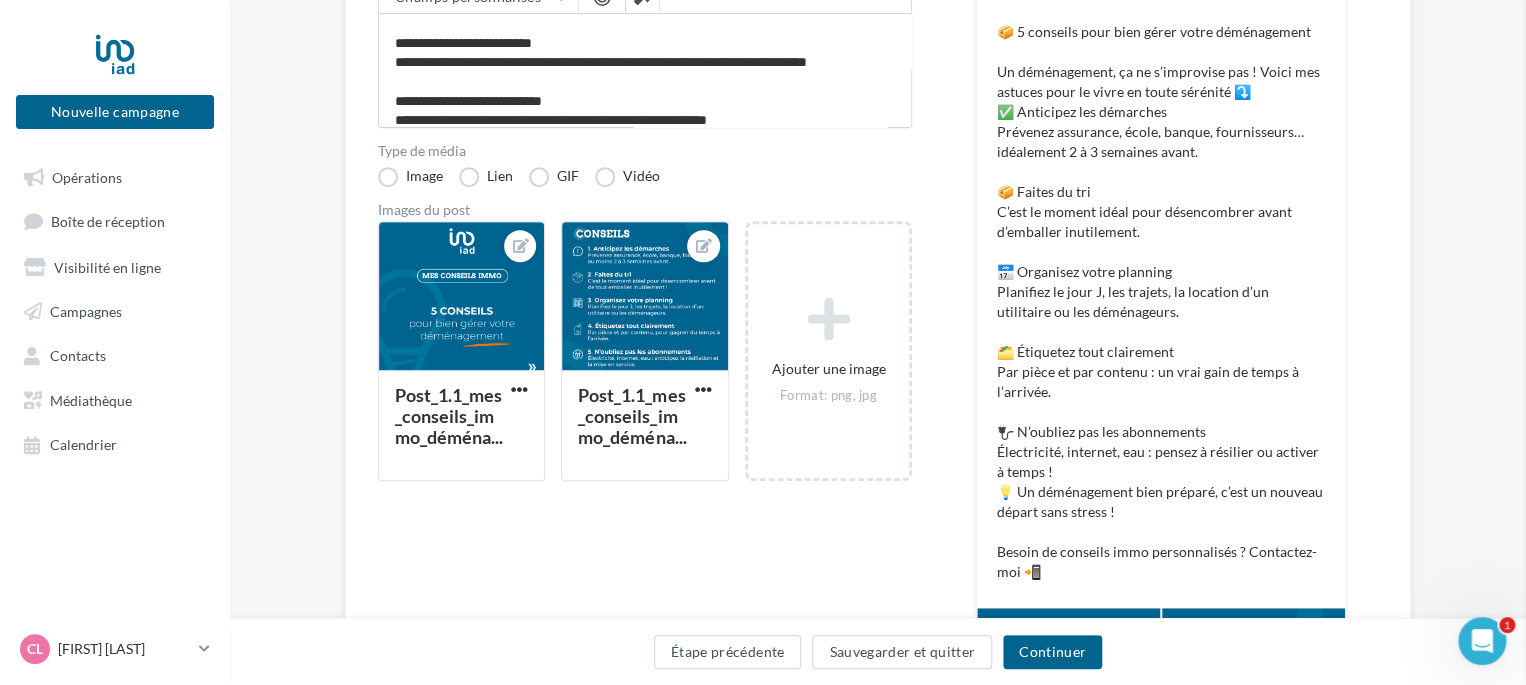 click at bounding box center (2289, 342) 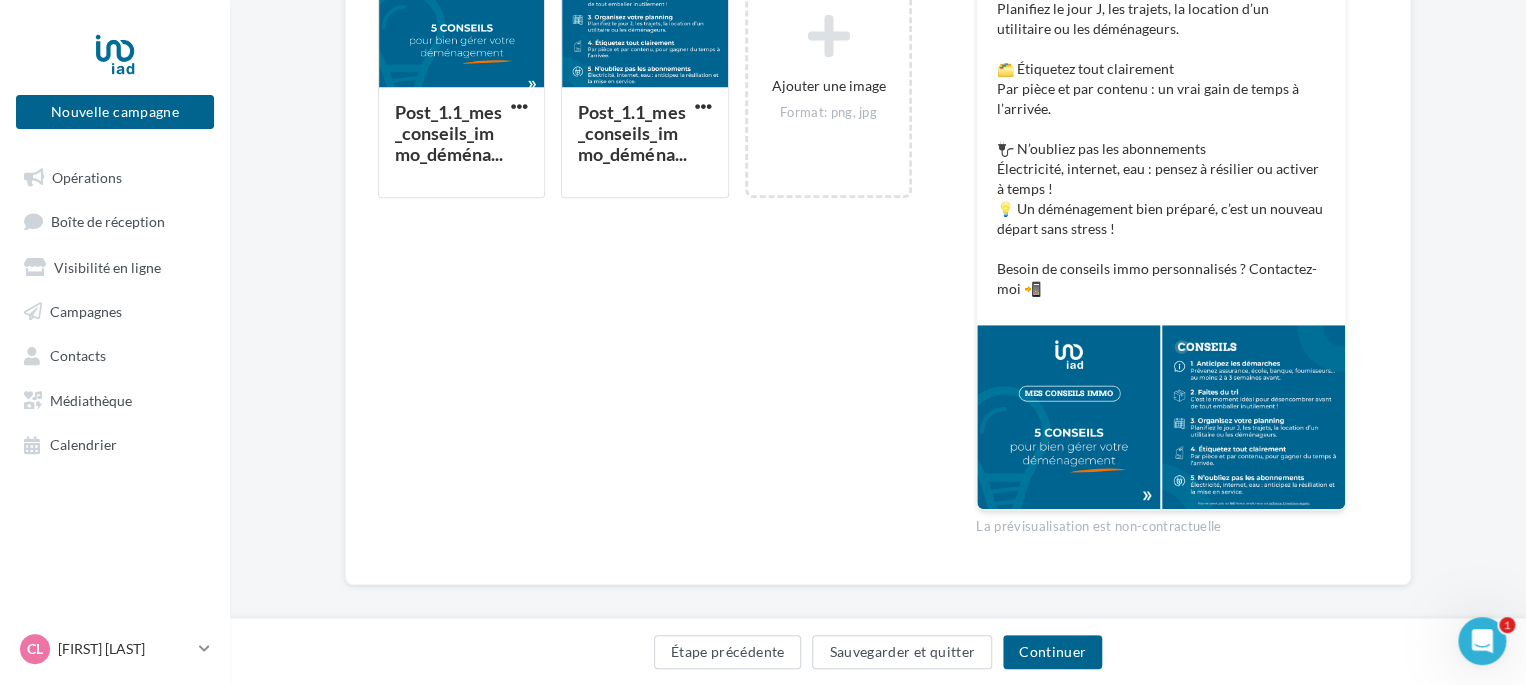 scroll, scrollTop: 649, scrollLeft: 0, axis: vertical 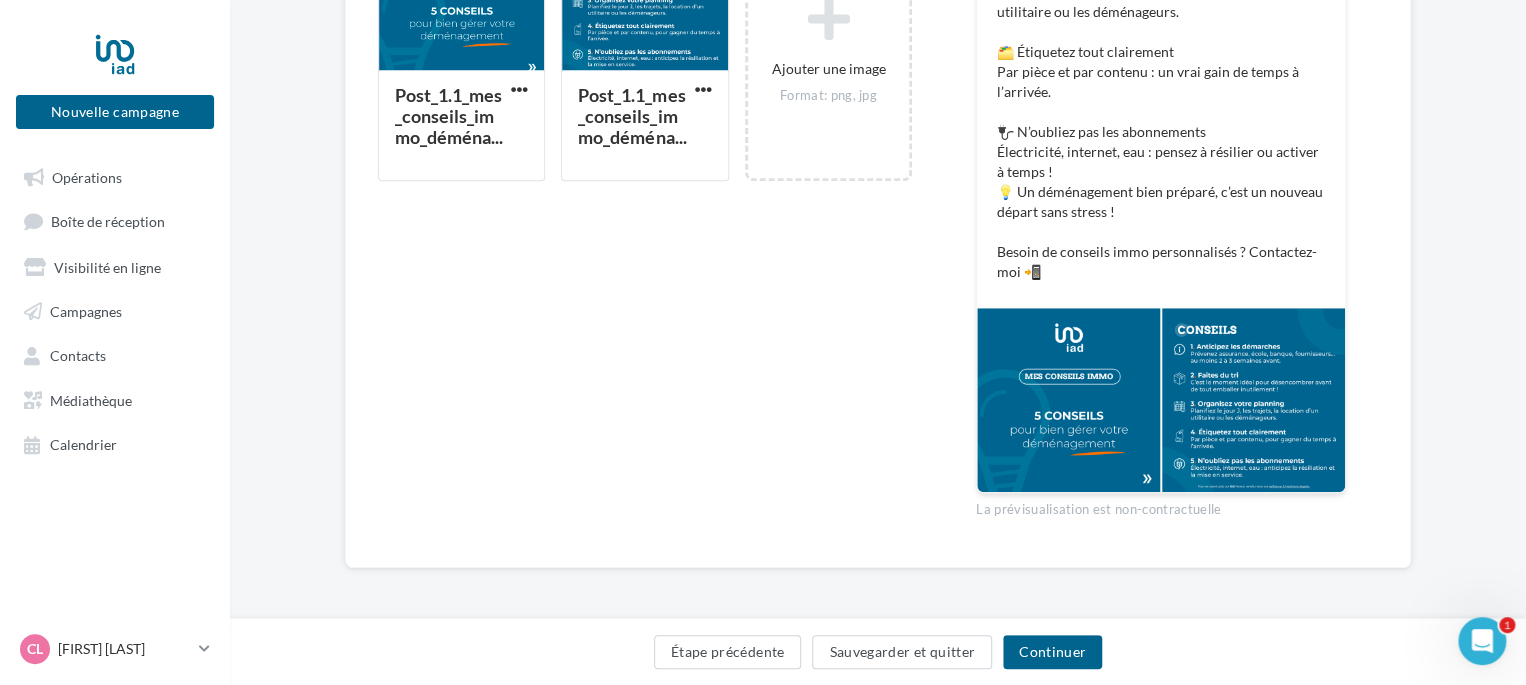 click at bounding box center [1068, 400] 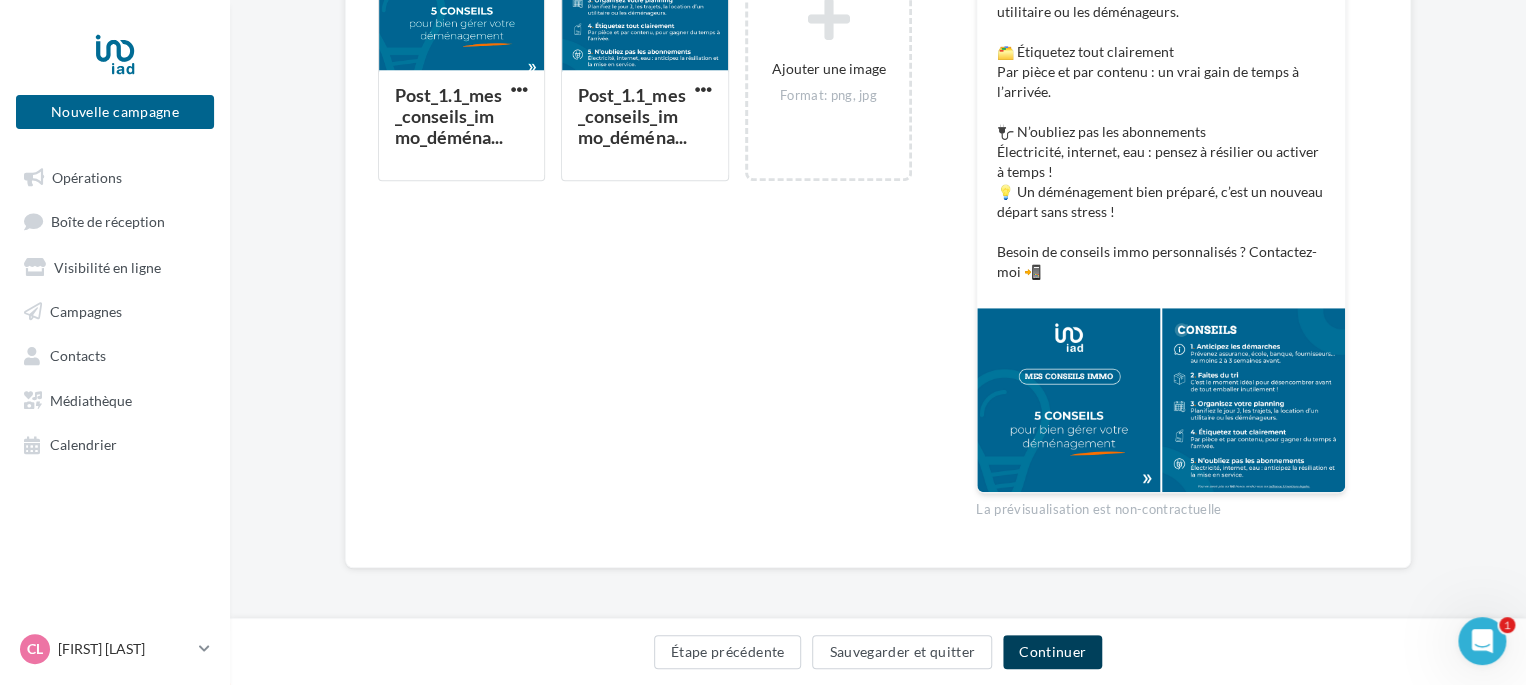click on "Continuer" at bounding box center (1052, 652) 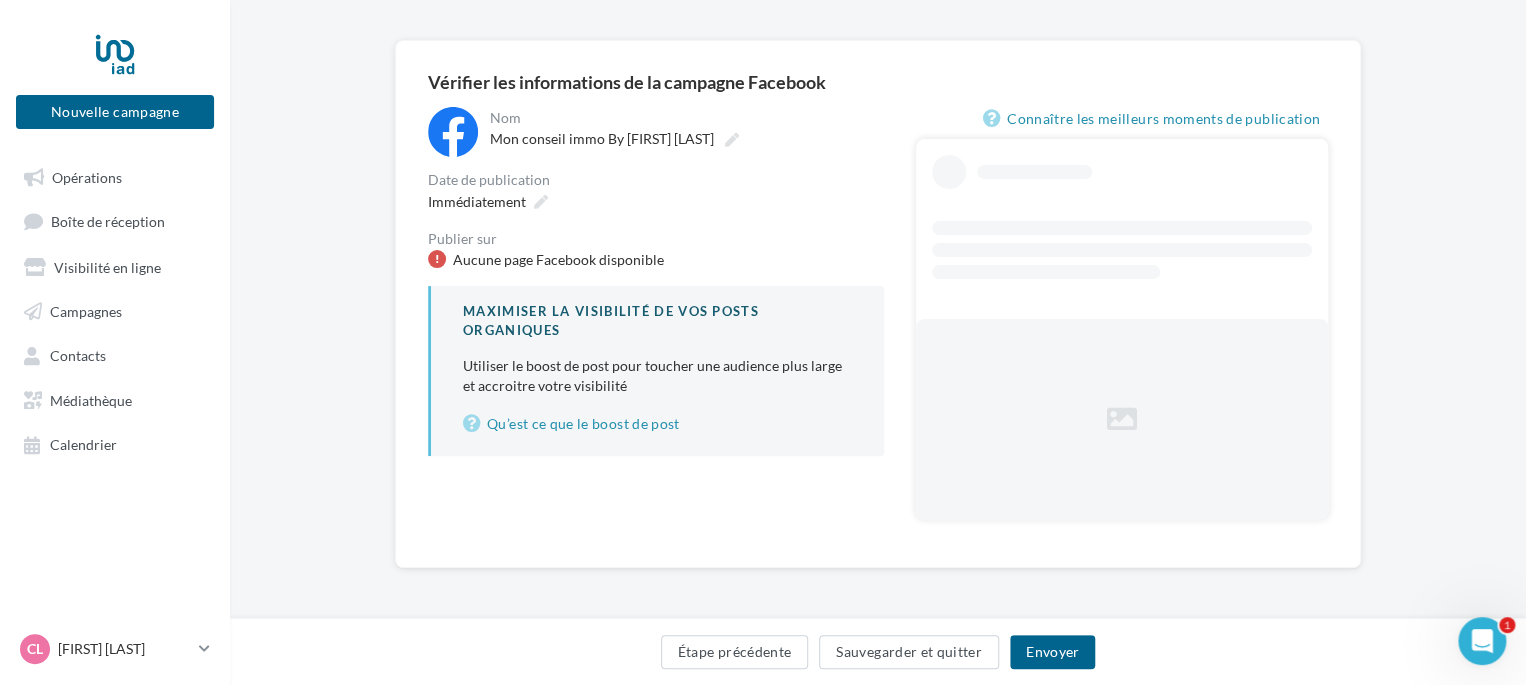 scroll, scrollTop: 49, scrollLeft: 0, axis: vertical 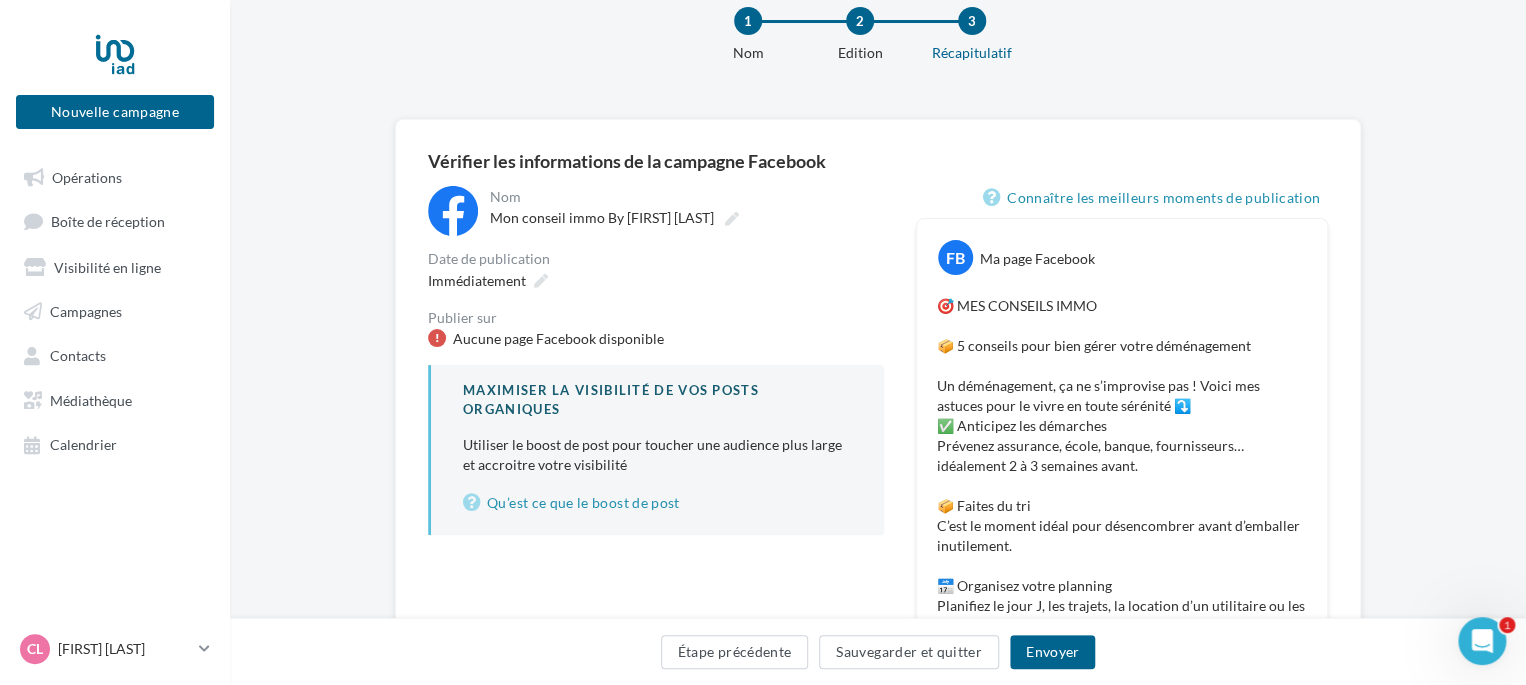 click on "**********" at bounding box center [656, 360] 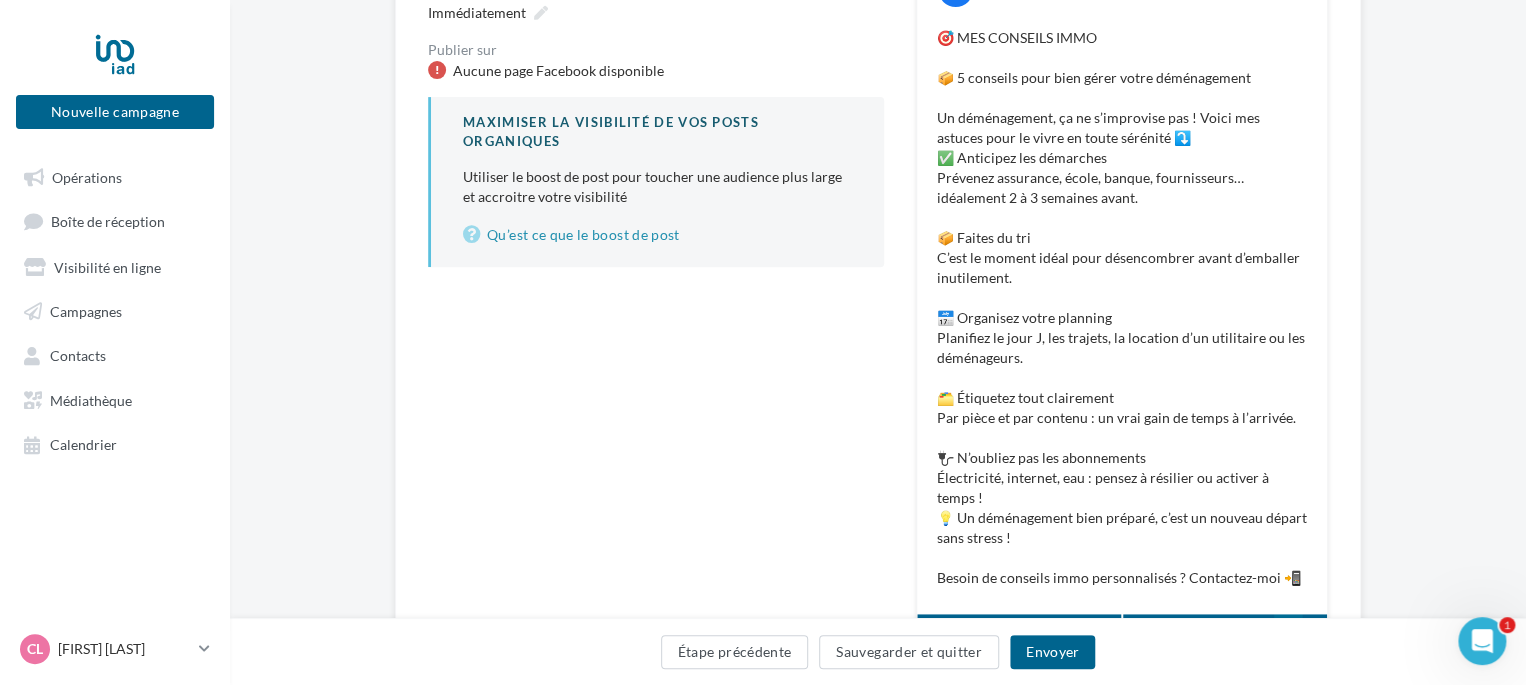scroll, scrollTop: 349, scrollLeft: 0, axis: vertical 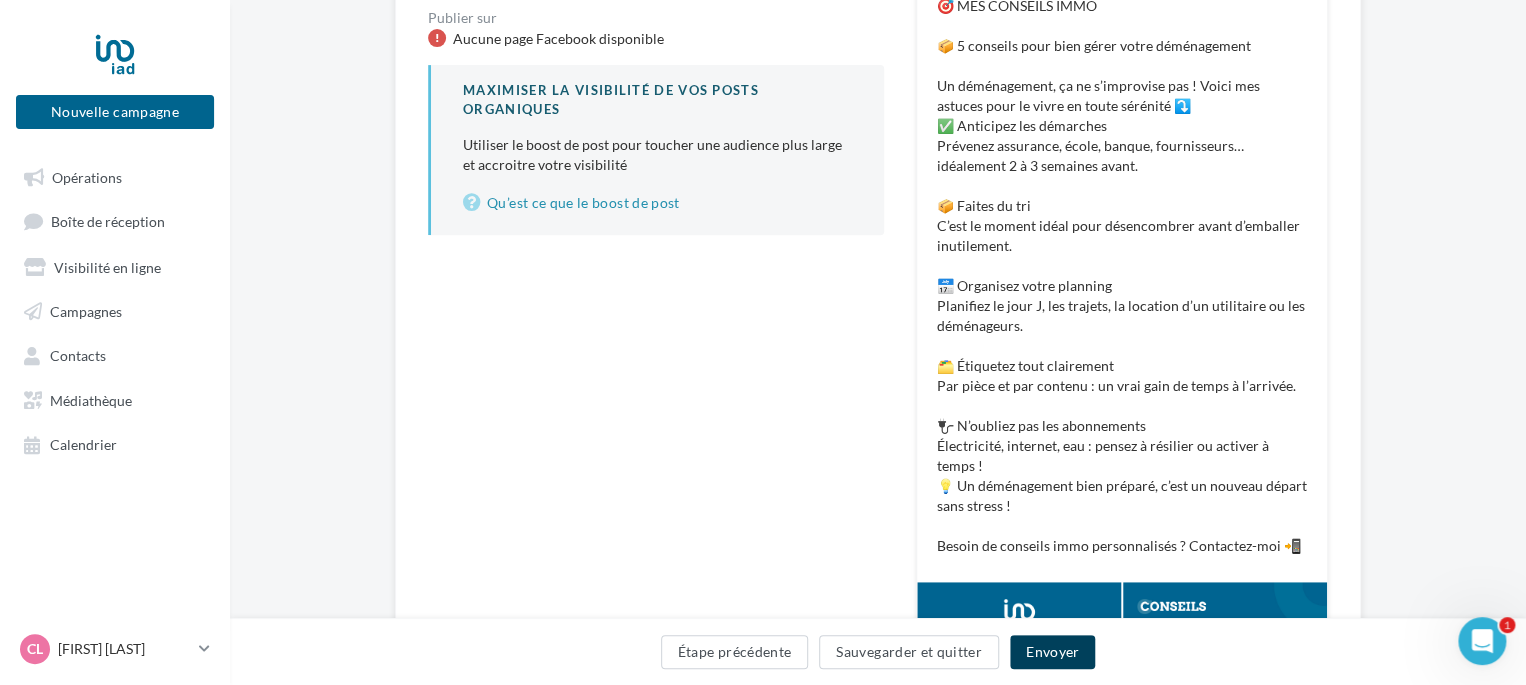 click on "Envoyer" at bounding box center (1052, 652) 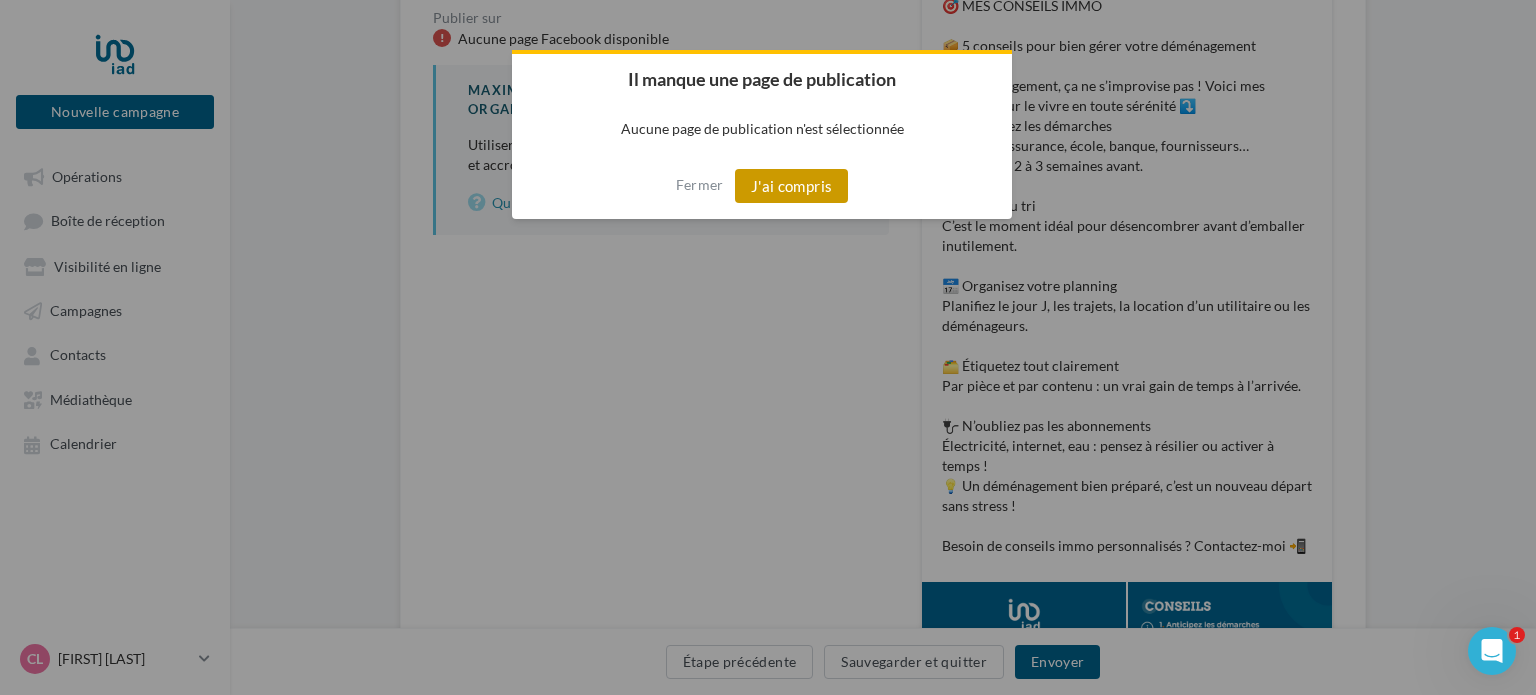 click on "J'ai compris" at bounding box center [792, 186] 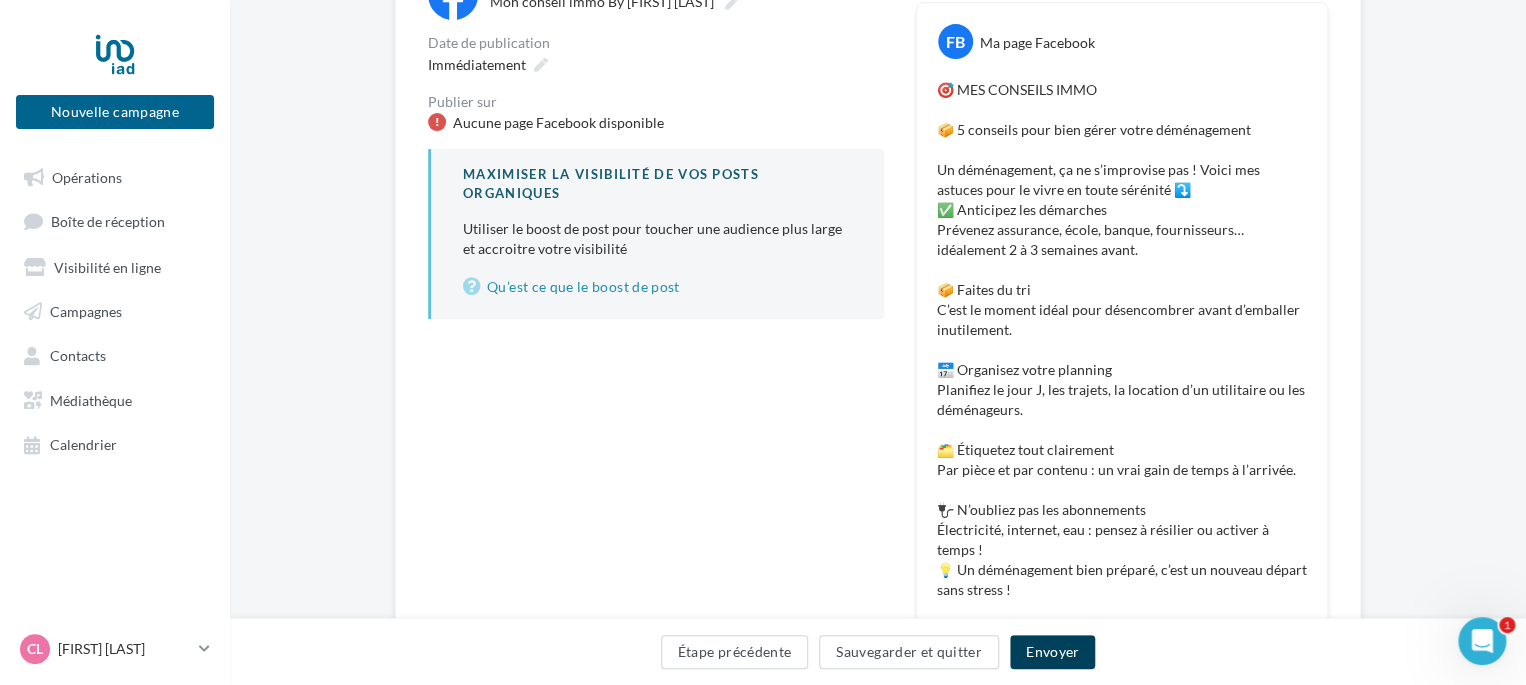 scroll, scrollTop: 149, scrollLeft: 0, axis: vertical 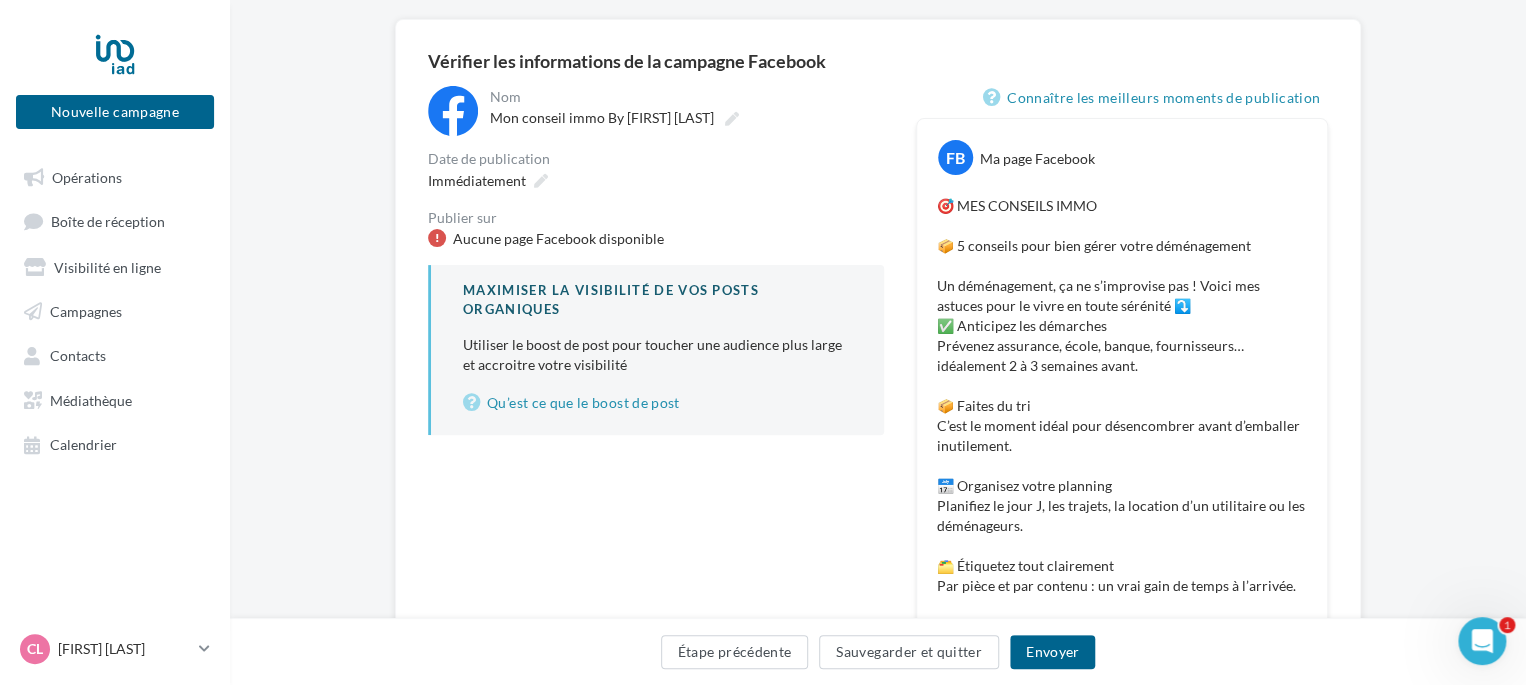 click on "Aucune page Facebook disponible" at bounding box center (558, 239) 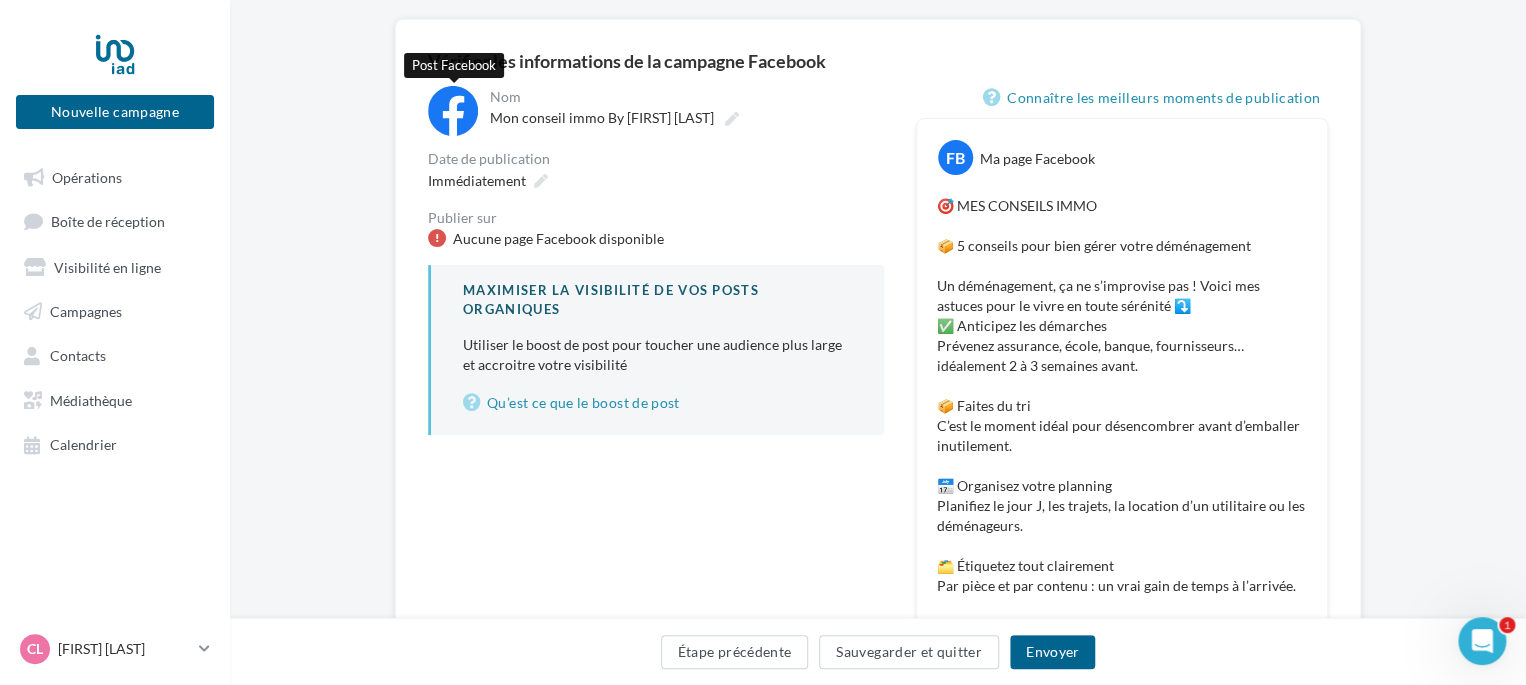 click at bounding box center [453, 111] 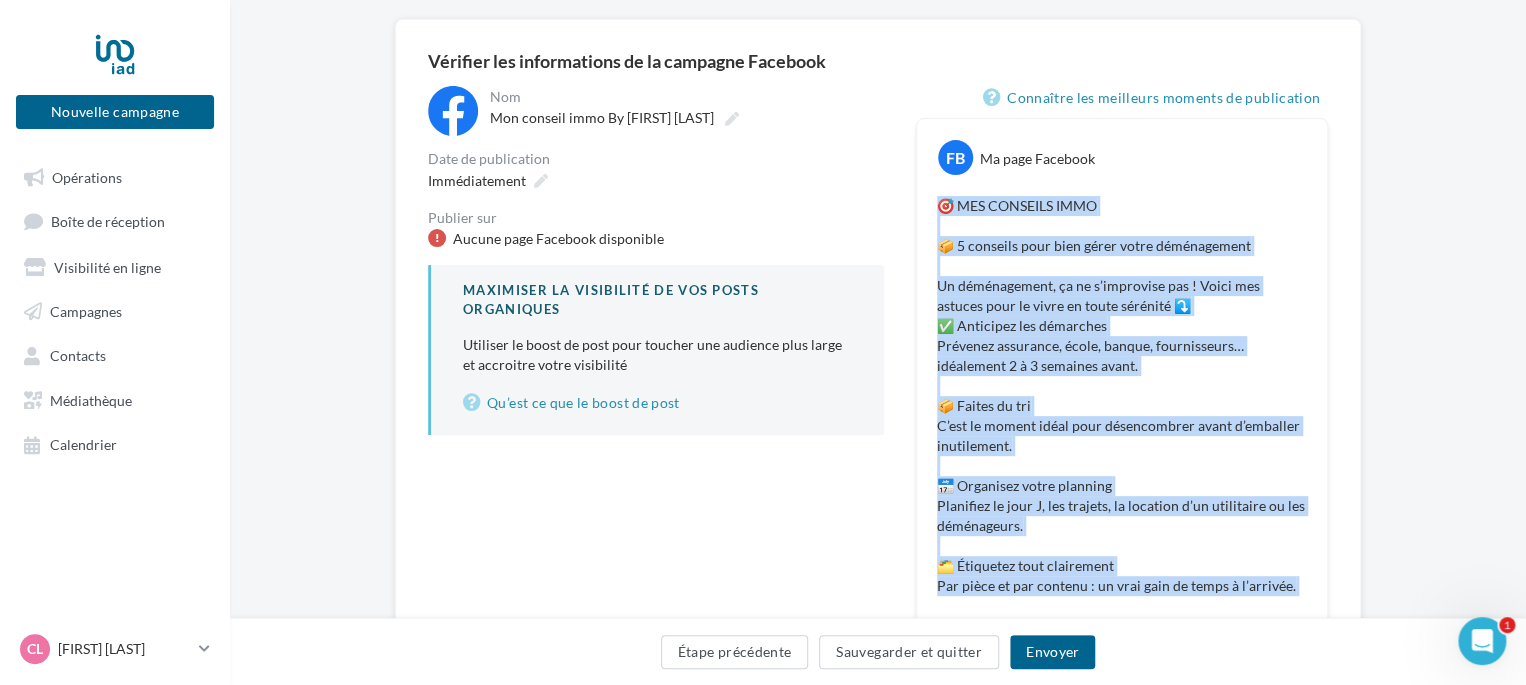 drag, startPoint x: 936, startPoint y: 203, endPoint x: 1192, endPoint y: 595, distance: 468.188 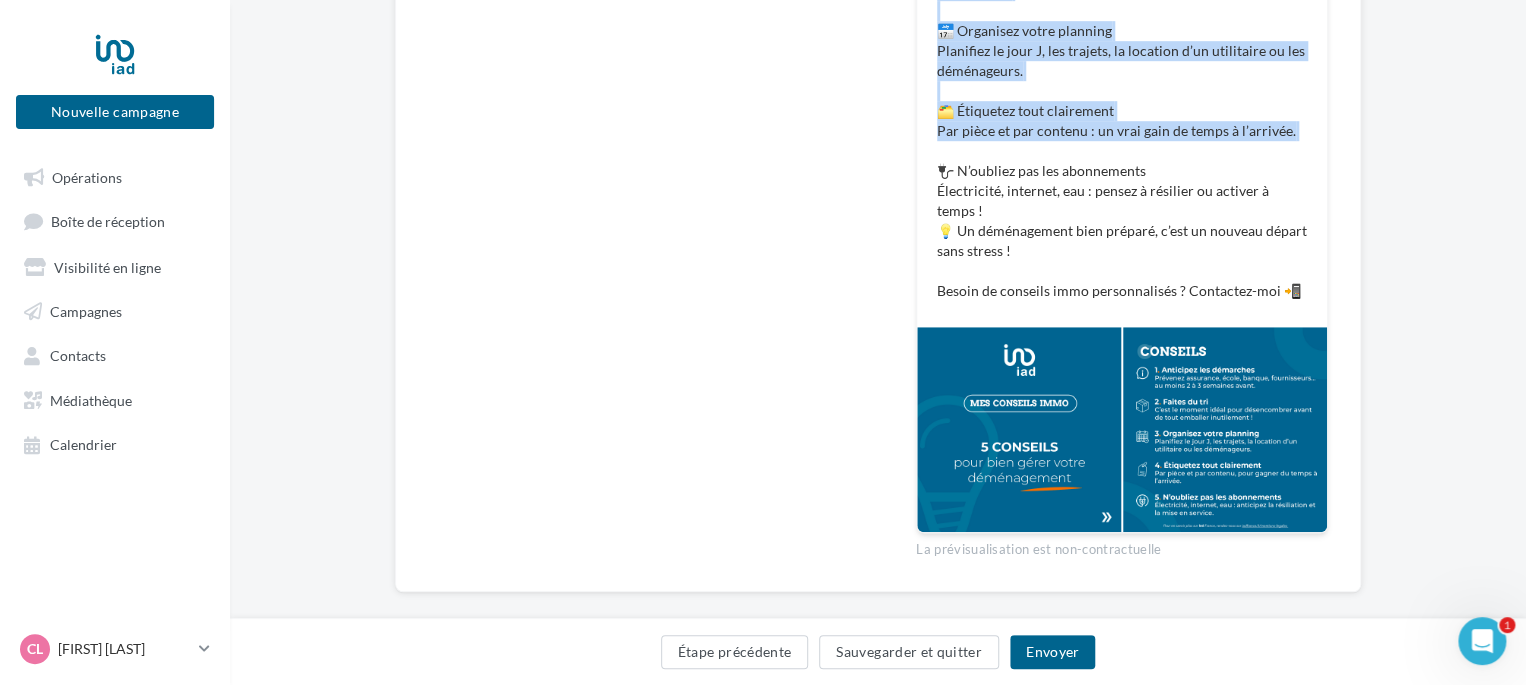 scroll, scrollTop: 628, scrollLeft: 0, axis: vertical 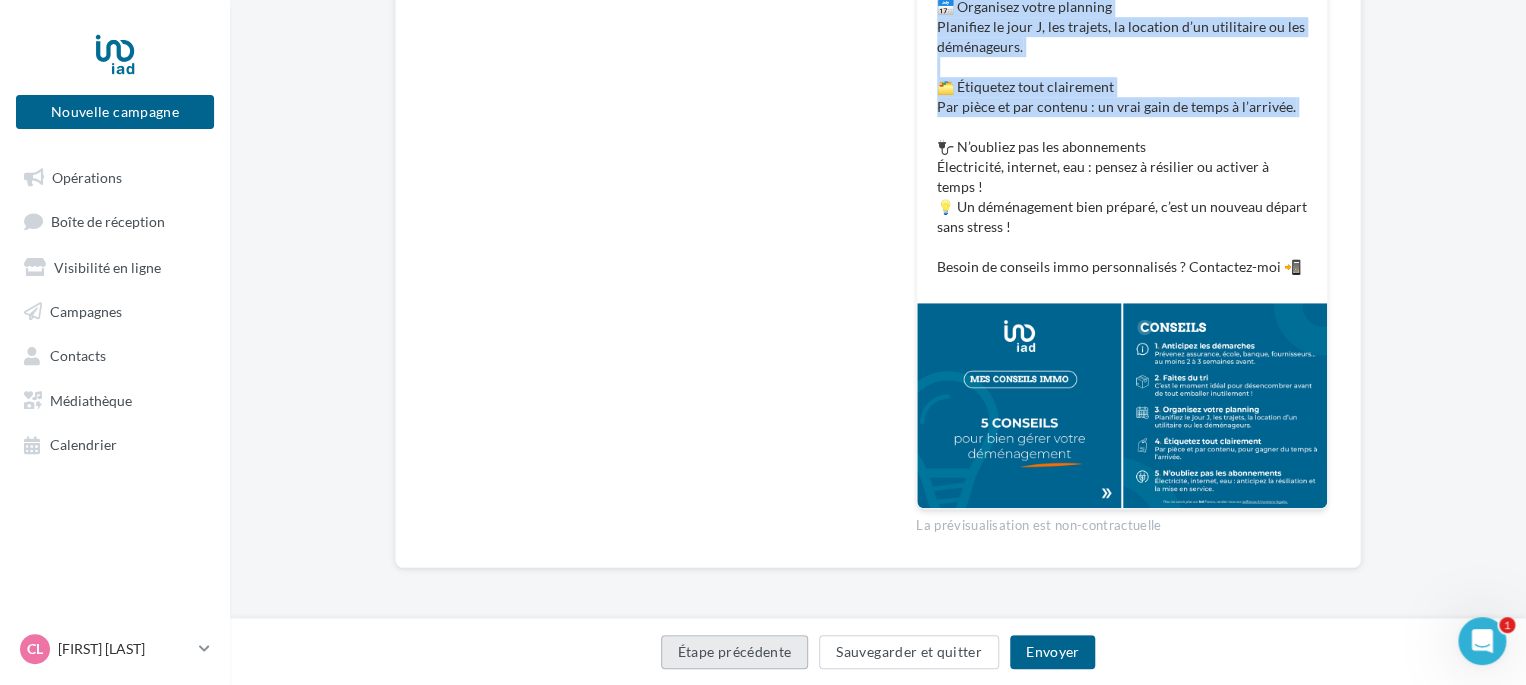 click on "Étape précédente" at bounding box center [735, 652] 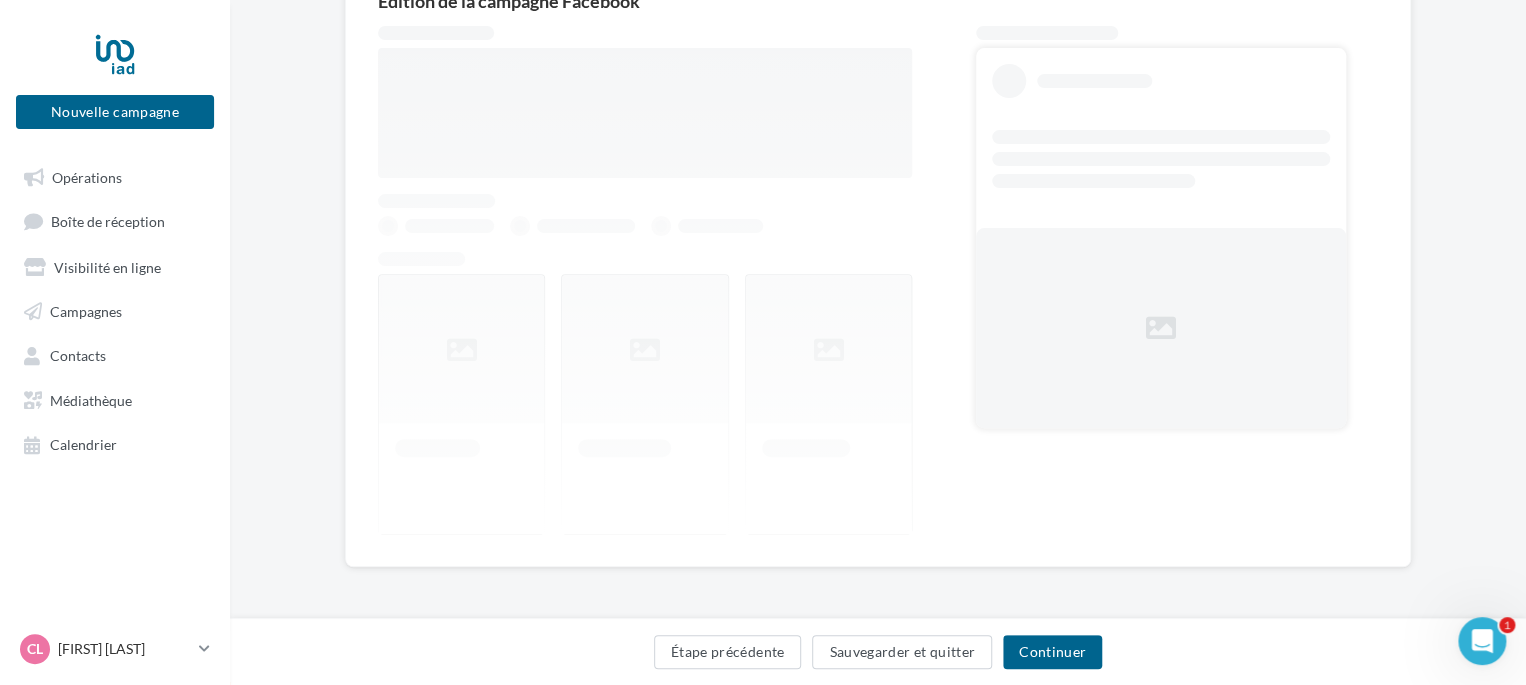scroll, scrollTop: 208, scrollLeft: 0, axis: vertical 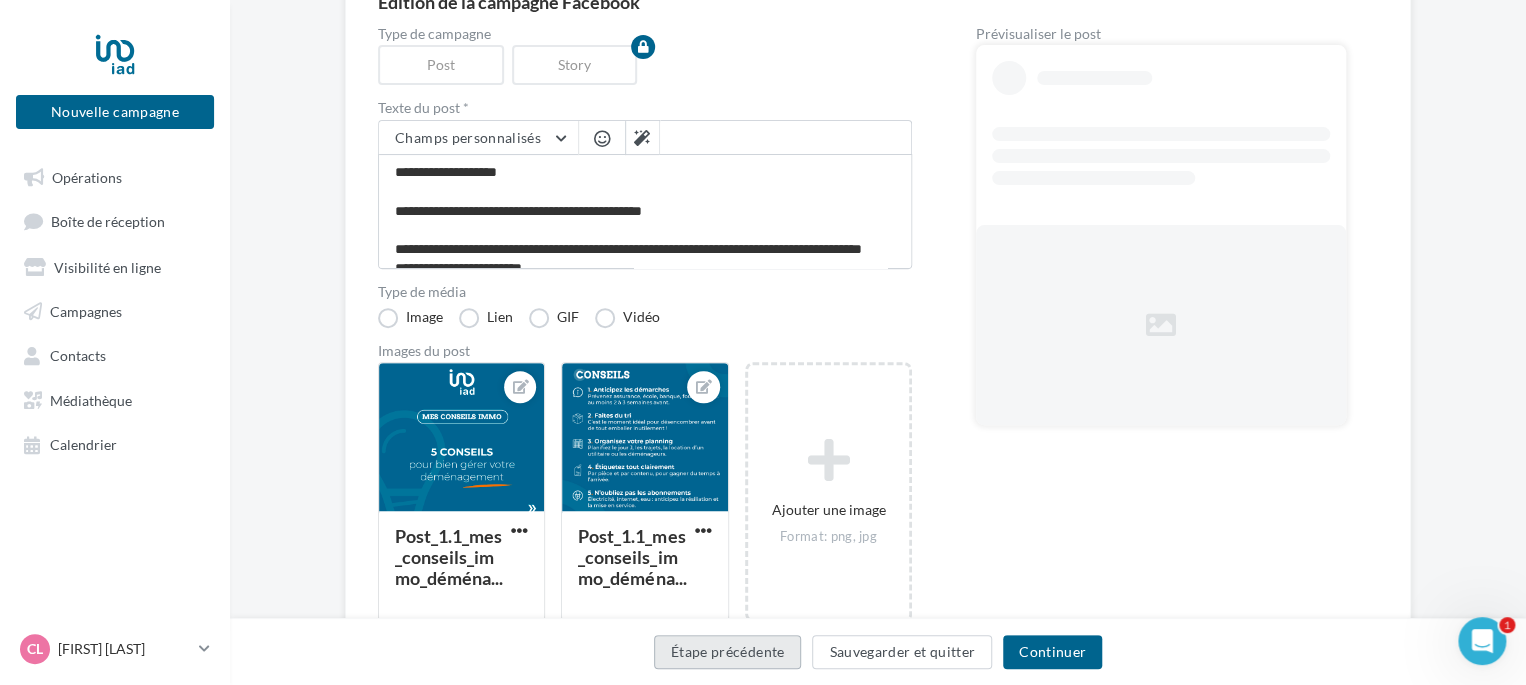 click on "Étape précédente" at bounding box center (728, 652) 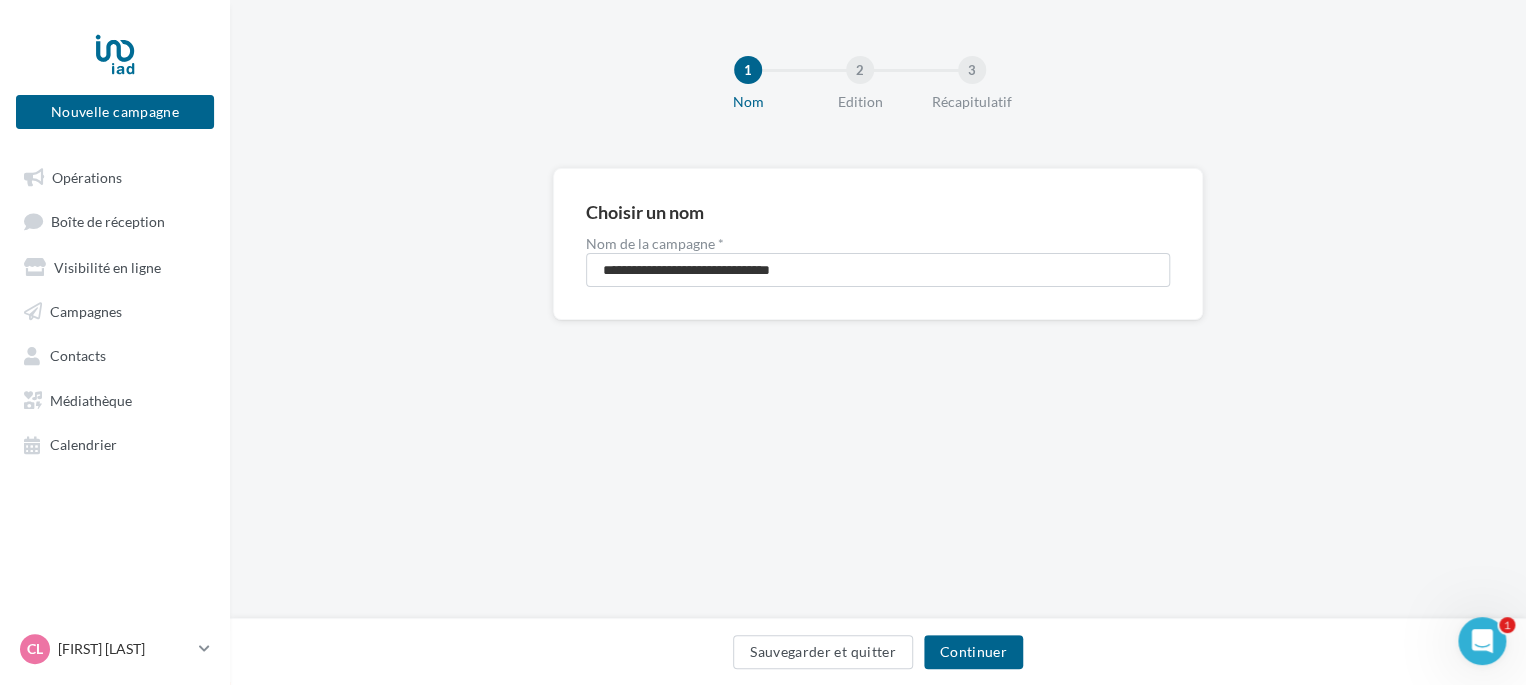 scroll, scrollTop: 0, scrollLeft: 0, axis: both 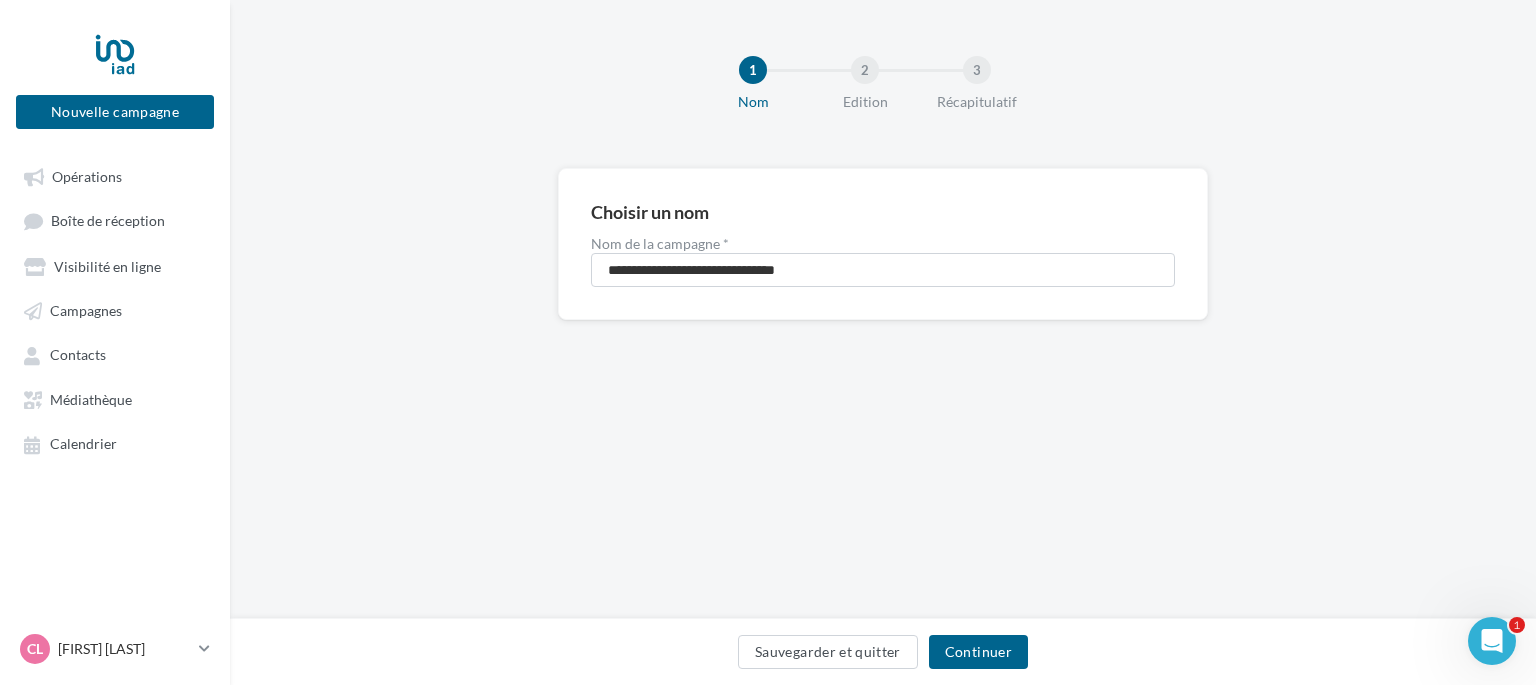 click on "Sauvegarder et quitter      Continuer" at bounding box center (883, 656) 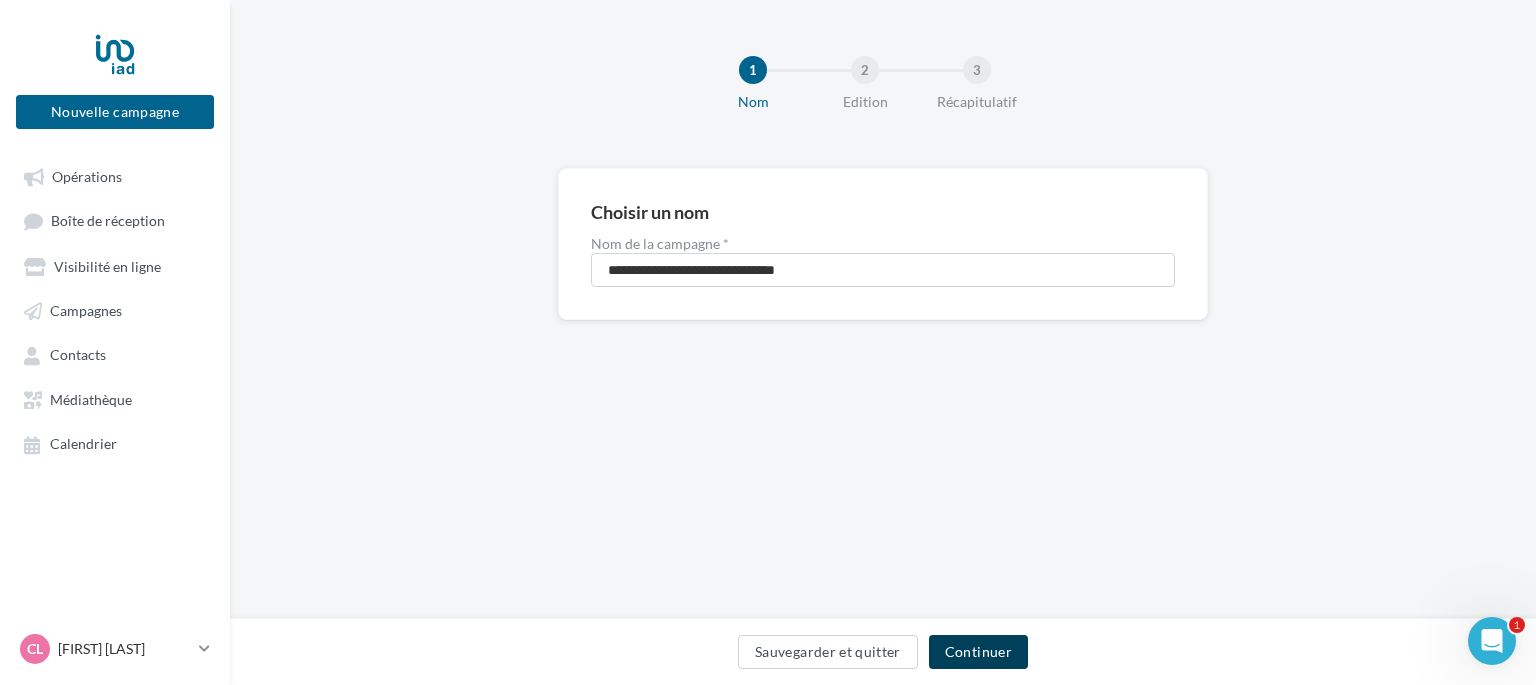 click on "Continuer" at bounding box center [978, 652] 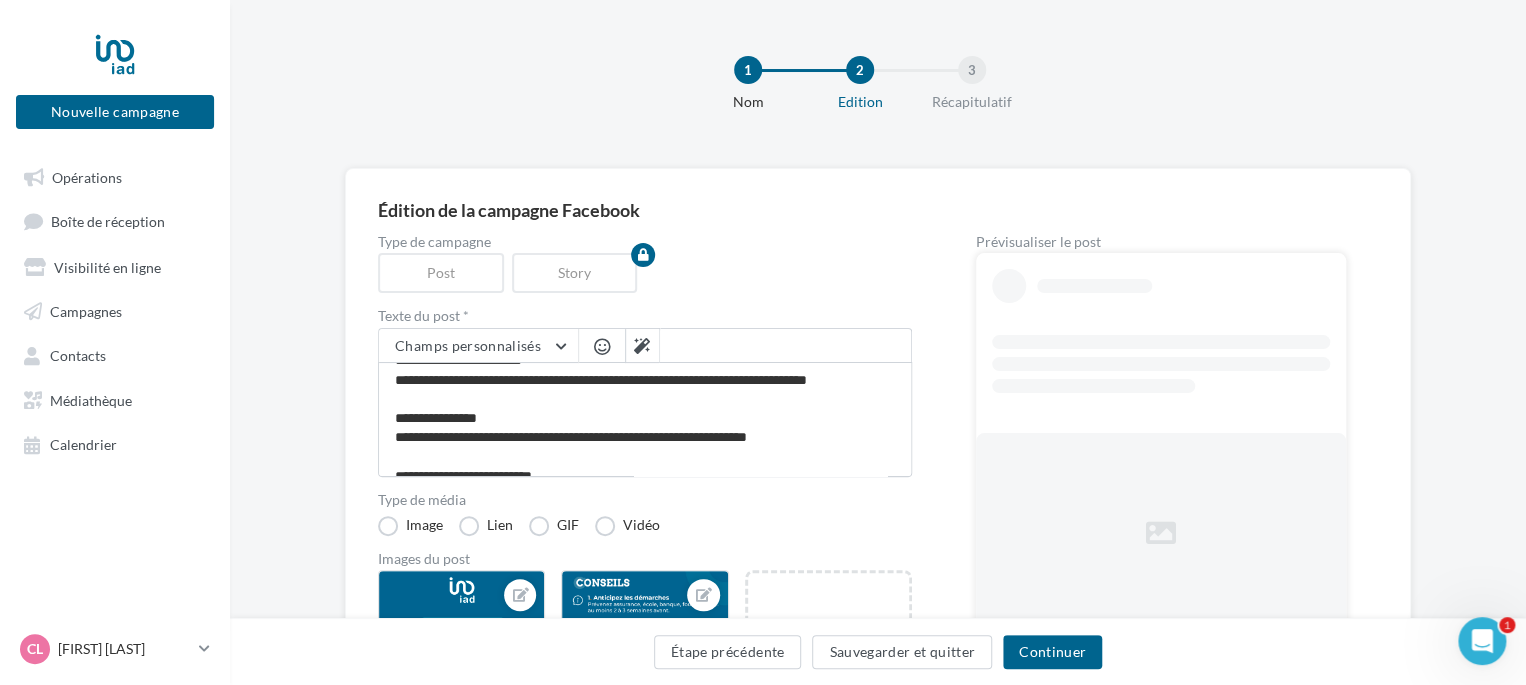scroll, scrollTop: 300, scrollLeft: 0, axis: vertical 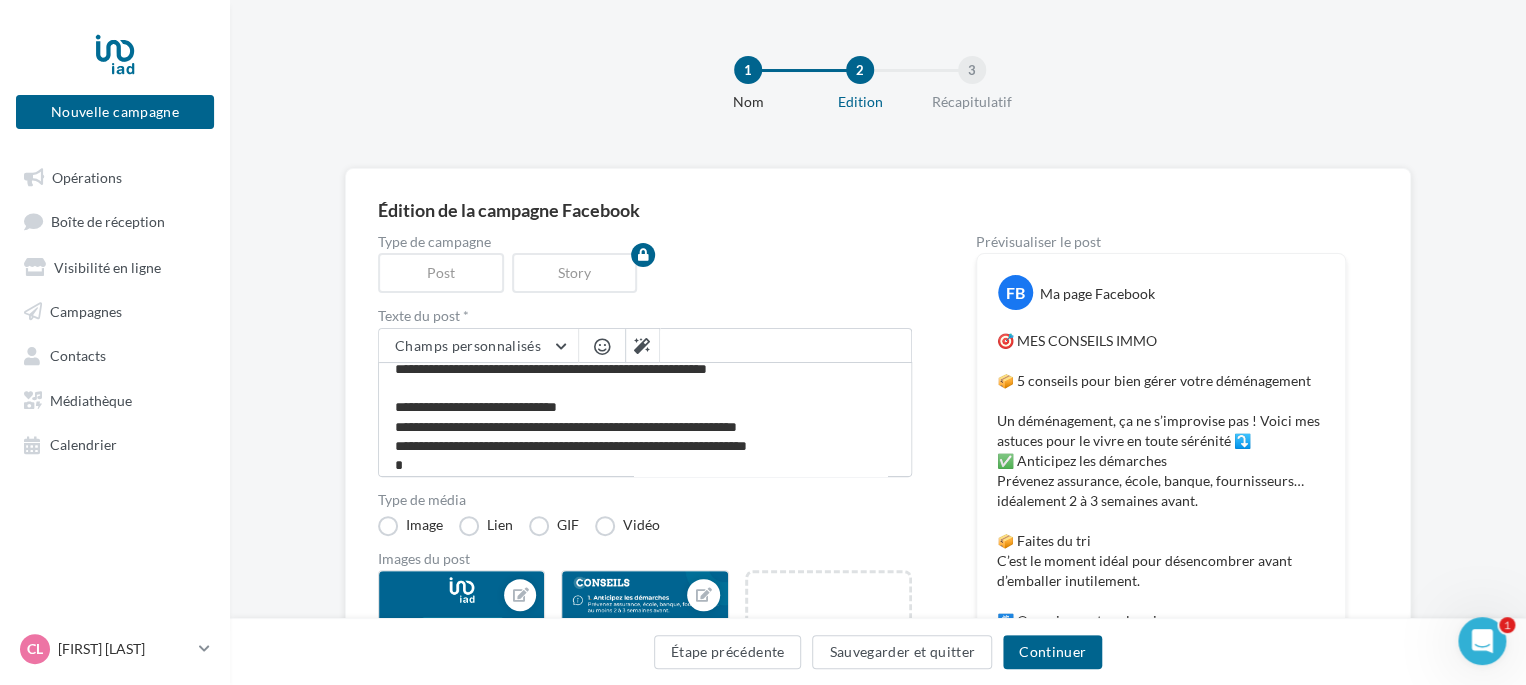 click on "Post_1.1_mes_conseils_immo_déména..." at bounding box center [469, 700] 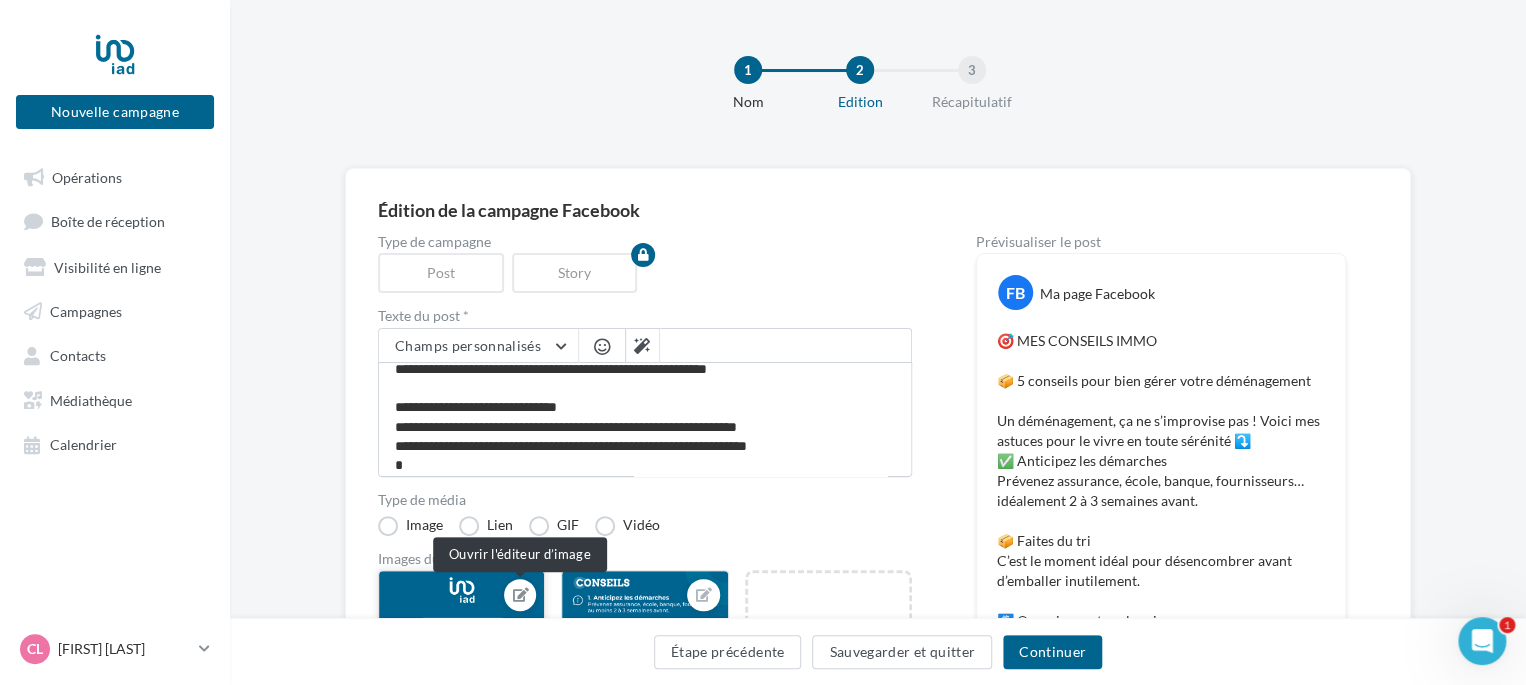 click at bounding box center [521, 595] 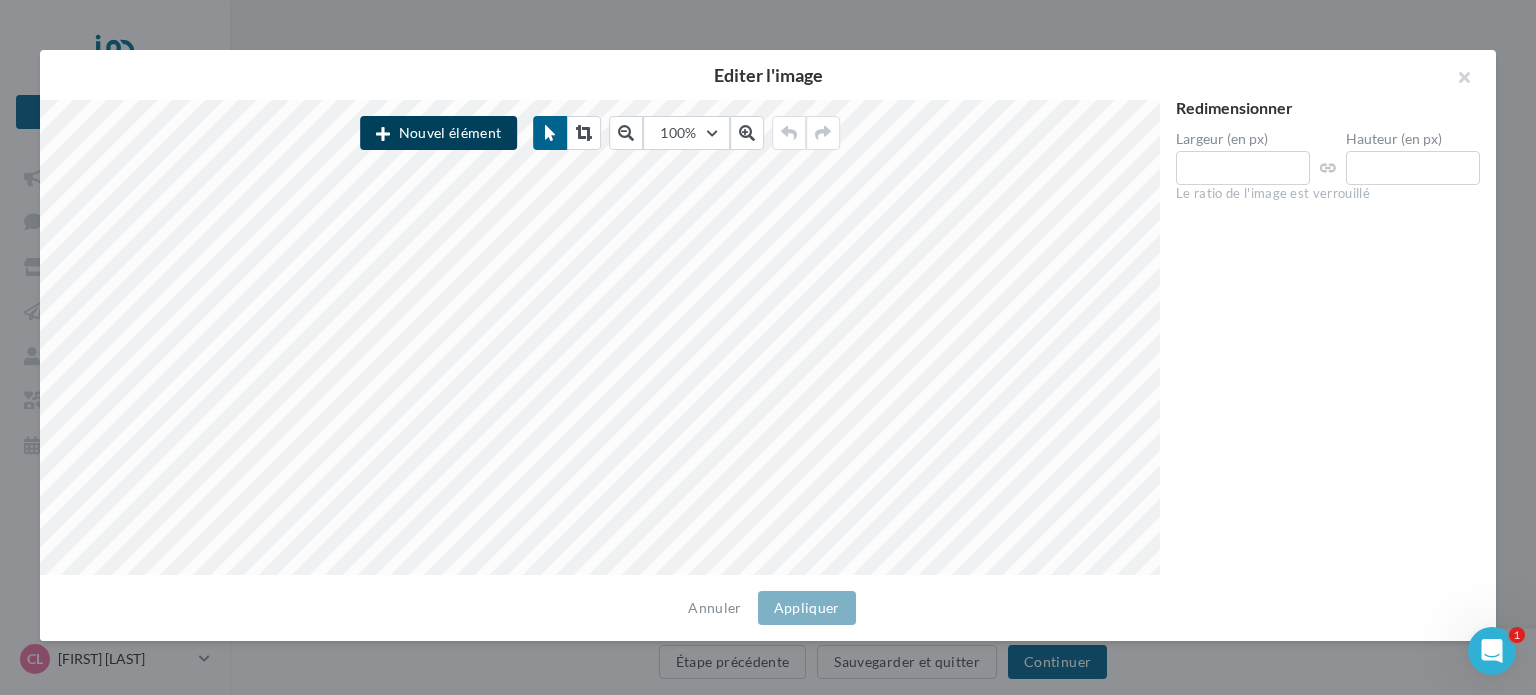 click on "Nouvel élément" at bounding box center [438, 133] 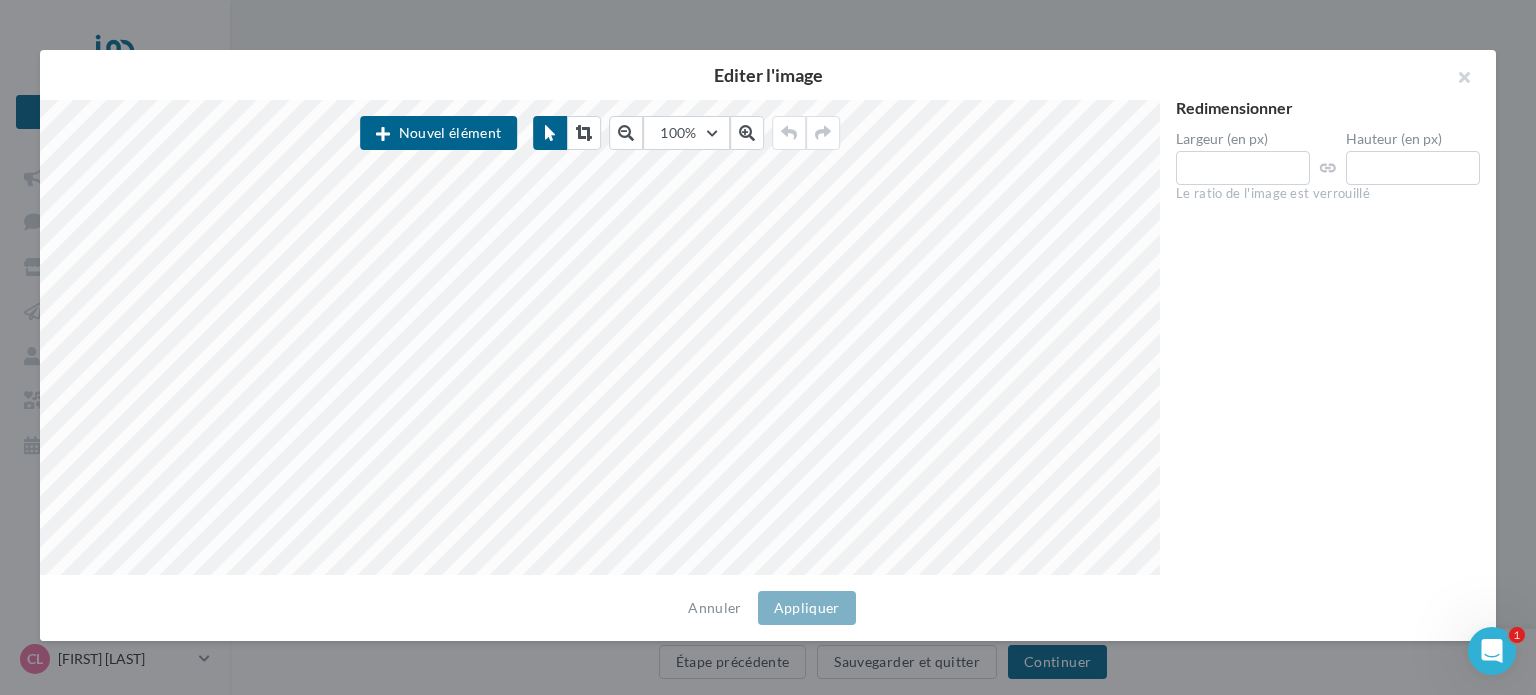 drag, startPoint x: 1459, startPoint y: 79, endPoint x: 1414, endPoint y: 105, distance: 51.971146 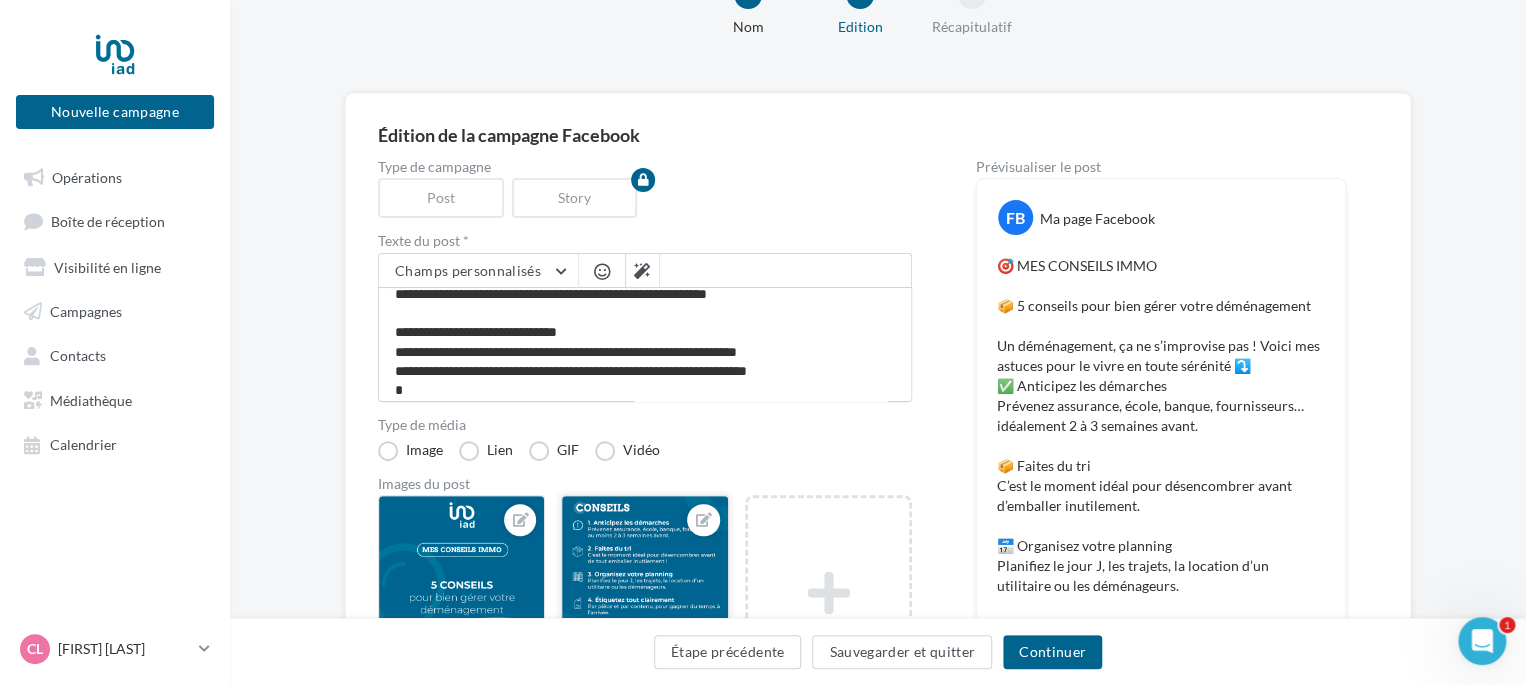 scroll, scrollTop: 200, scrollLeft: 0, axis: vertical 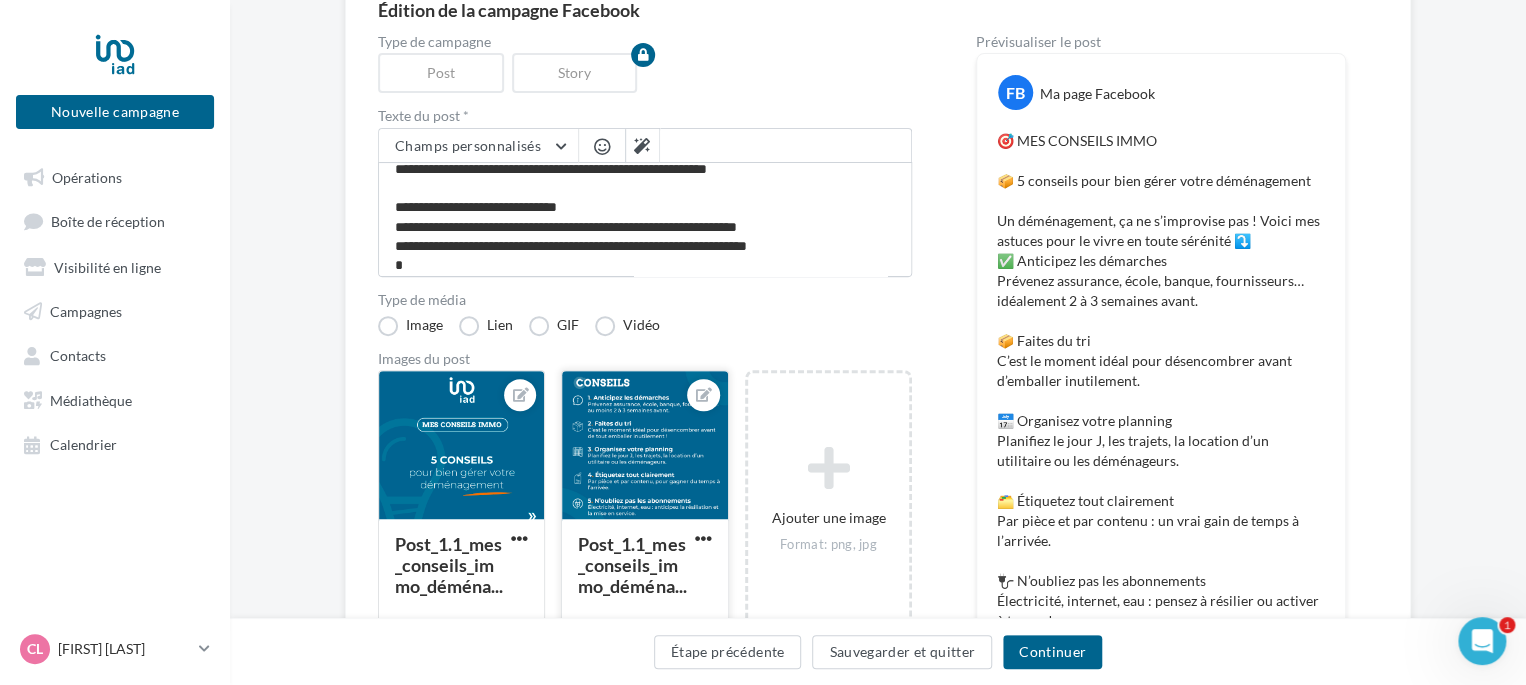 click at bounding box center [703, 395] 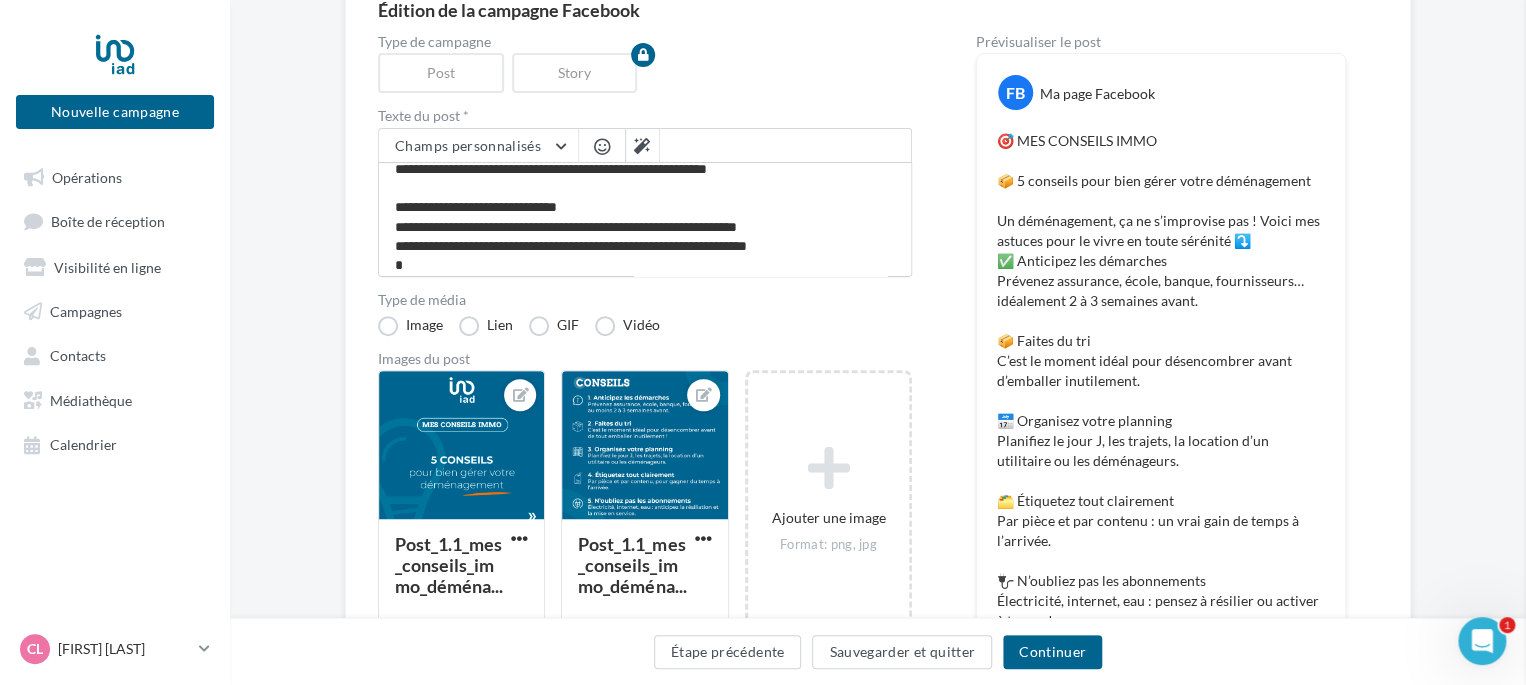 click on "Sélectionner un fichier
Consulter les contraintes attendues pour ce type de campagne                   Filtrer par        Réinitialiser
Mes fichiers
Partagés avec moi
Champs de personnalisation
Partagés avec moi                                 RI           Partagé par  RESEAU IAD FRANCE               Il n'y a encore aucun fichier ni dossier ici" at bounding box center (461, 630) 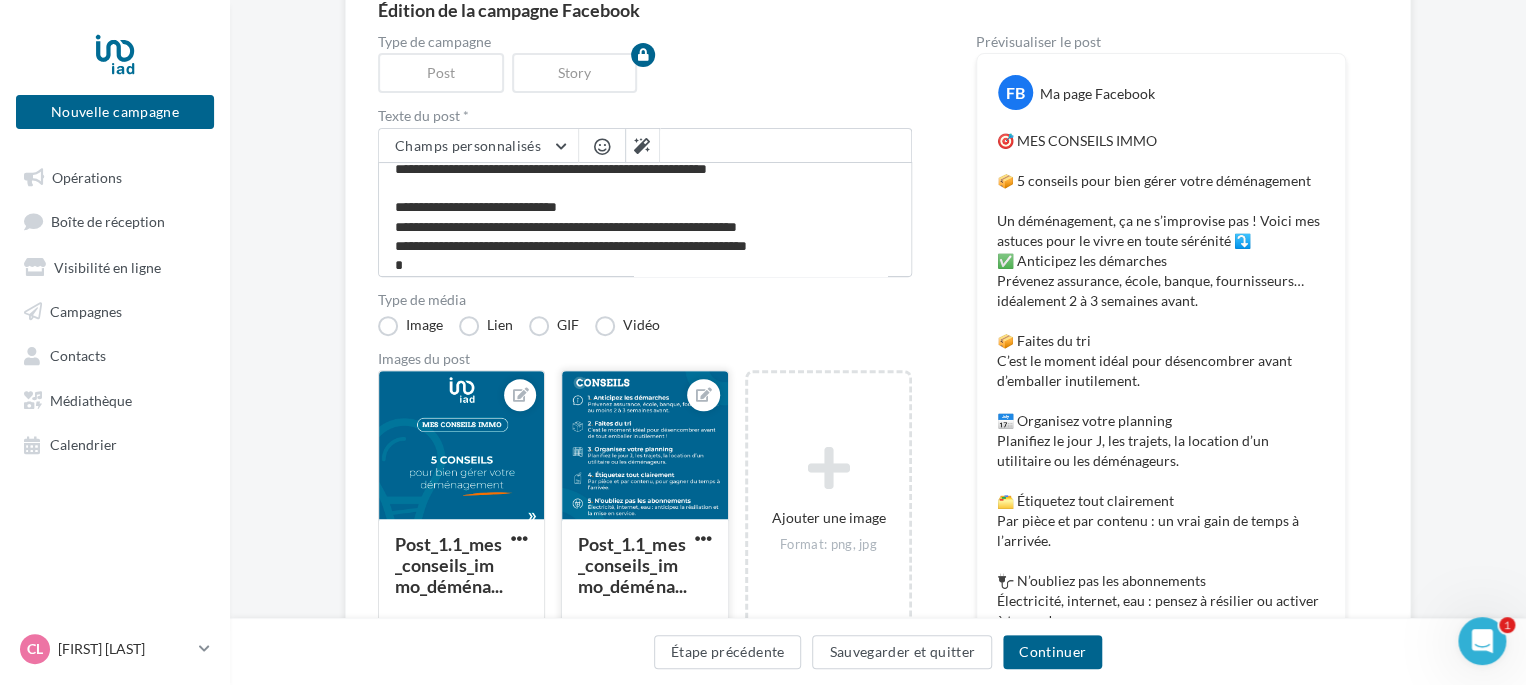 click at bounding box center (644, 446) 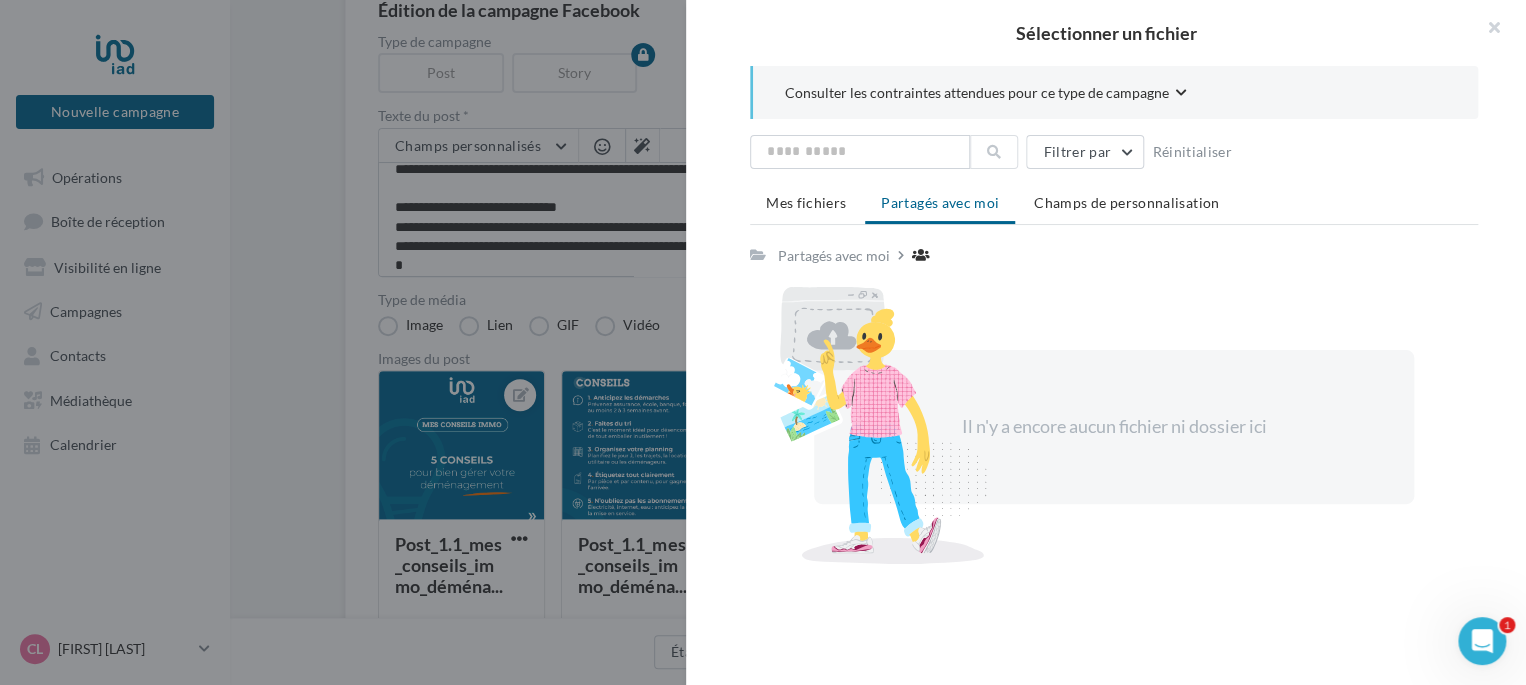 drag, startPoint x: 601, startPoint y: 408, endPoint x: 653, endPoint y: 399, distance: 52.773098 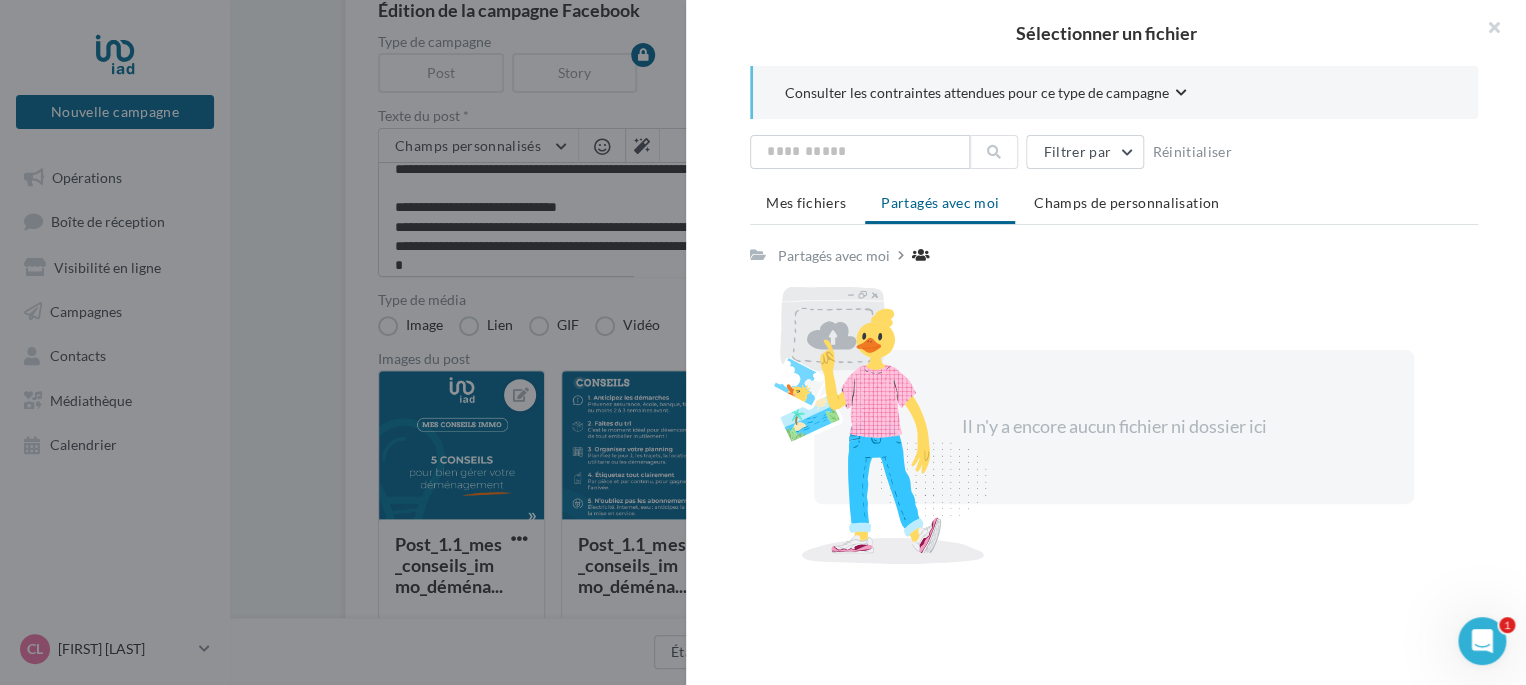 click at bounding box center [763, 342] 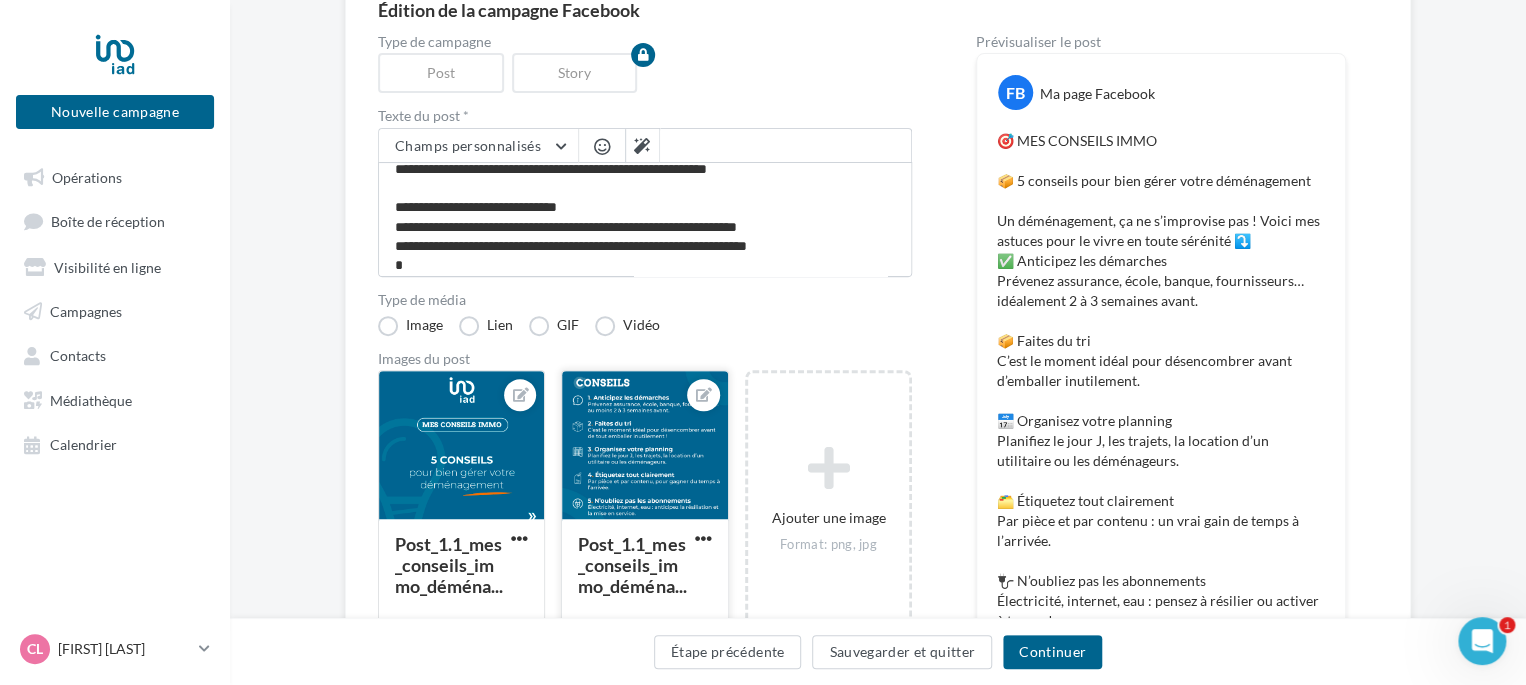 click at bounding box center (703, 395) 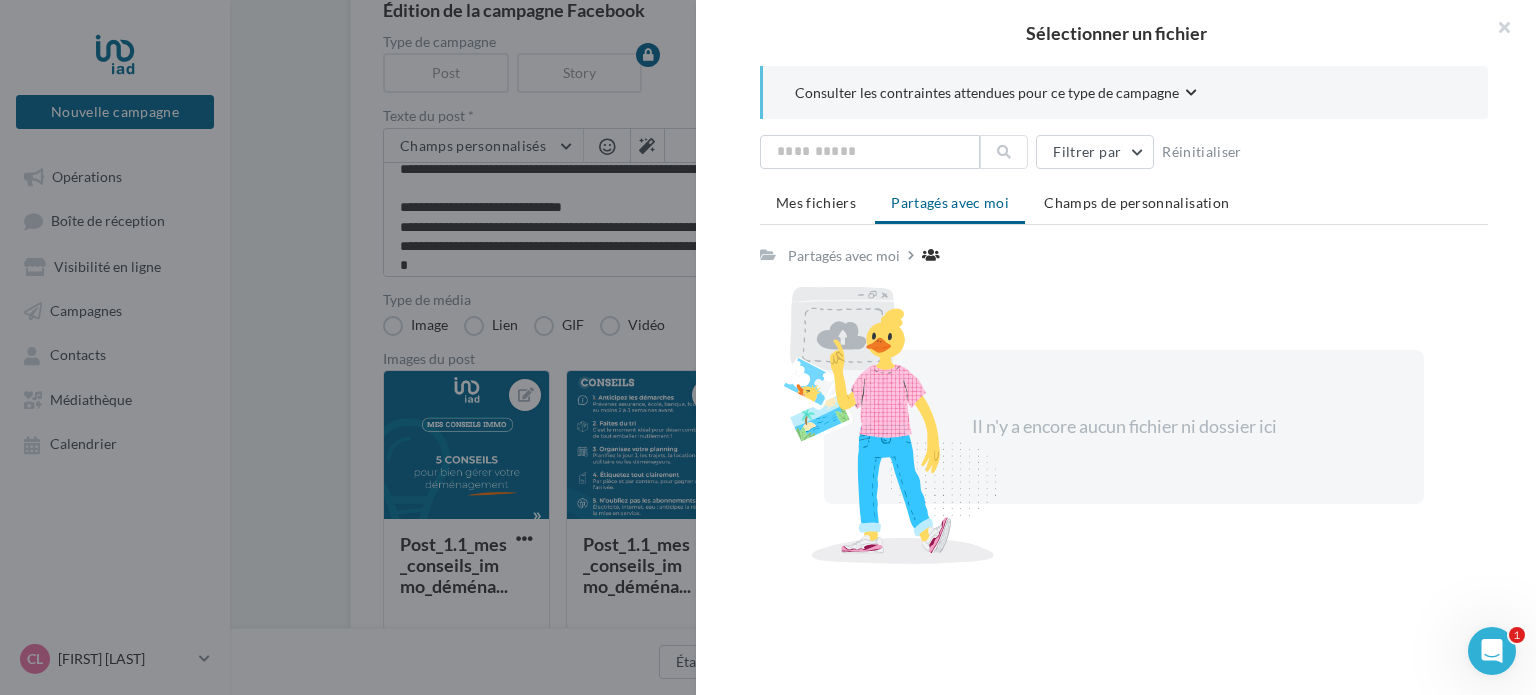 click on "Consulter les contraintes attendues pour ce type de campagne" at bounding box center [987, 93] 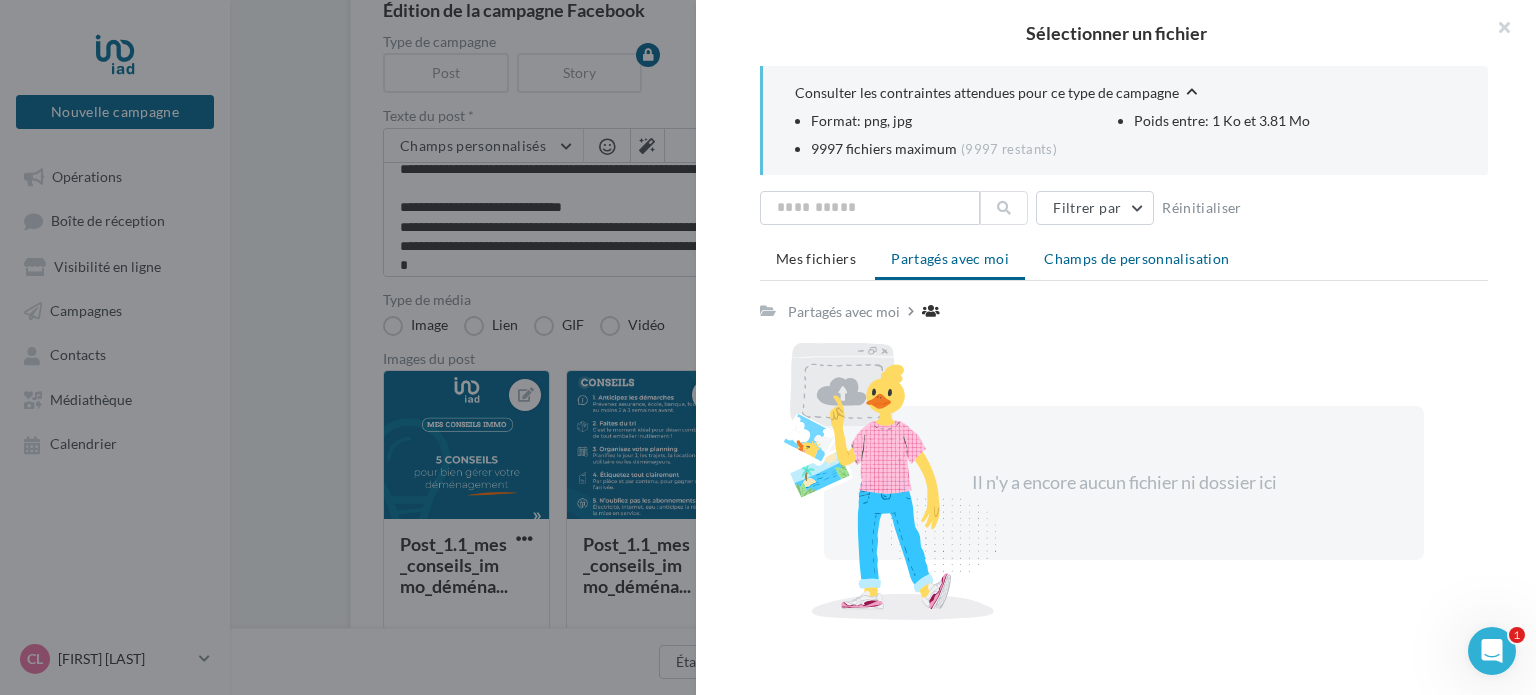 click on "Champs de personnalisation" at bounding box center [1136, 258] 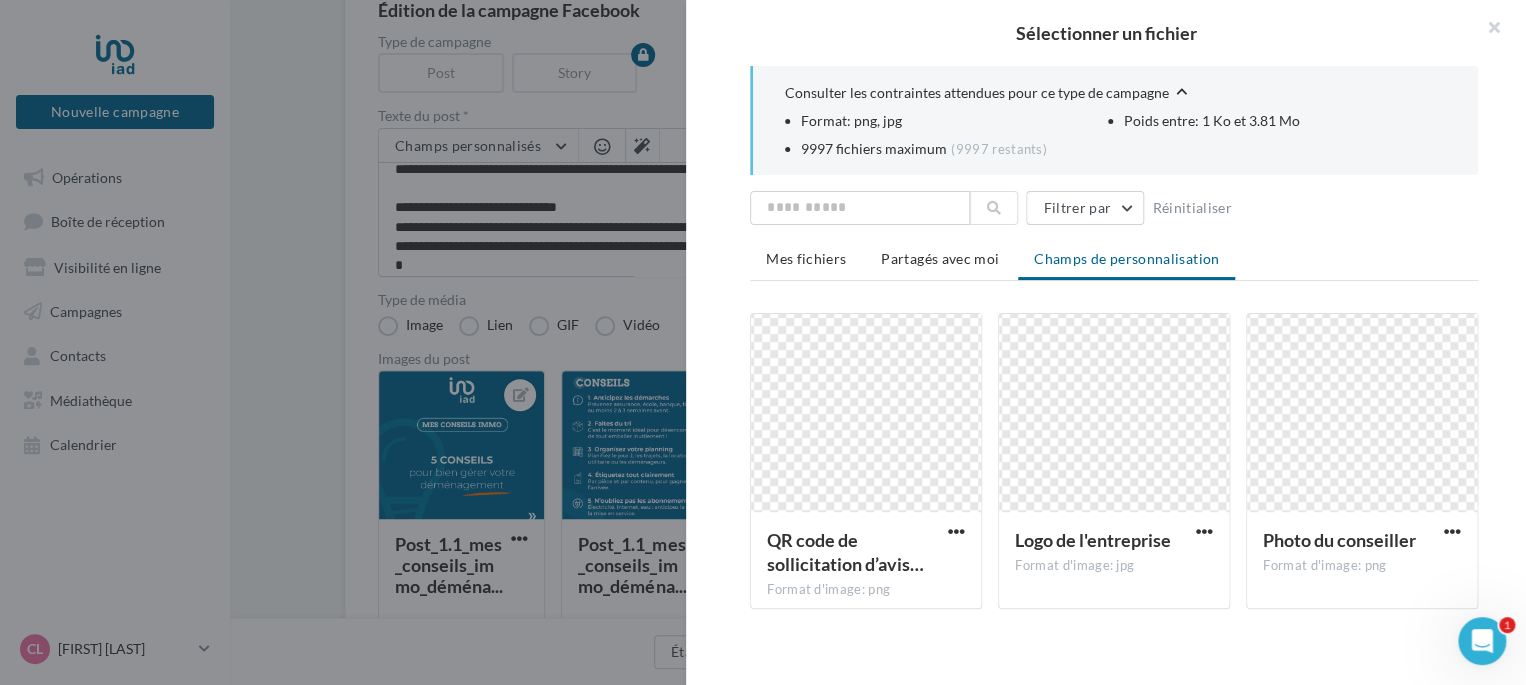 click on "Sélectionner un fichier
Consulter les contraintes attendues pour ce type de campagne       Format: png, jpg   Poids entre: 1 Ko et 3.81 Mo   9997 fichiers maximum   (9997 restants)               Filtrer par        Réinitialiser
Mes fichiers
Partagés avec moi
Champs de personnalisation
QR code de sollicitation d’avis…  Format d'image: png                   QR code de sollicitation d’avis Google                      Logo de l'entreprise  Format d'image: jpg                   Logo de l'entreprise                      Photo du conseiller  Format d'image: png                   Photo du conseiller" at bounding box center (461, 630) 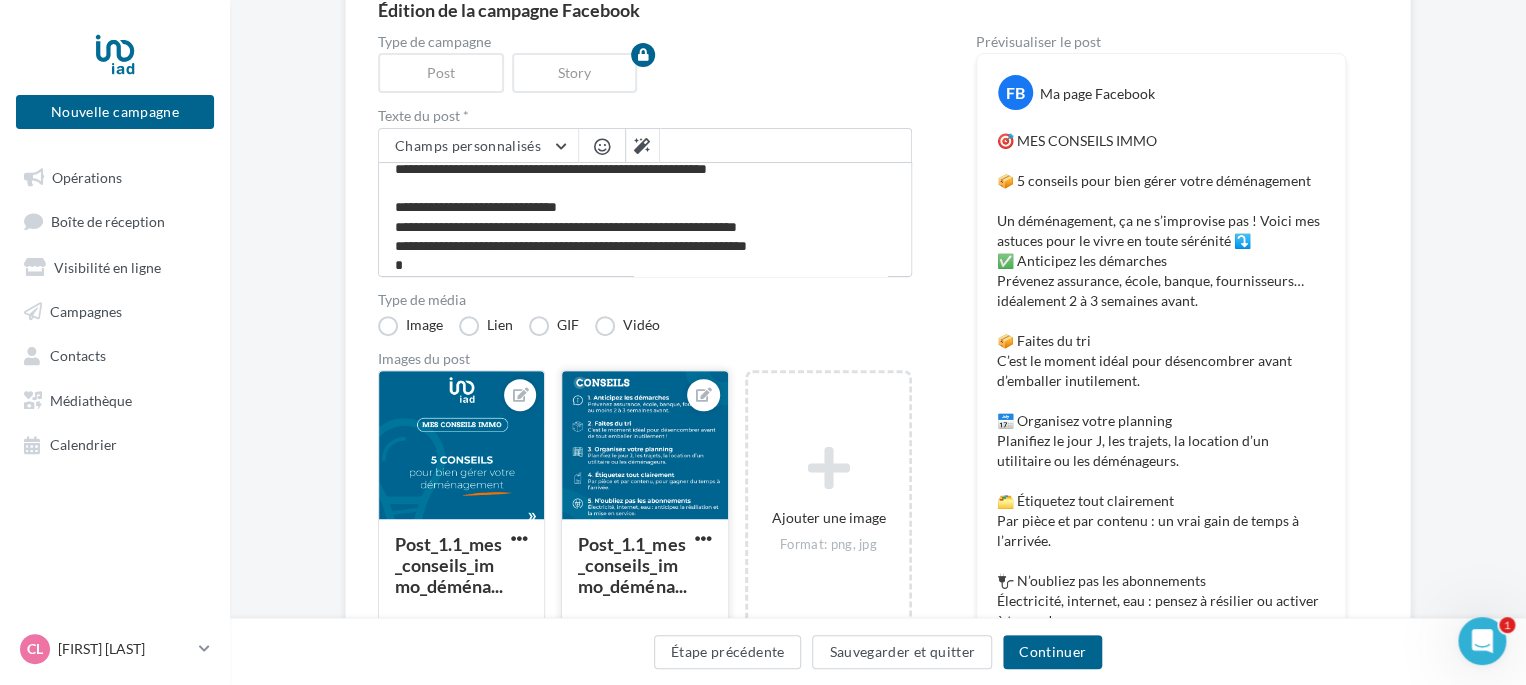 click on "Post_1.1_mes_conseils_immo_déména..." at bounding box center (644, 573) 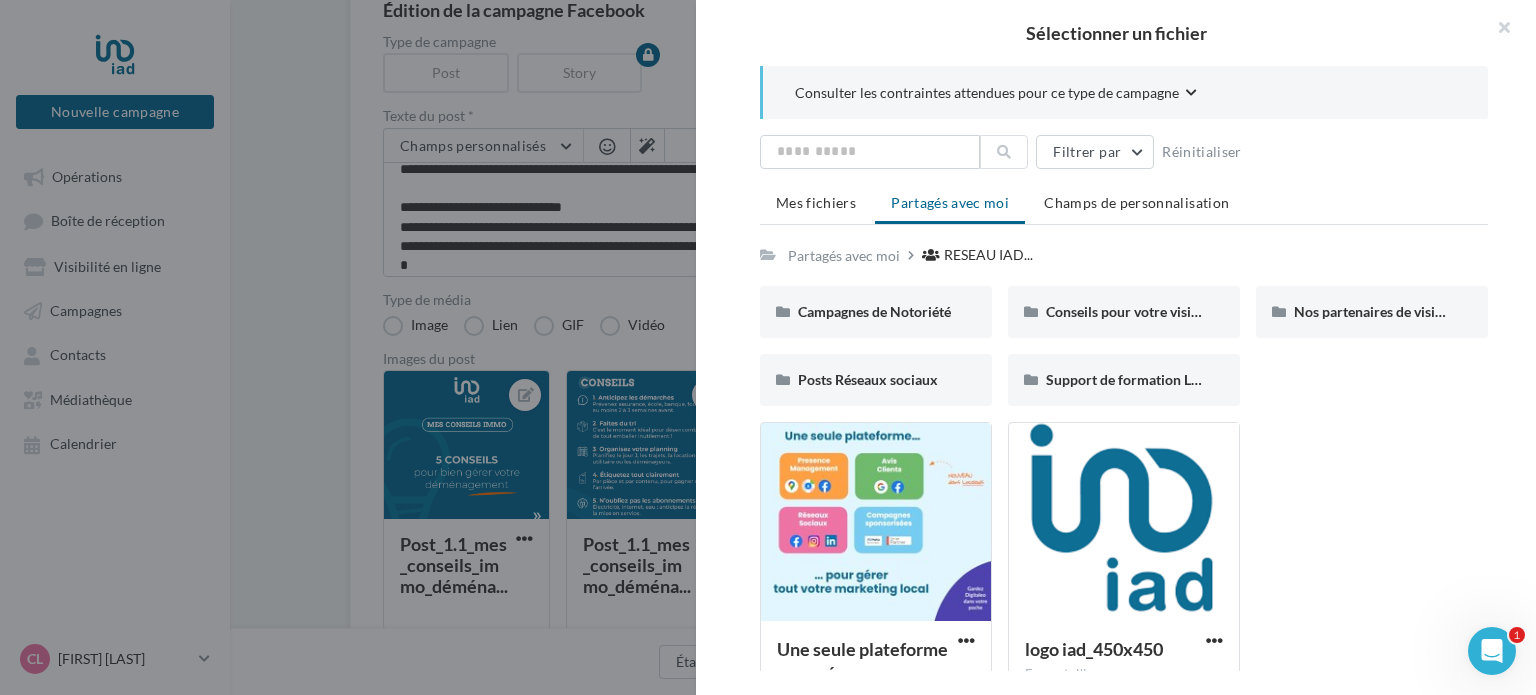 click on "Sélectionner un fichier
Consulter les contraintes attendues pour ce type de campagne                   Filtrer par        Réinitialiser
Mes fichiers
Partagés avec moi
Champs de personnalisation
Partagés avec moi            RESEAU IAD...                  RI           Partagé par  RESEAU IAD FRANCE            Campagnes de Notoriété            Campagnes de Notoriété      Conseils pour votre visibilité locale            Conseils pour votre visibilité locale      Nos partenaires de visibilité locale            Nos partenaires de visibilité locale      Posts Réseaux sociaux            Posts Réseaux sociaux      Support de formation Localads            Support de formation Localads                      Une seule plateforme pour gé…  Format d'image: jpg                   Une seule plateforme pour gérer tout votre marketing local" at bounding box center [466, 630] 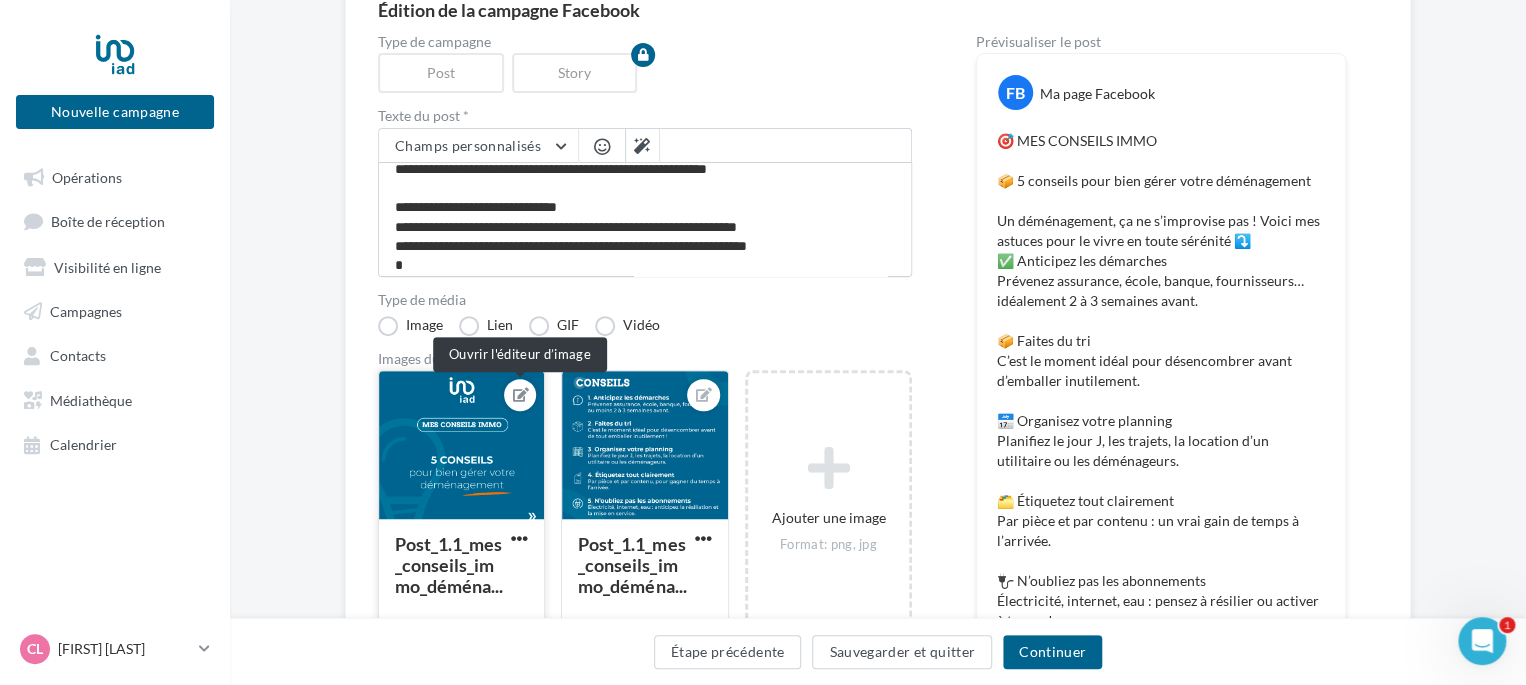 click at bounding box center (521, 395) 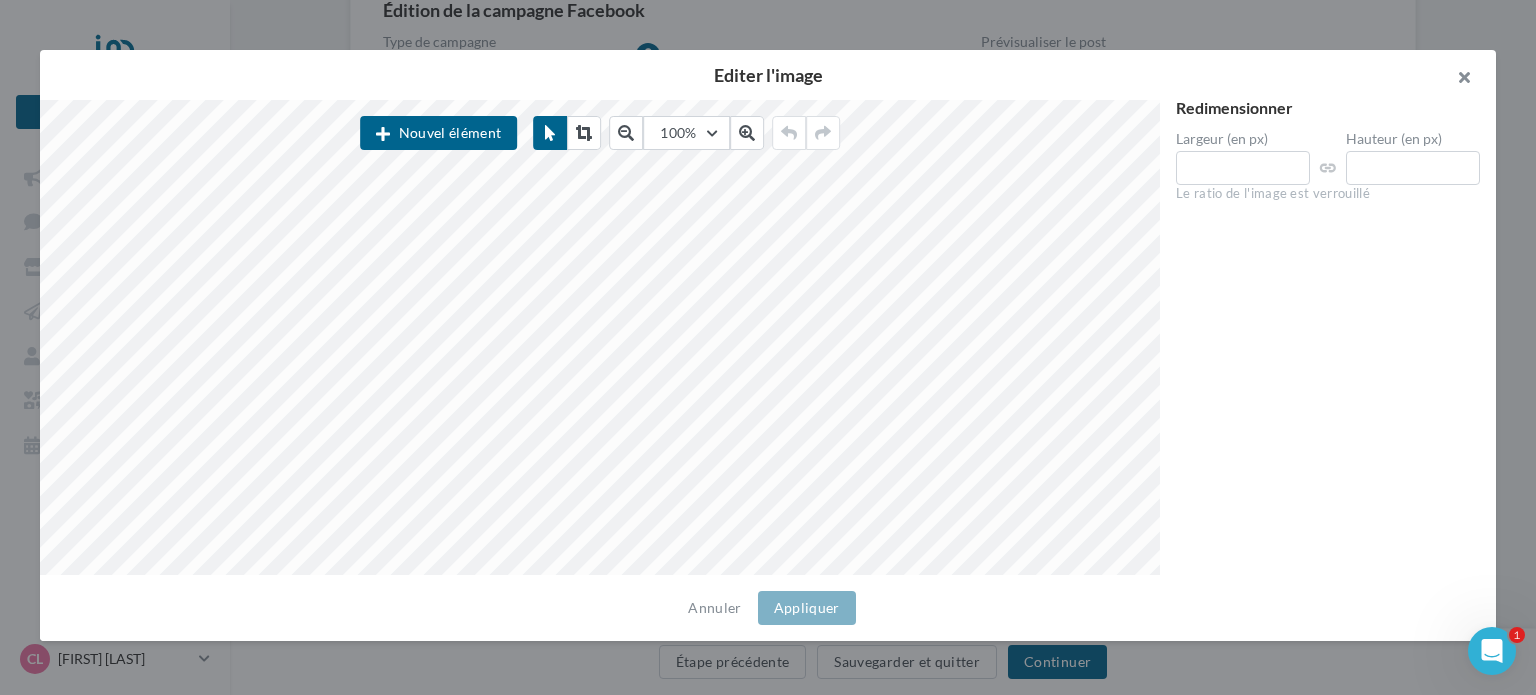 click at bounding box center [1456, 80] 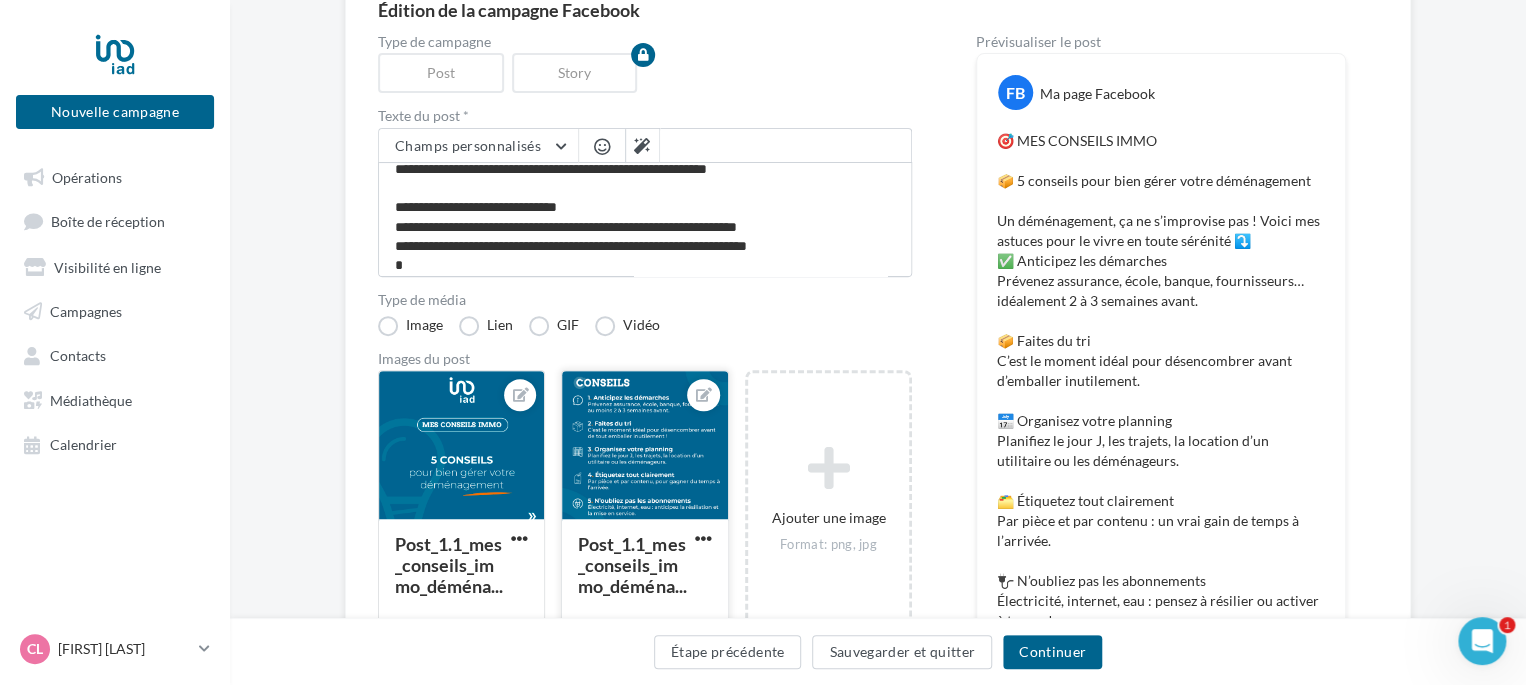click at bounding box center (644, 446) 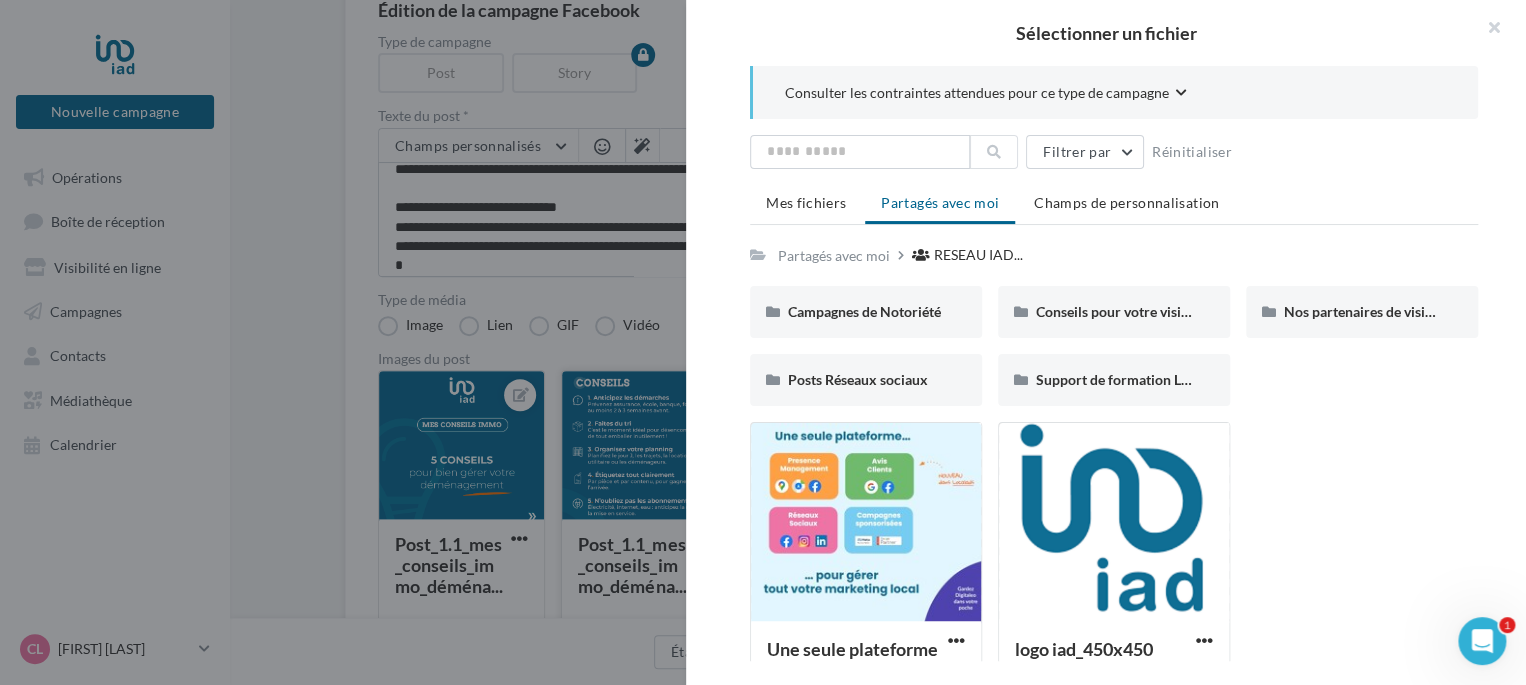 click at bounding box center [763, 342] 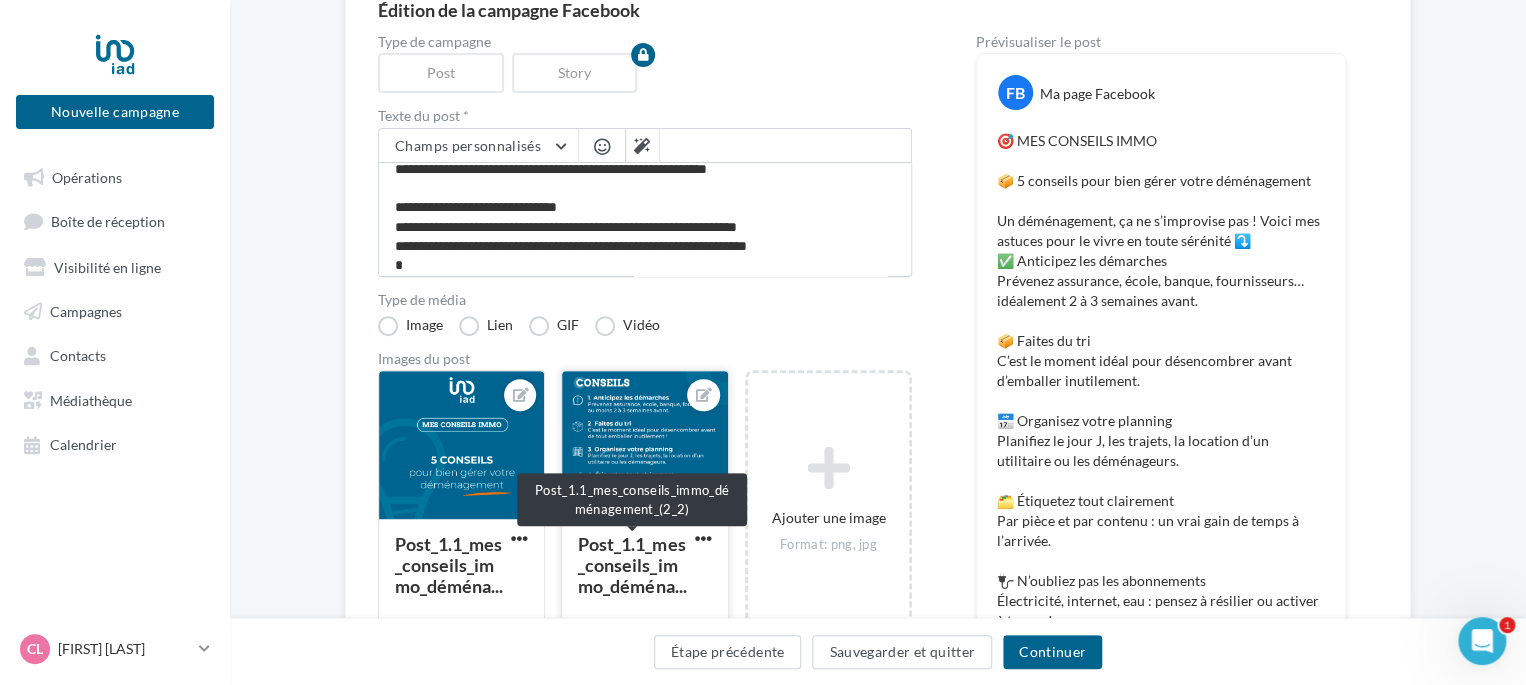 click on "Post_1.1_mes_conseils_immo_déména..." at bounding box center [632, 565] 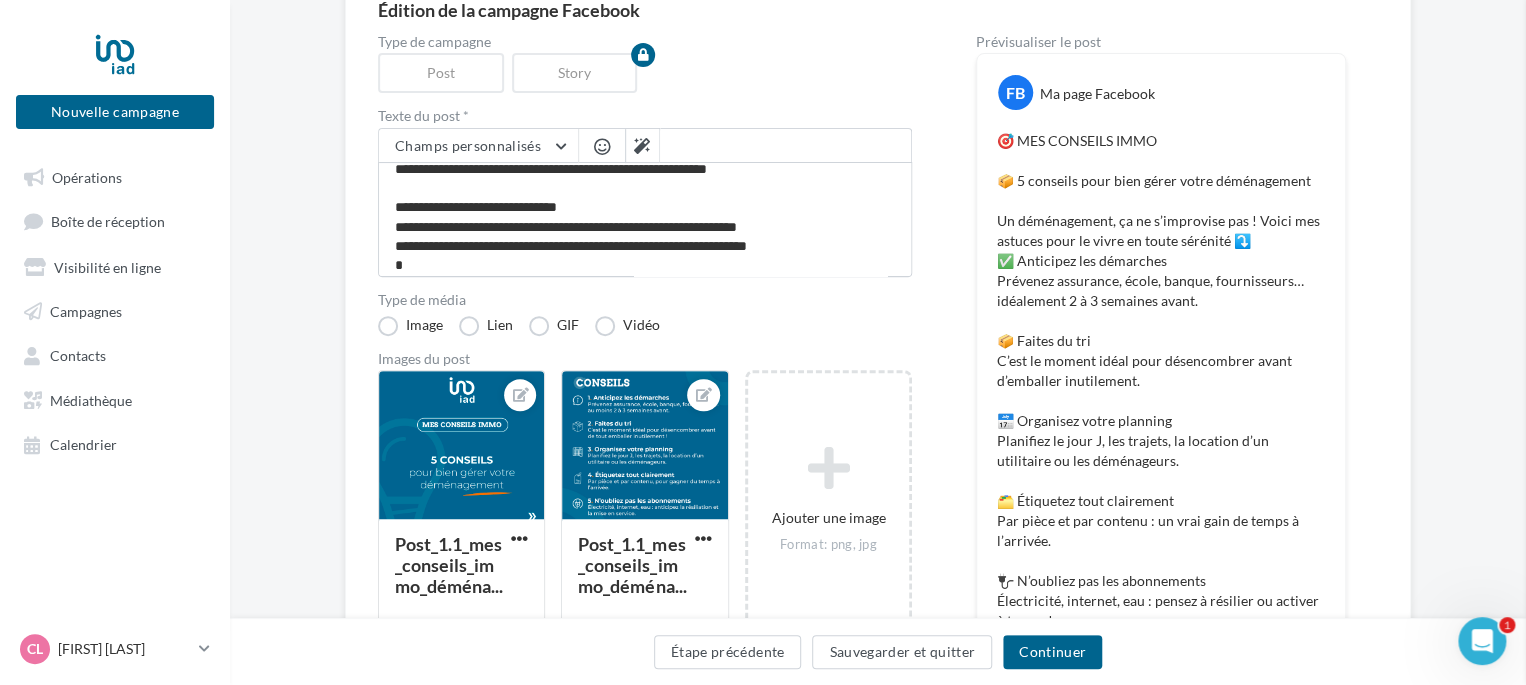 click at bounding box center (2289, 342) 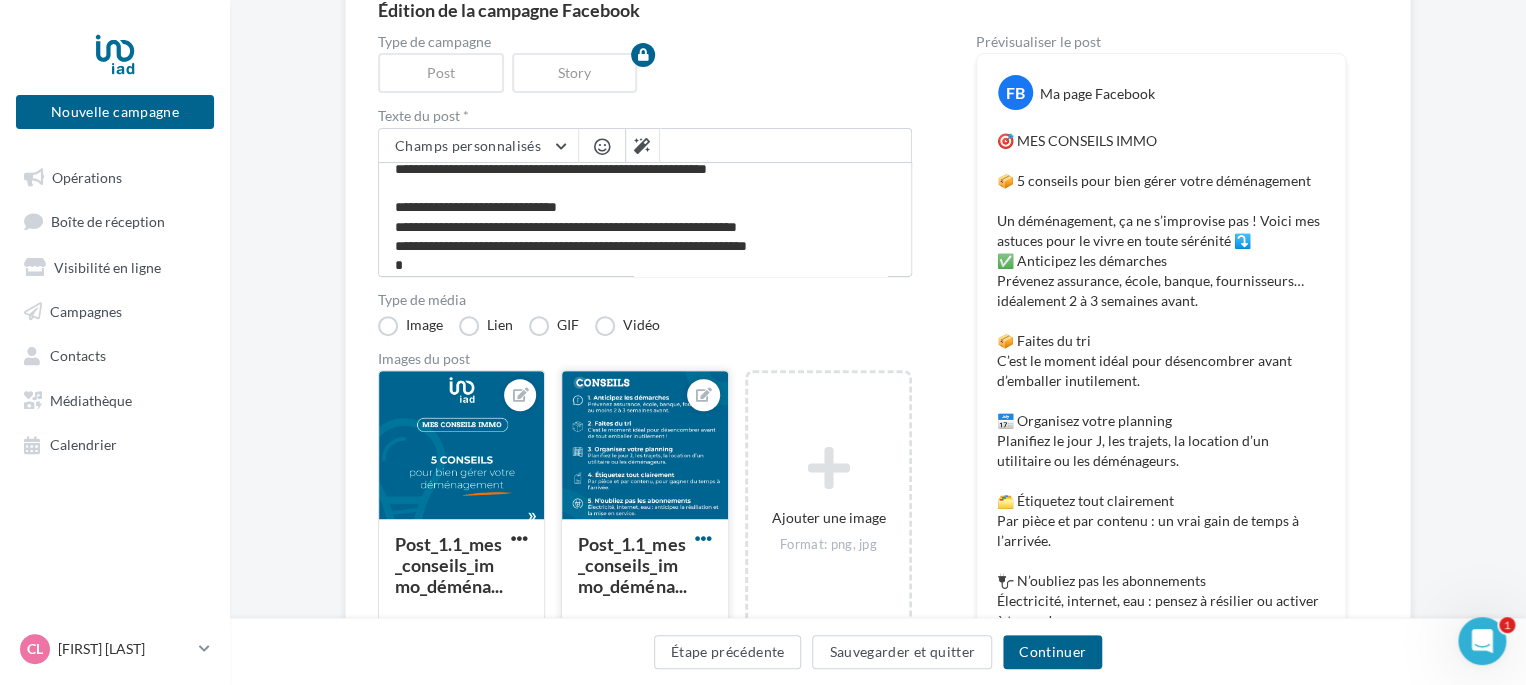 click at bounding box center [703, 538] 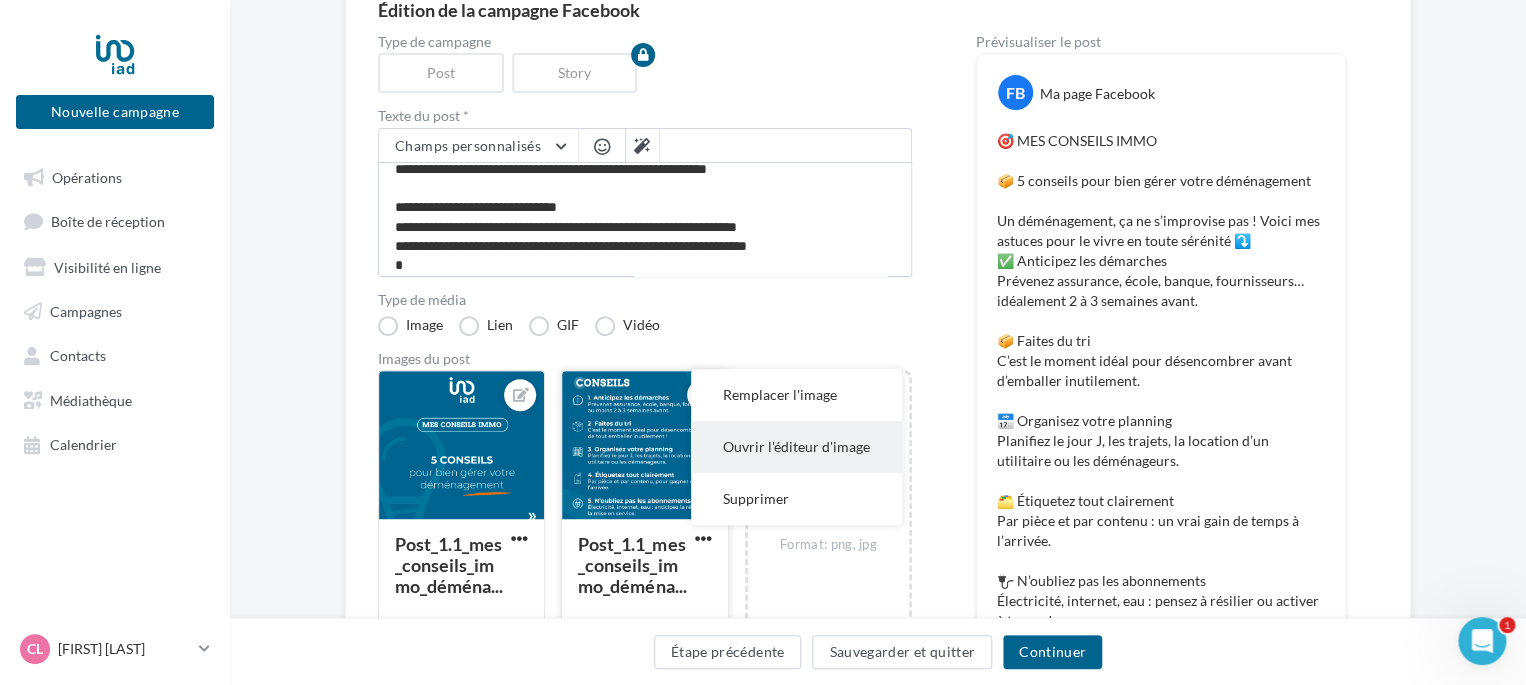 click on "Ouvrir l'éditeur d'image" at bounding box center [796, 447] 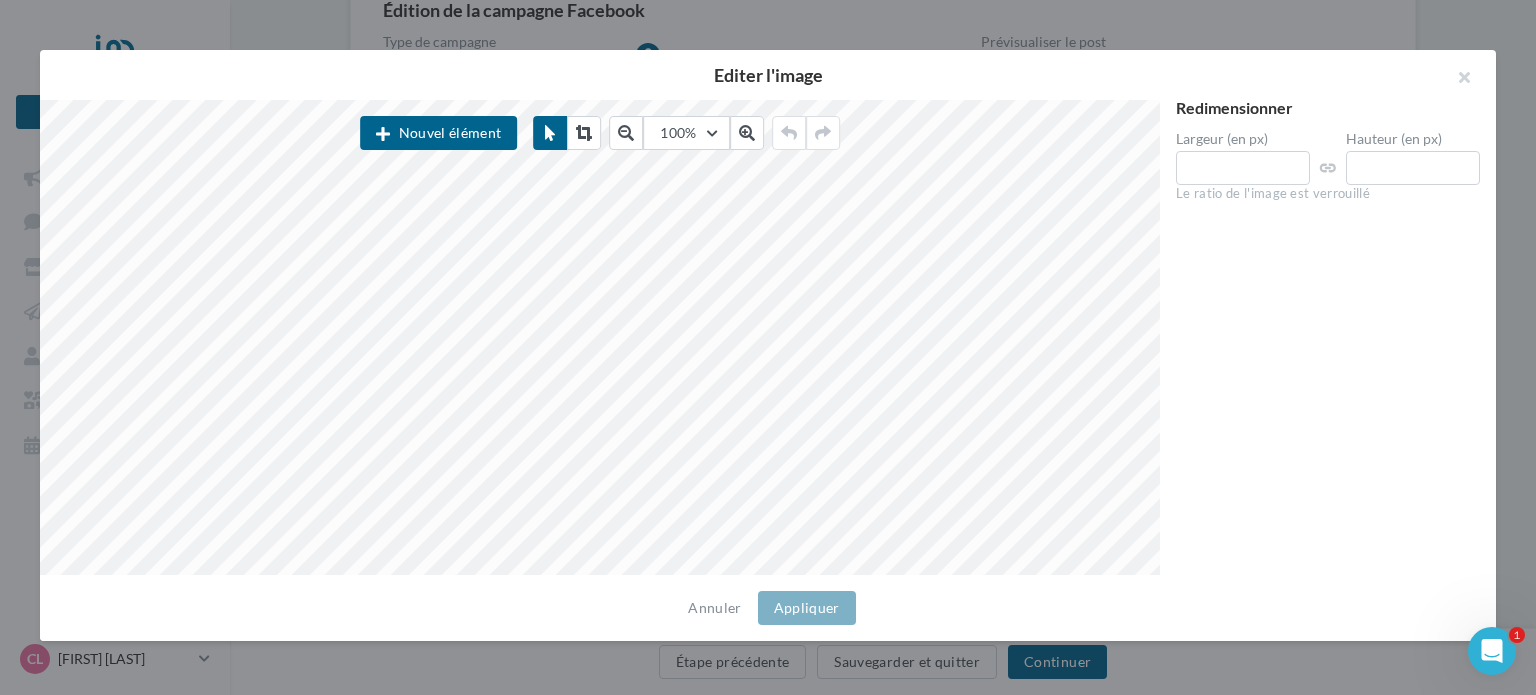 click at bounding box center (768, 347) 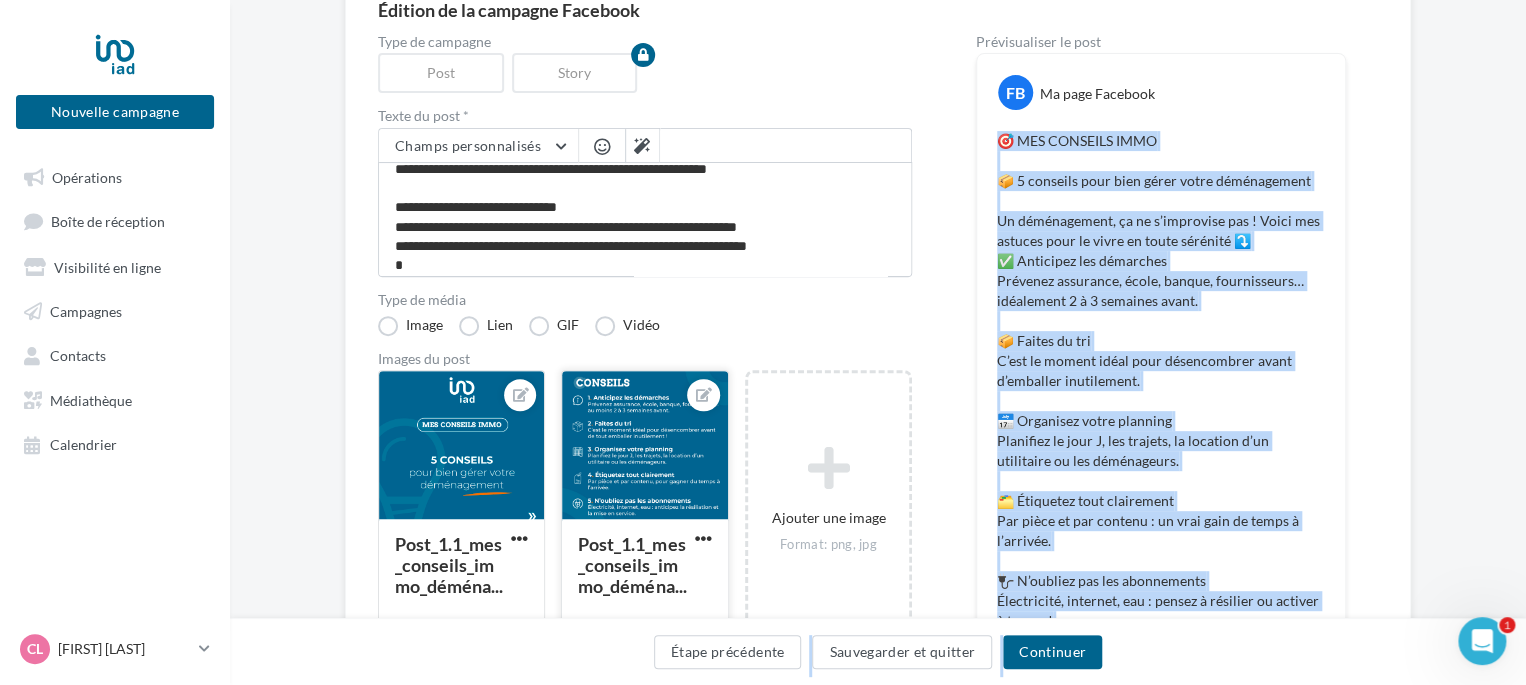 drag, startPoint x: 998, startPoint y: 143, endPoint x: 1304, endPoint y: 631, distance: 576.0035 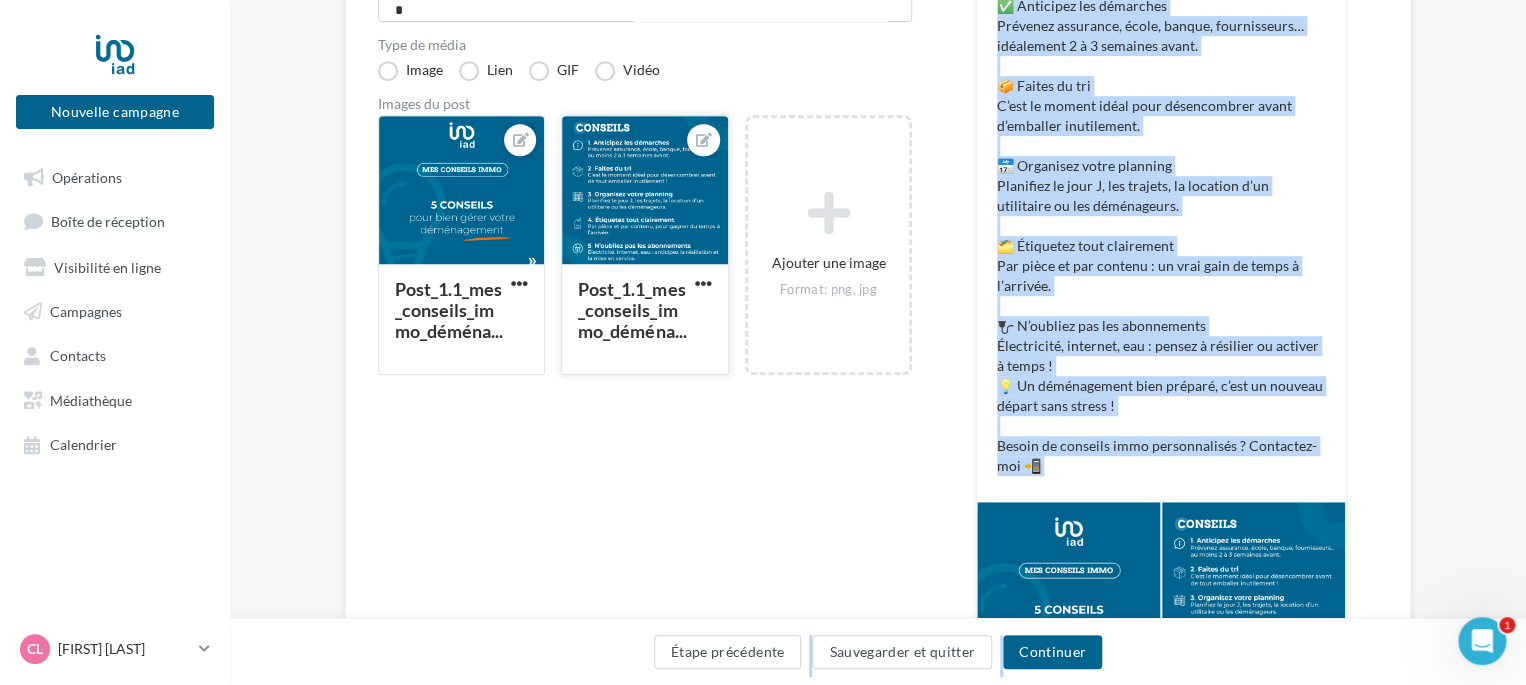 scroll, scrollTop: 500, scrollLeft: 0, axis: vertical 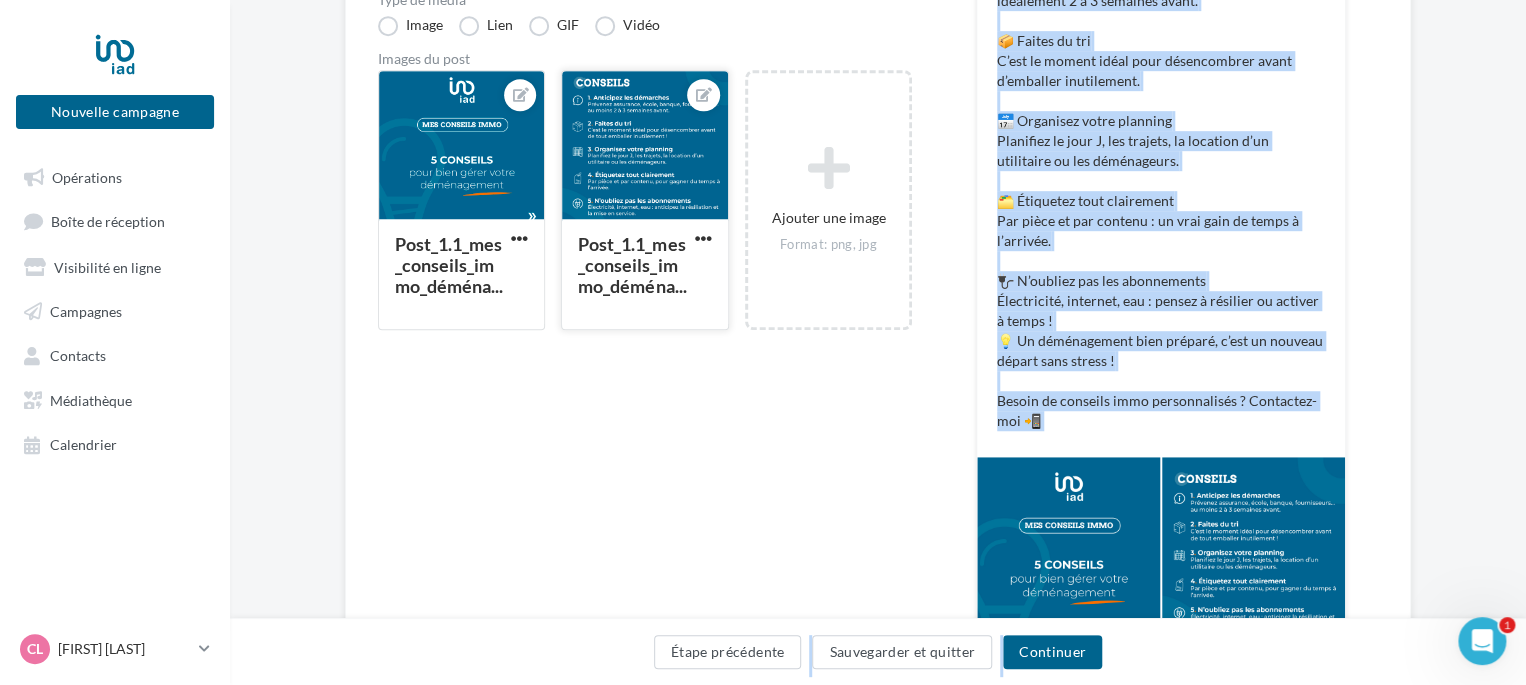 copy on "🎯 MES CONSEILS IMMO  📦 5 conseils pour bien gérer votre déménagement Un déménagement, ça ne s’improvise pas ! Voici mes astuces pour le vivre en toute sérénité ⤵️ ✅ Anticipez les démarches  Prévenez assurance, école, banque, fournisseurs… idéalement 2 à 3 semaines avant. 📦 Faites du tri  C’est le moment idéal pour désencombrer avant d’emballer inutilement. 📅 Organisez votre planning  Planifiez le jour J, les trajets, la location d’un utilitaire ou les déménageurs. 🗂️ Étiquetez tout clairement  Par pièce et par contenu : un vrai gain de temps à l’arrivée. 🔌 N’oubliez pas les abonnements  Électricité, internet, eau : pensez à résilier ou activer à temps ! 💡 Un déménagement bien préparé, c’est un nouveau départ sans stress !   Besoin de conseils immo personnalisés ? Contactez-moi 📲
La prévisualisation est non-contractuelle
Étape précédente   Sauvegarder et quitter    Continuer" 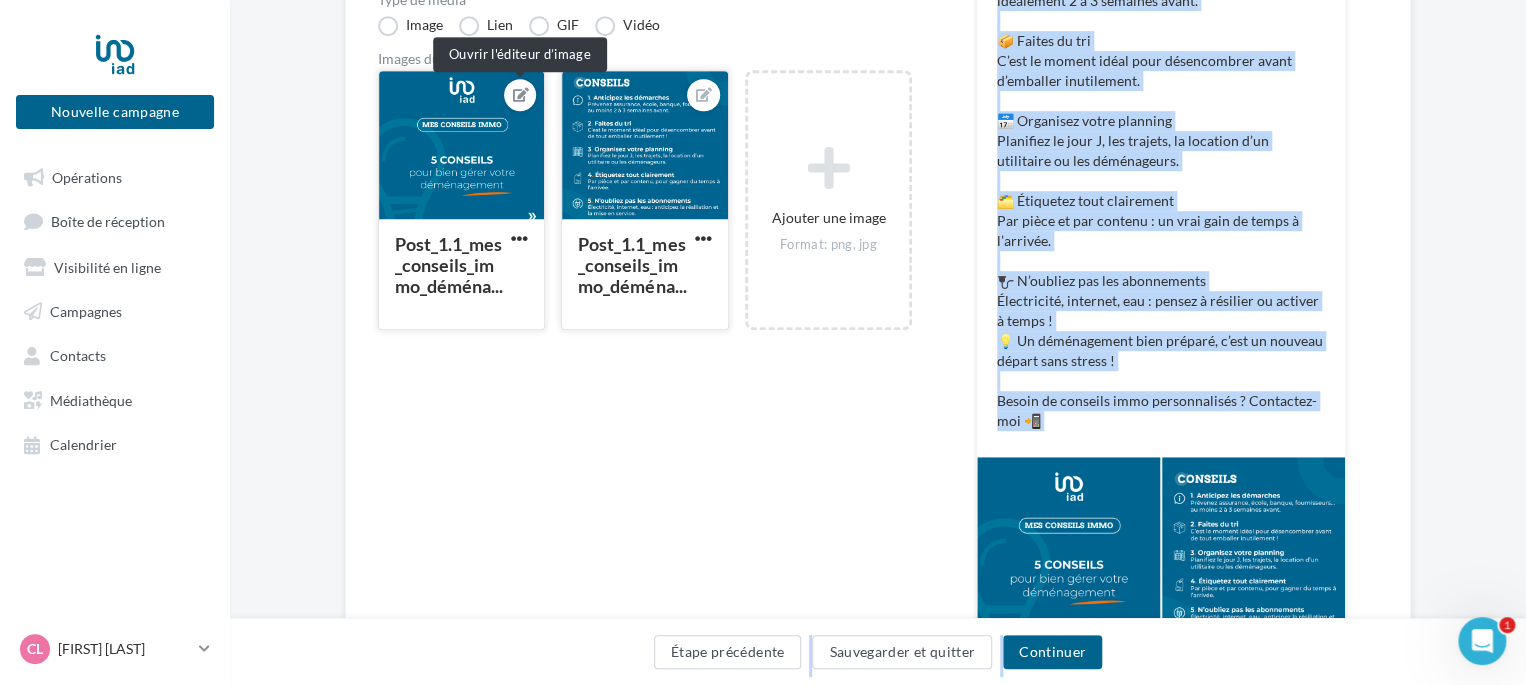 click at bounding box center (521, 95) 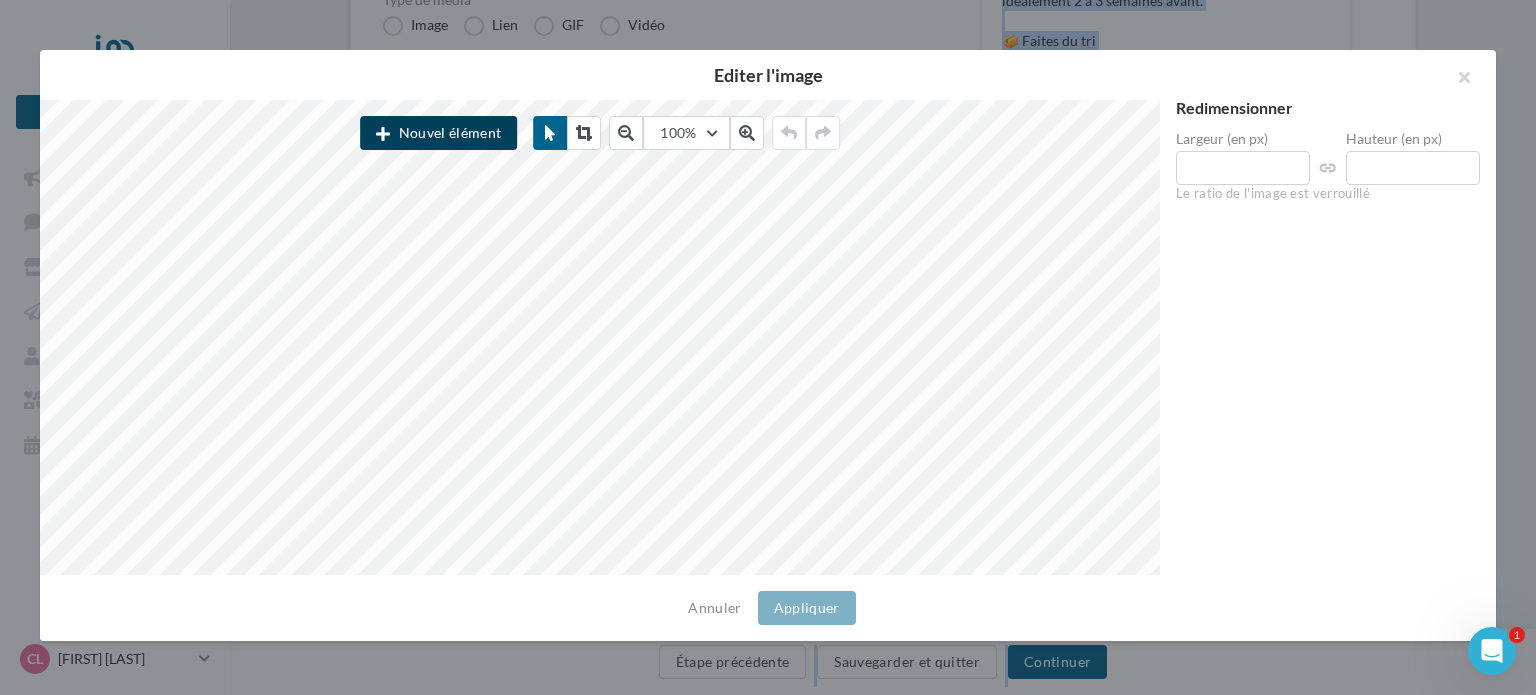 click on "Nouvel élément" at bounding box center [438, 133] 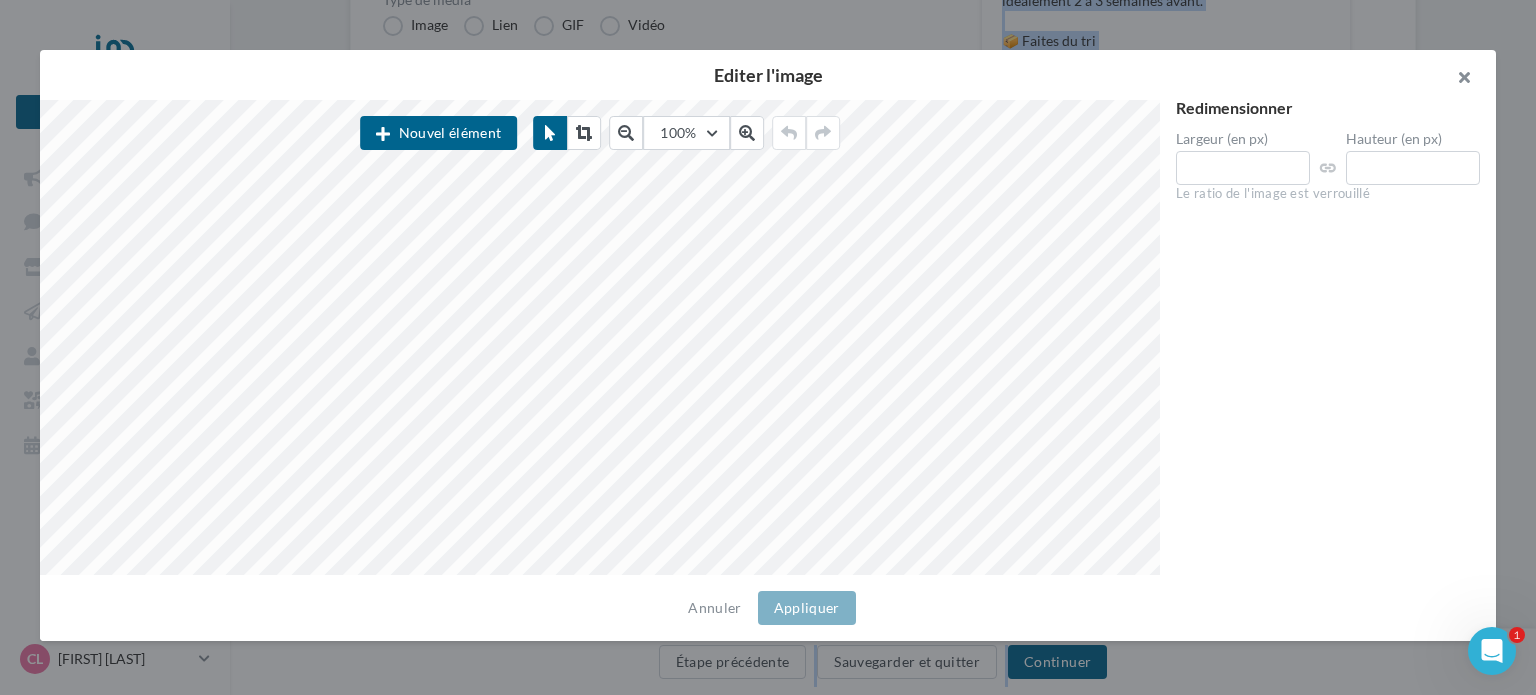 click at bounding box center (1456, 80) 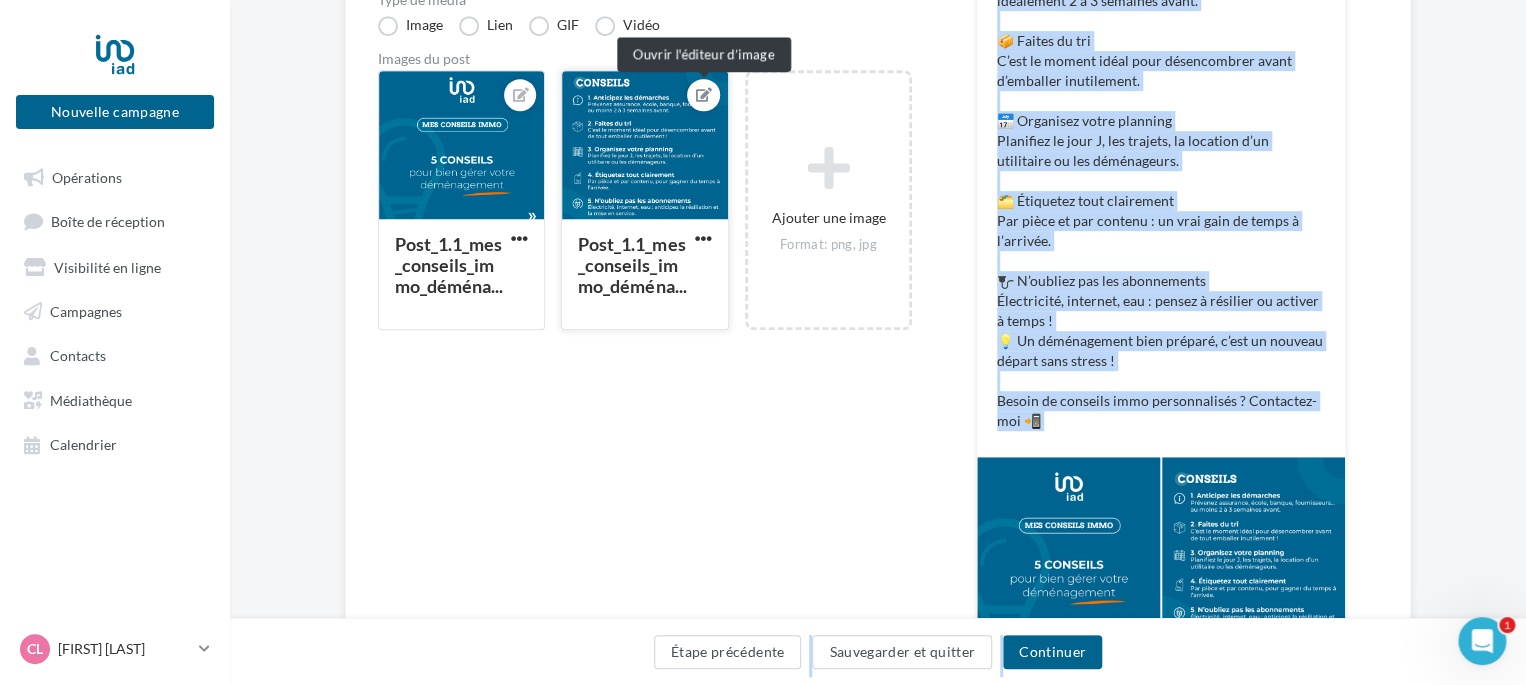 click at bounding box center (703, 95) 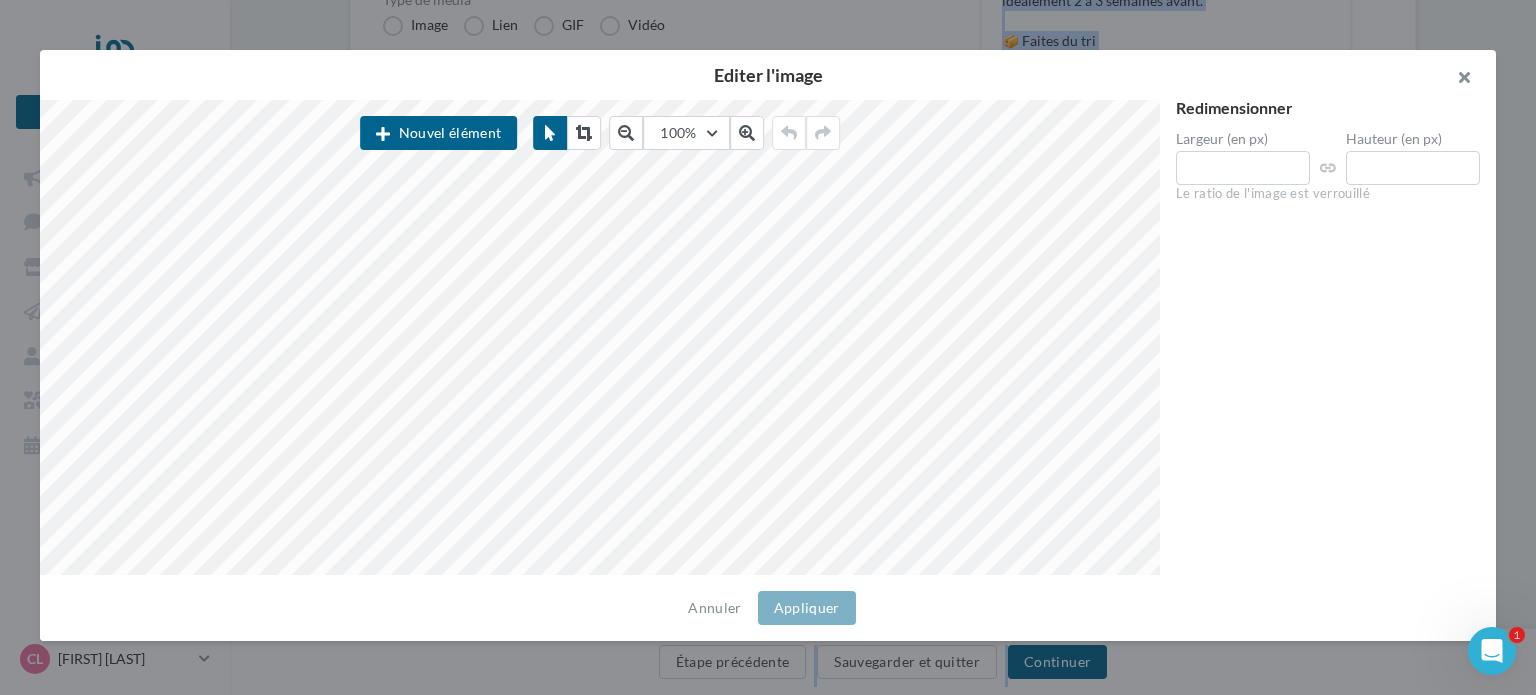 click at bounding box center [1456, 80] 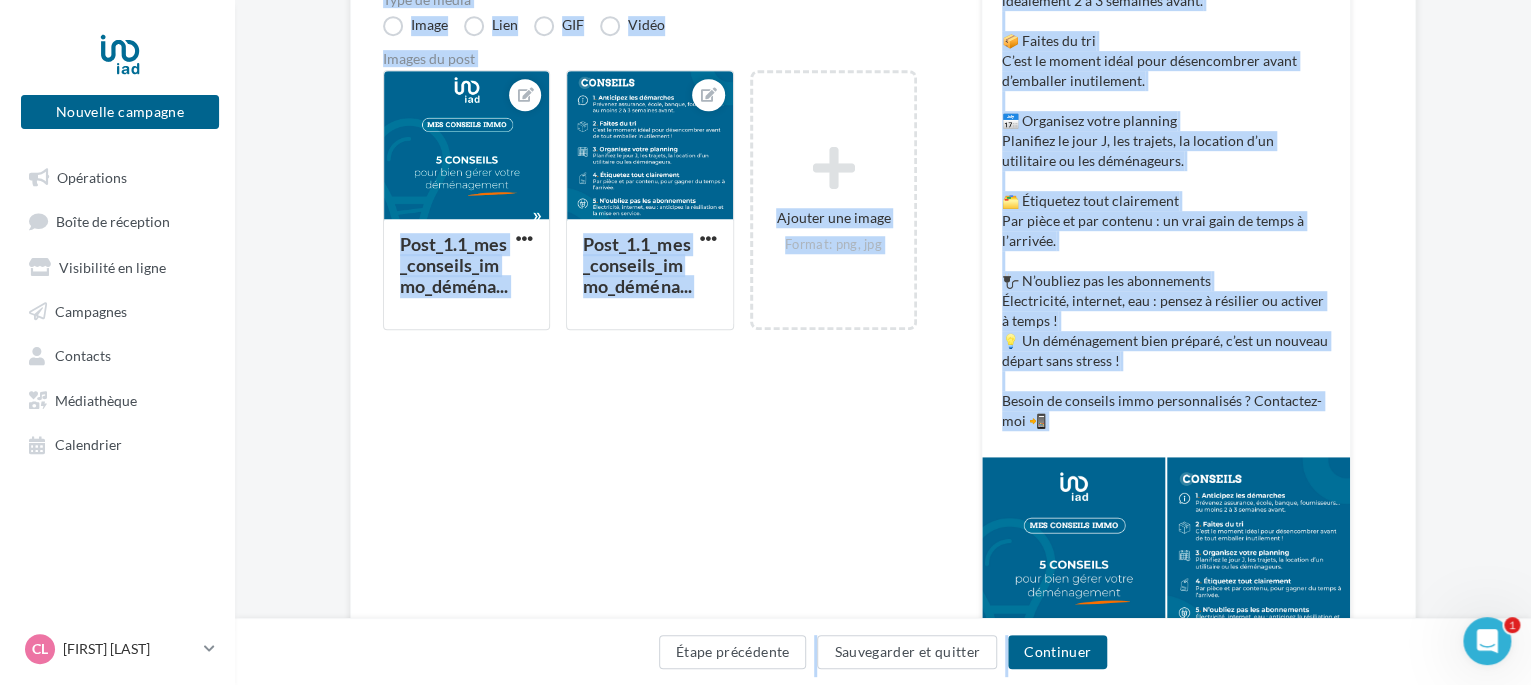 scroll, scrollTop: 0, scrollLeft: 0, axis: both 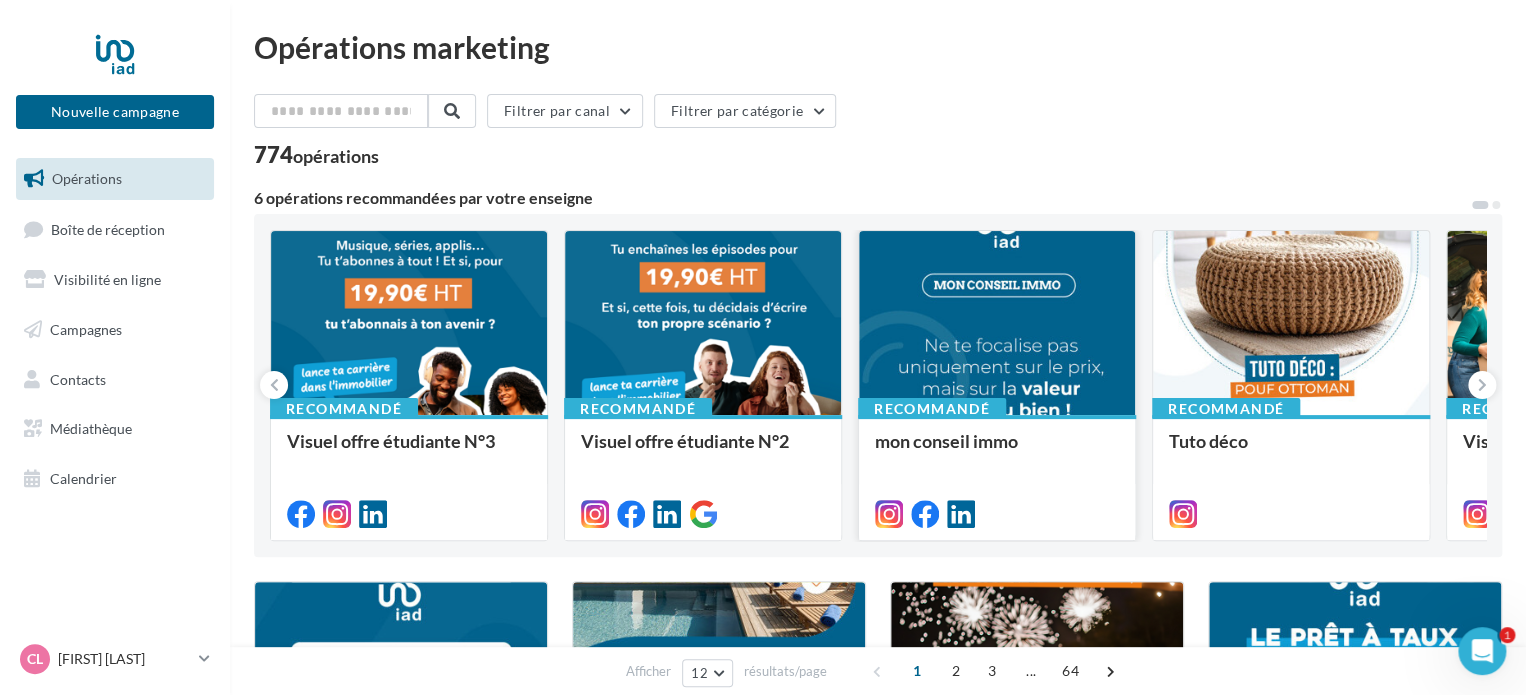click at bounding box center (997, 324) 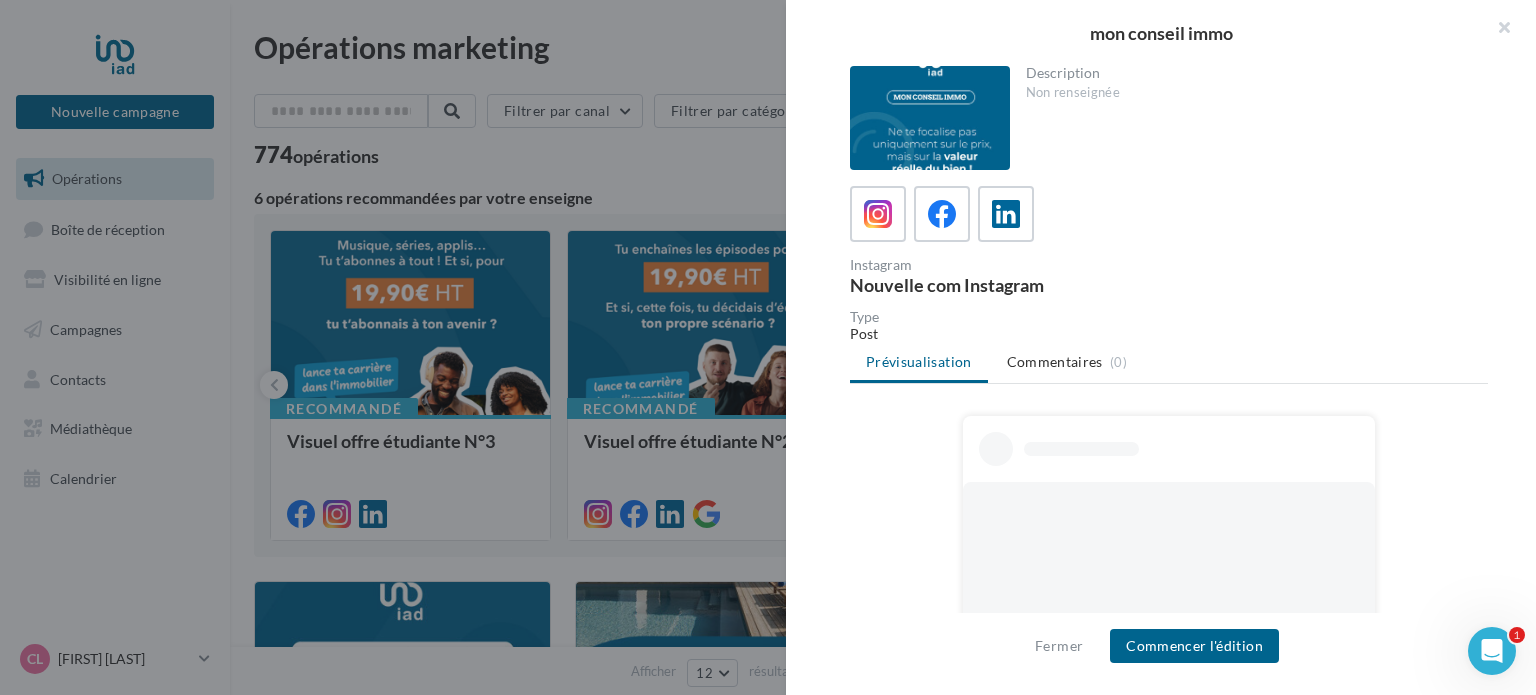 click at bounding box center (768, 347) 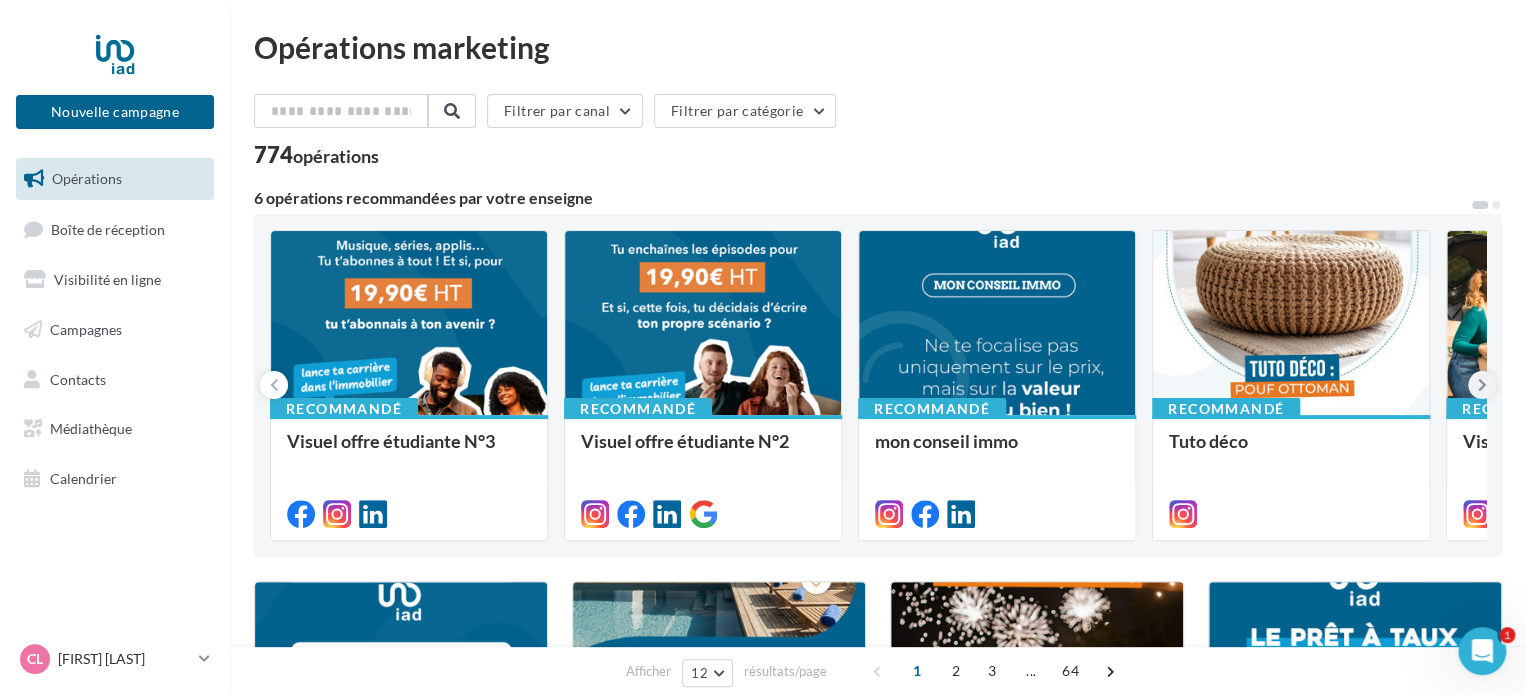 click at bounding box center (1482, 385) 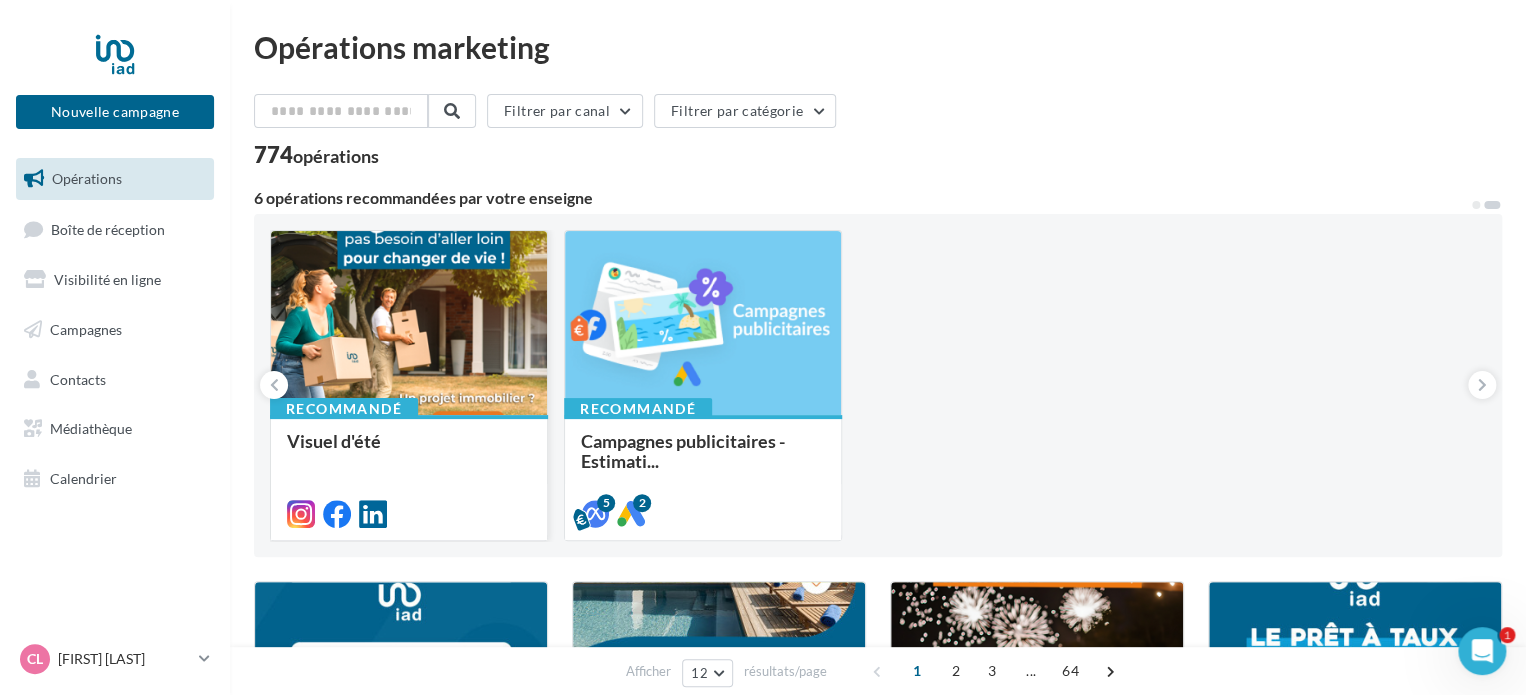click at bounding box center [409, 324] 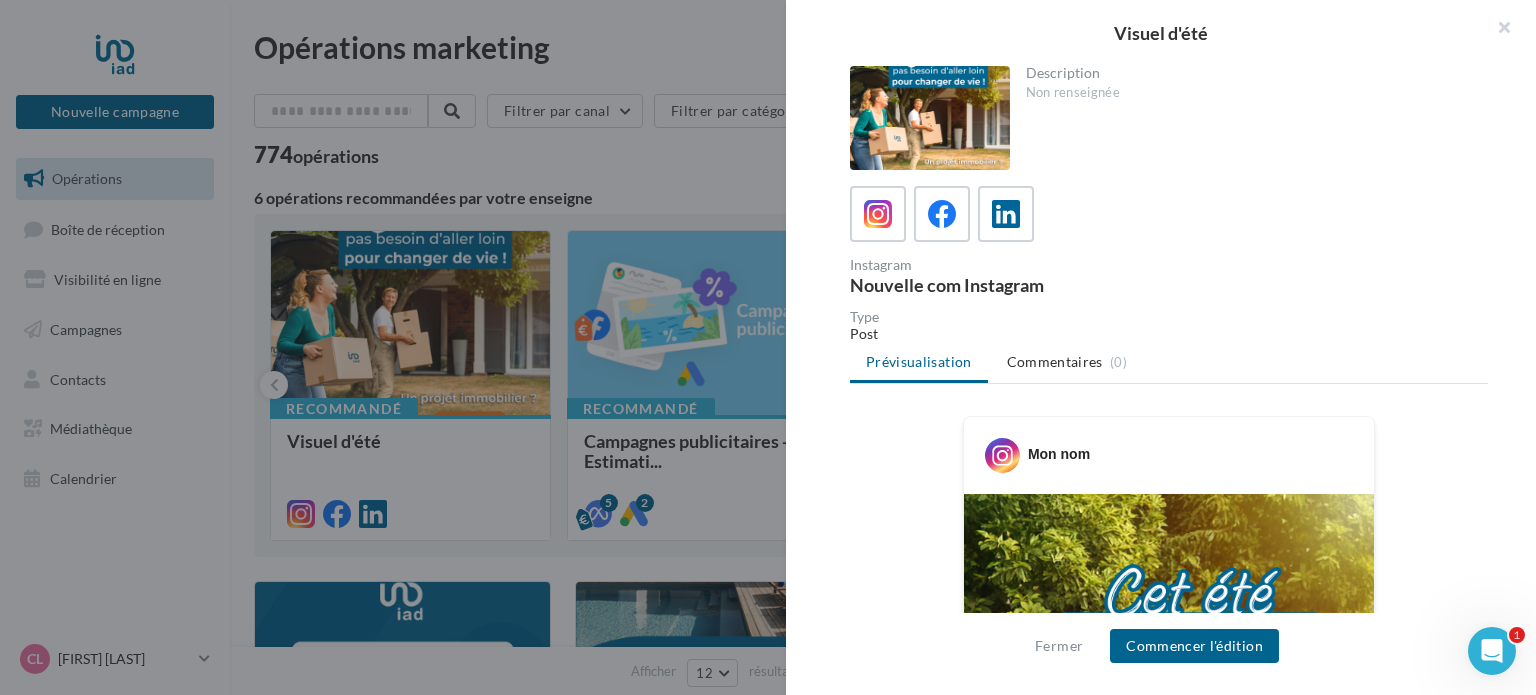 click at bounding box center (930, 118) 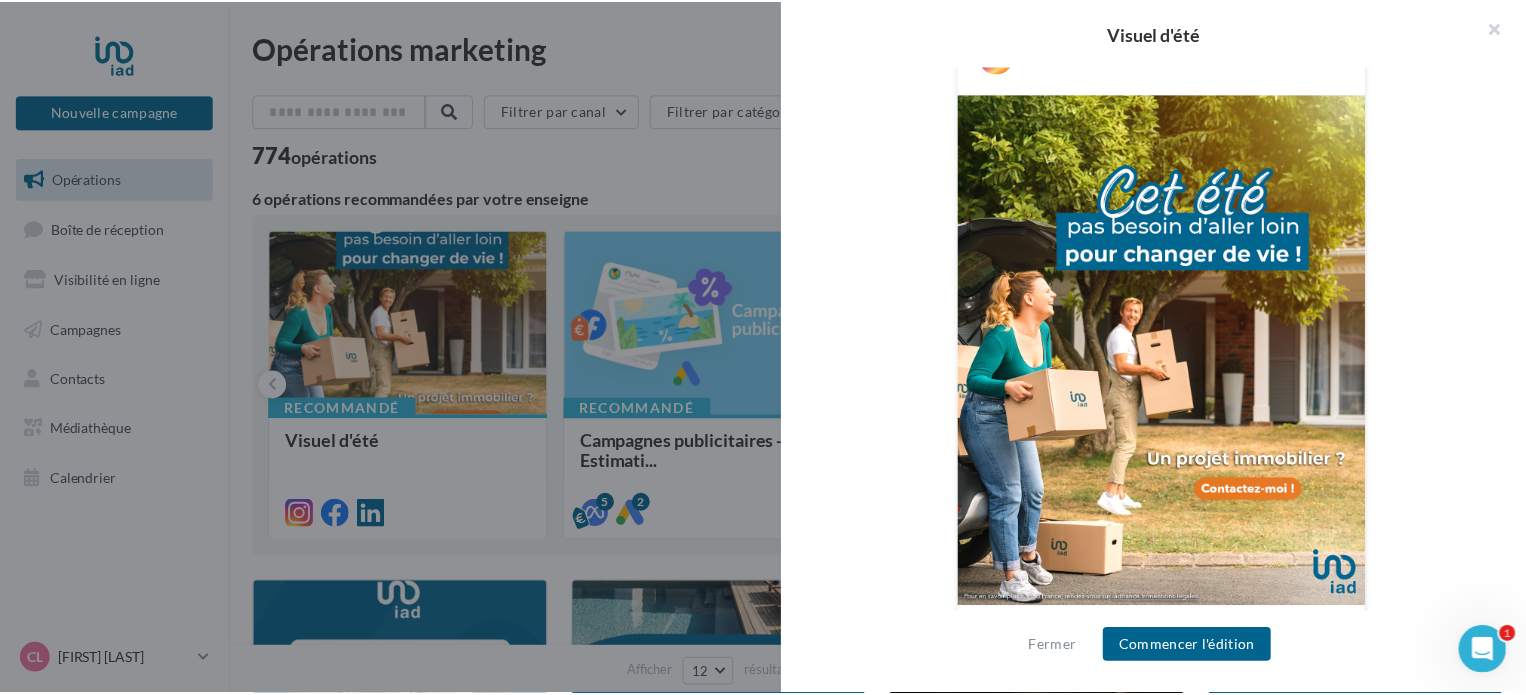 scroll, scrollTop: 500, scrollLeft: 0, axis: vertical 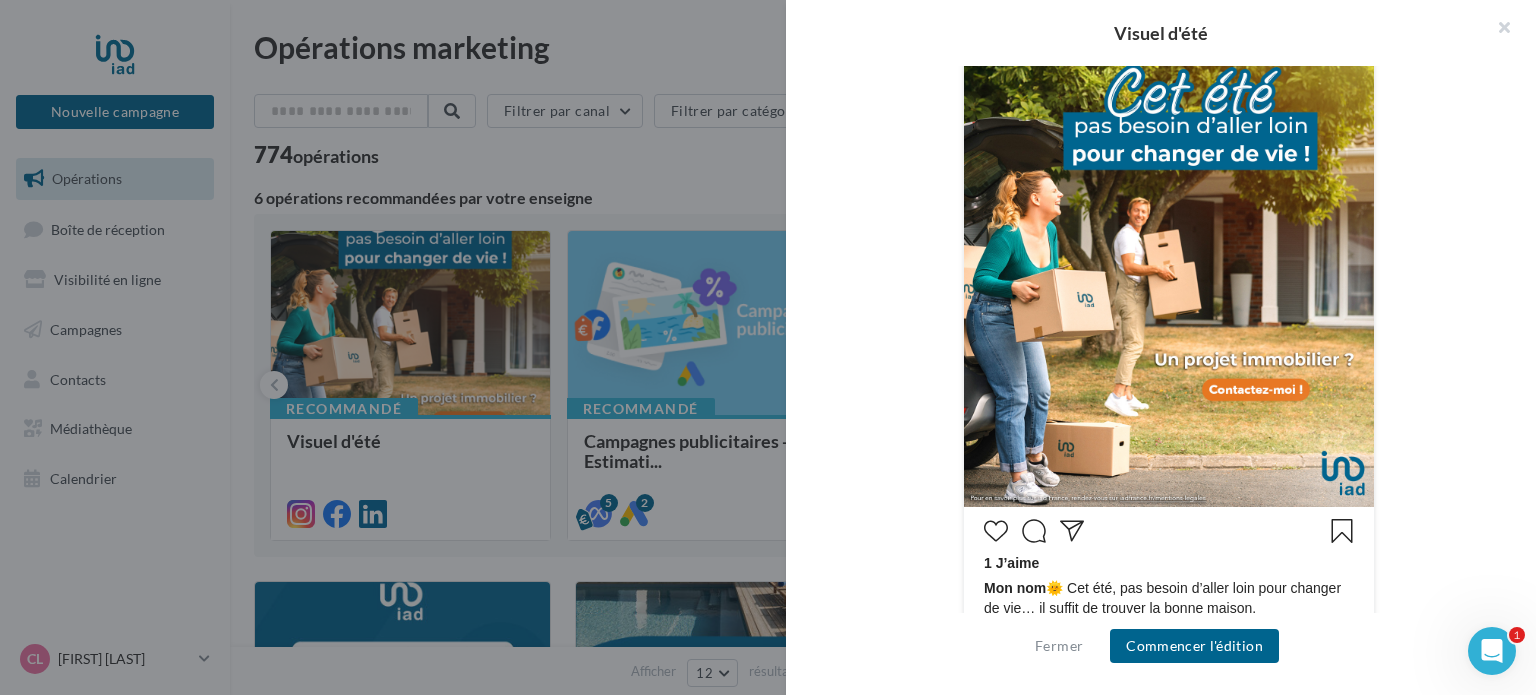 click at bounding box center (768, 347) 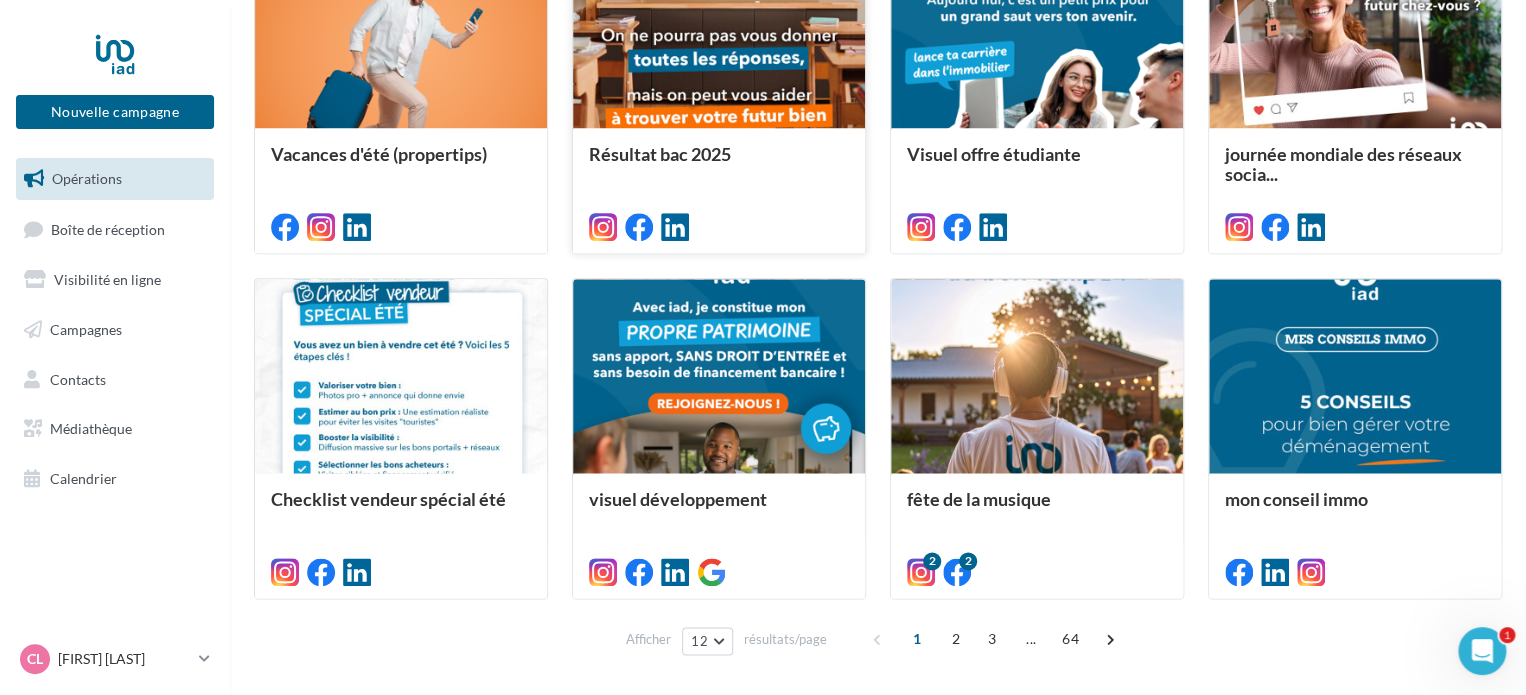 scroll, scrollTop: 1000, scrollLeft: 0, axis: vertical 